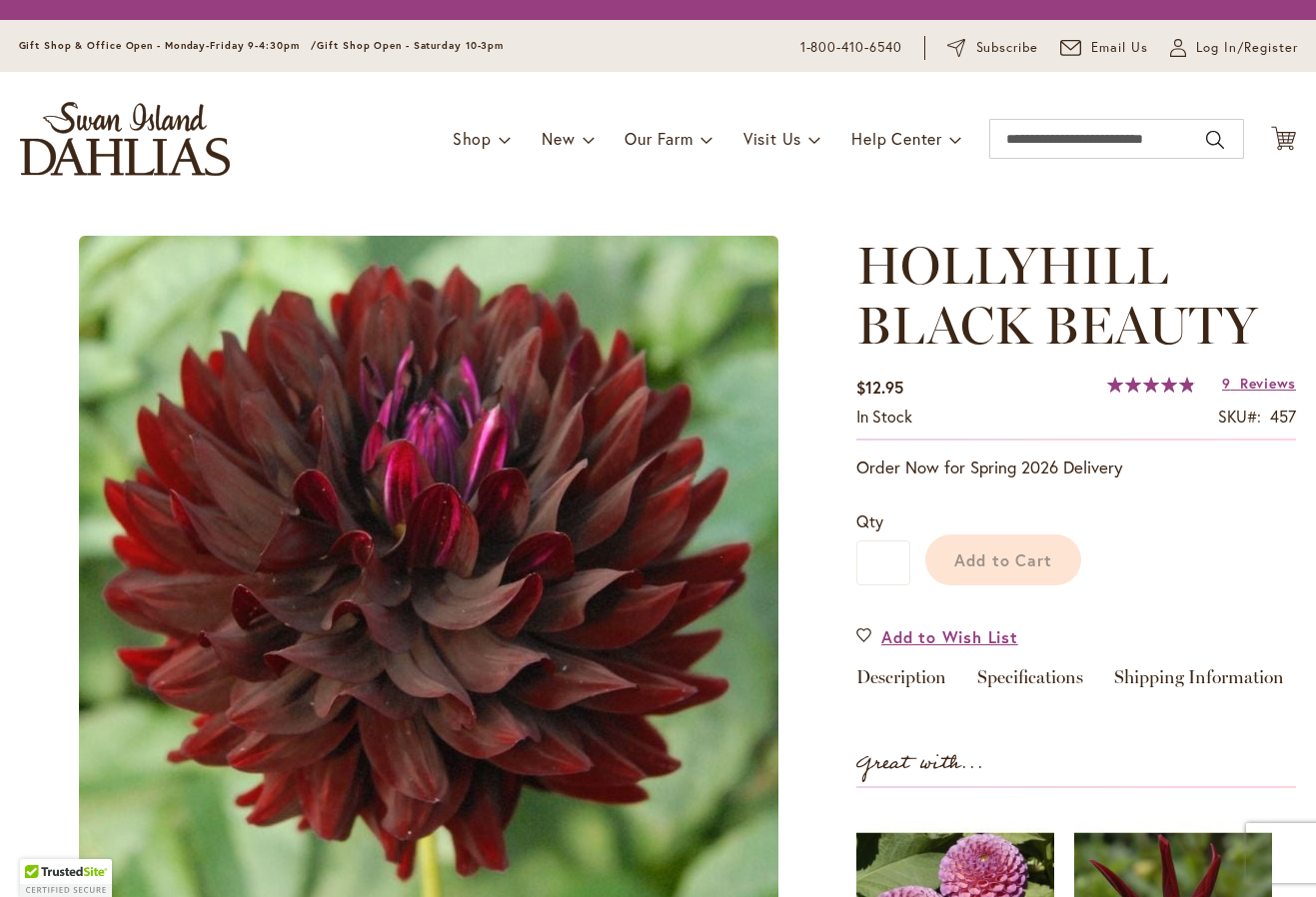 scroll, scrollTop: 0, scrollLeft: 0, axis: both 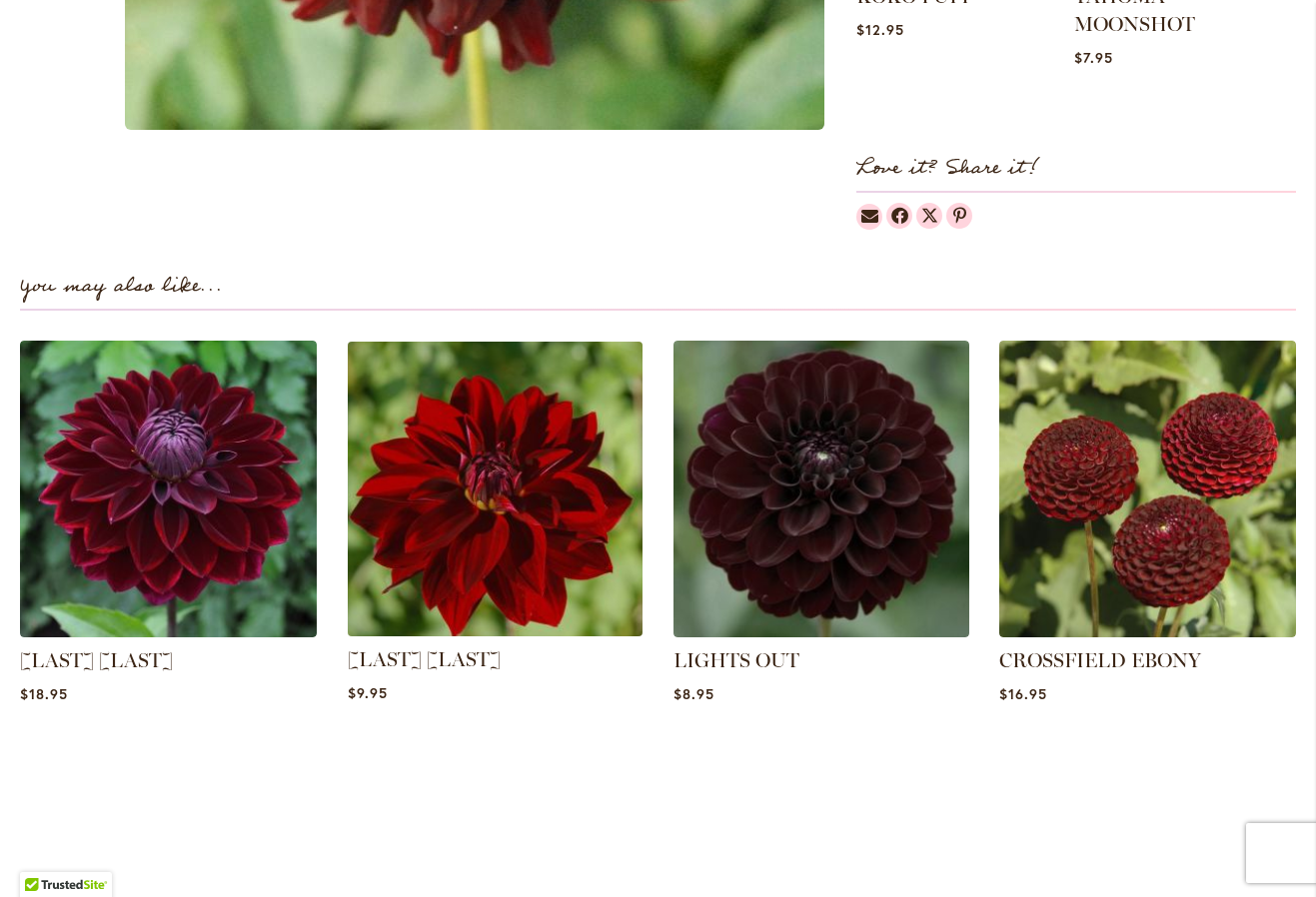 click at bounding box center (494, 488) 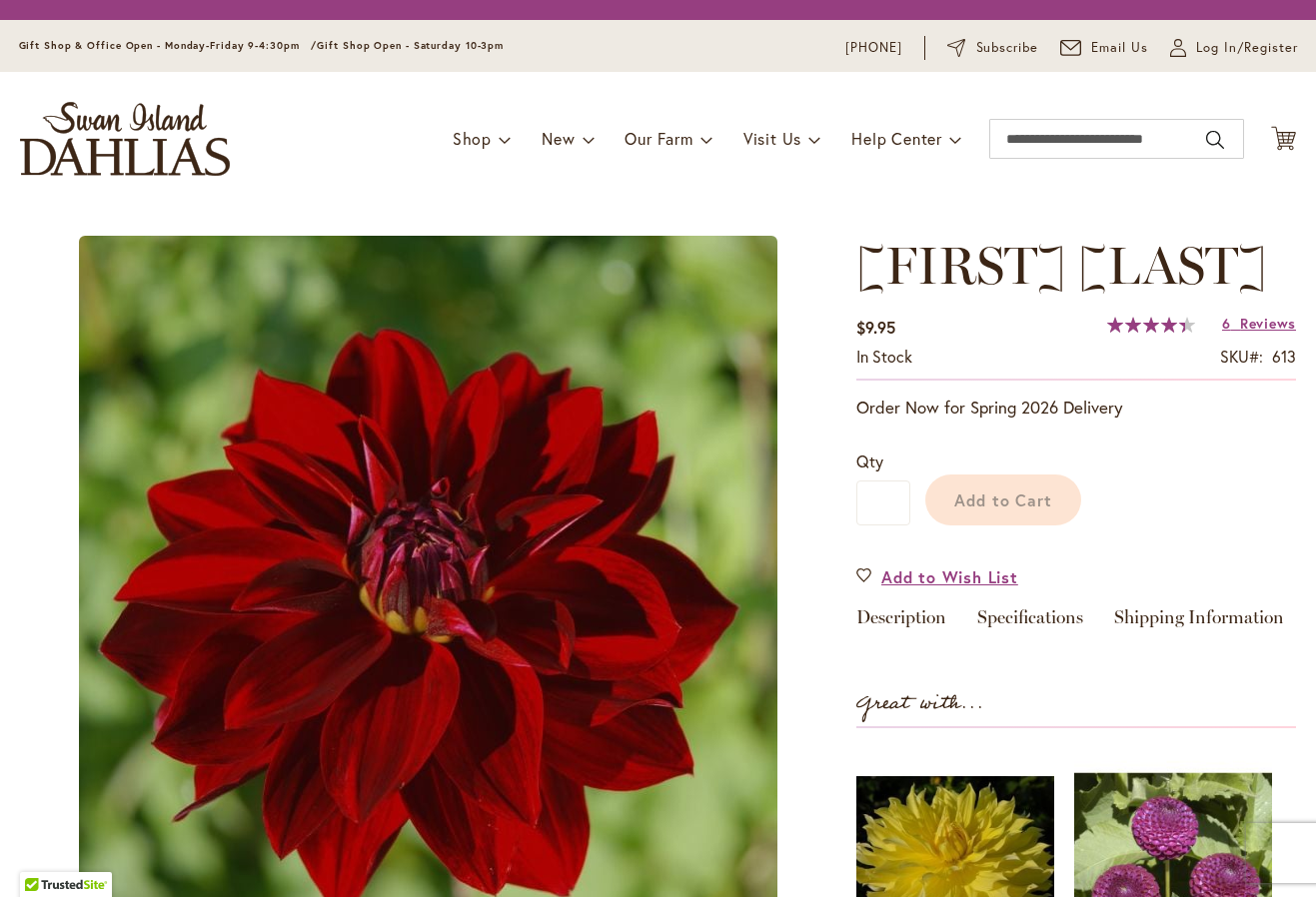 scroll, scrollTop: 0, scrollLeft: 0, axis: both 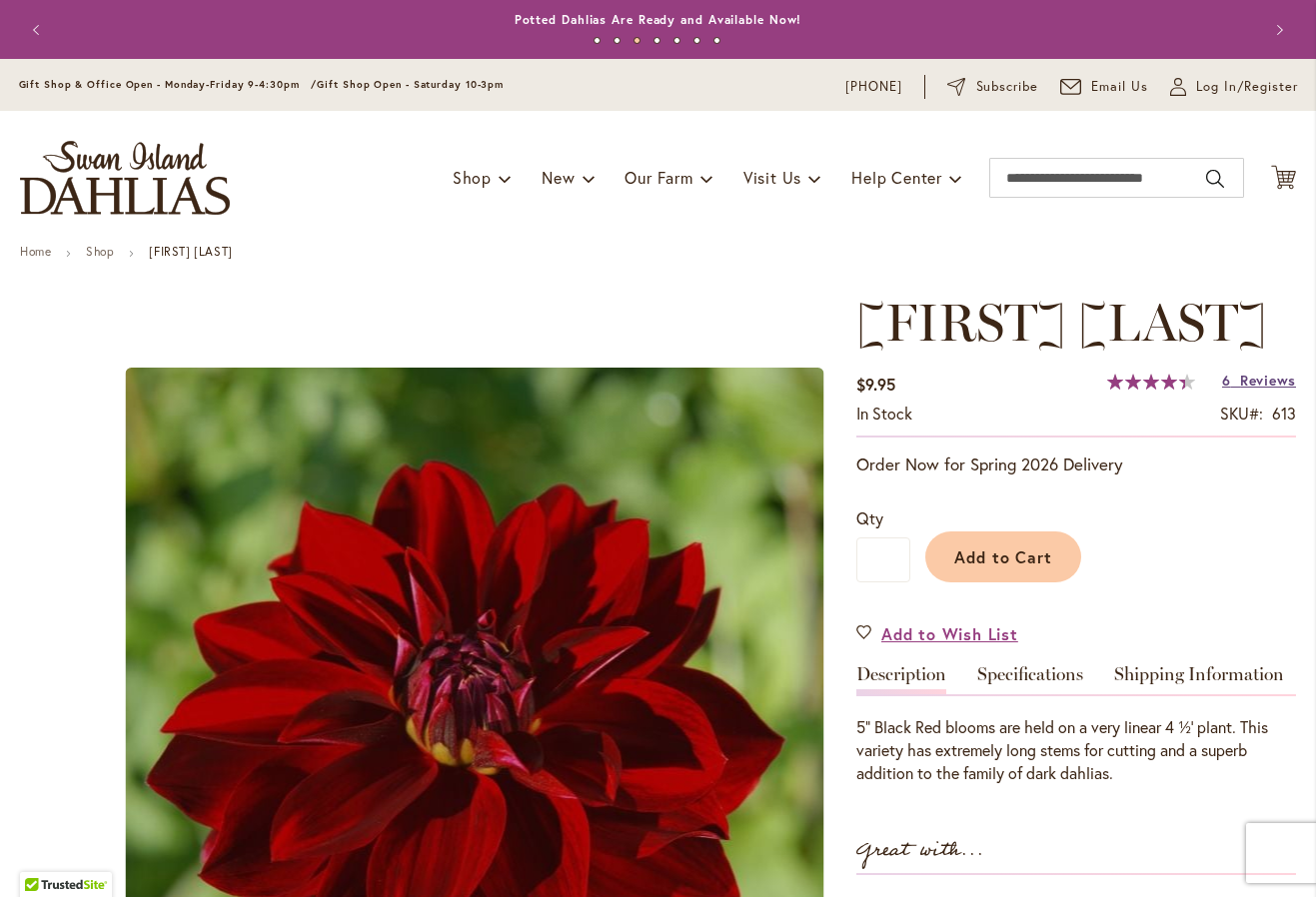 click on "Reviews" at bounding box center [1268, 380] 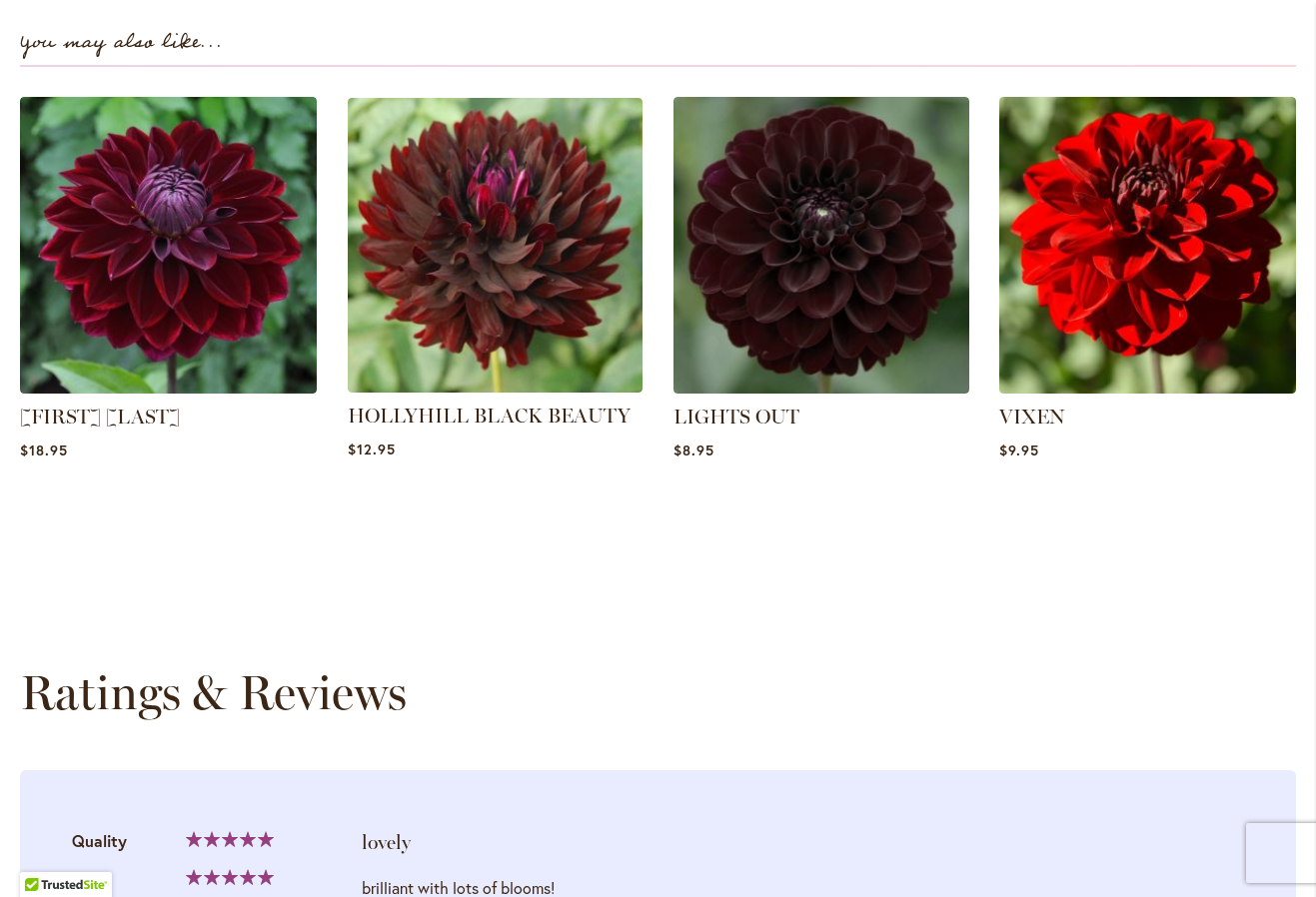 scroll, scrollTop: 1227, scrollLeft: 0, axis: vertical 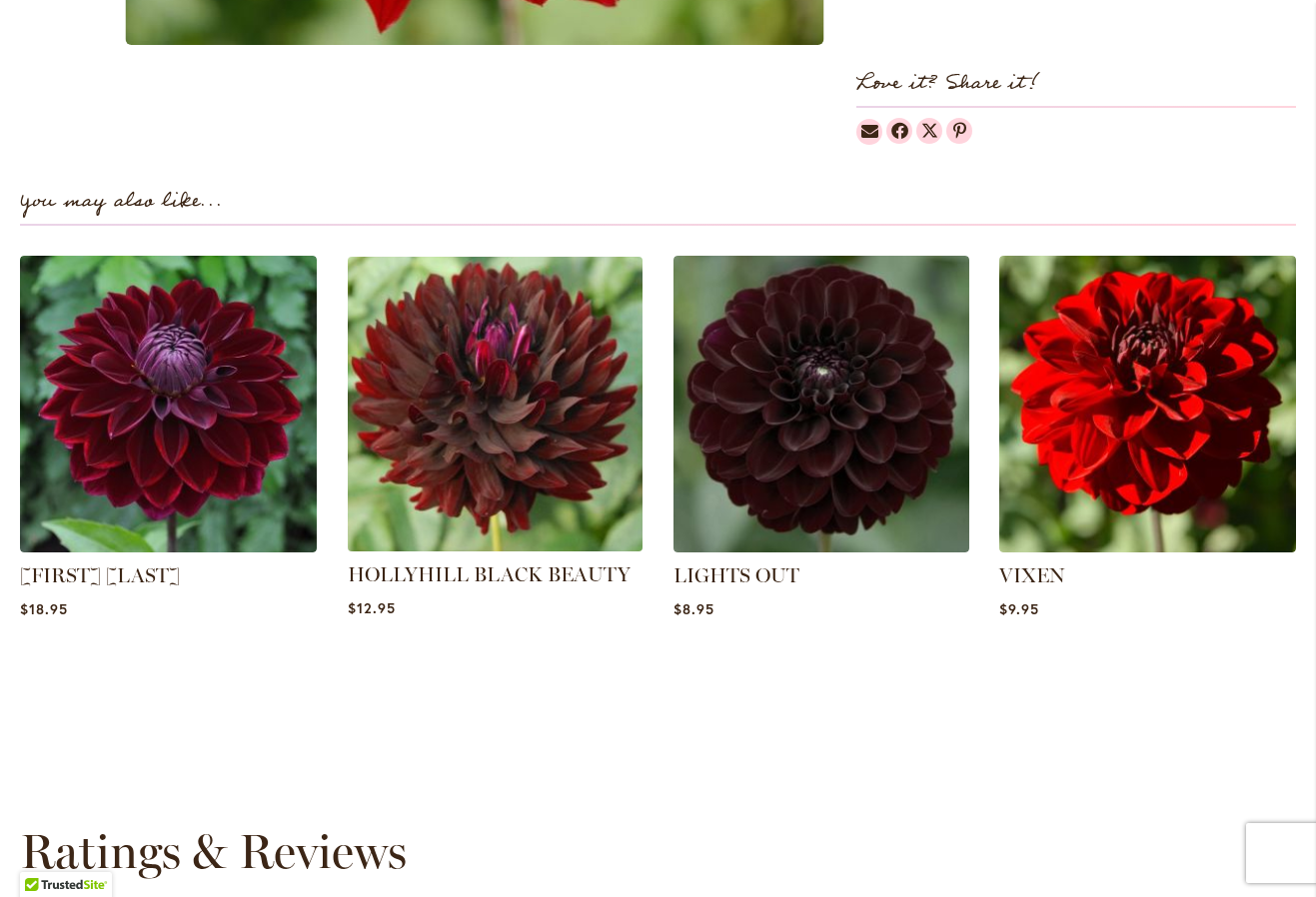 click at bounding box center (494, 404) 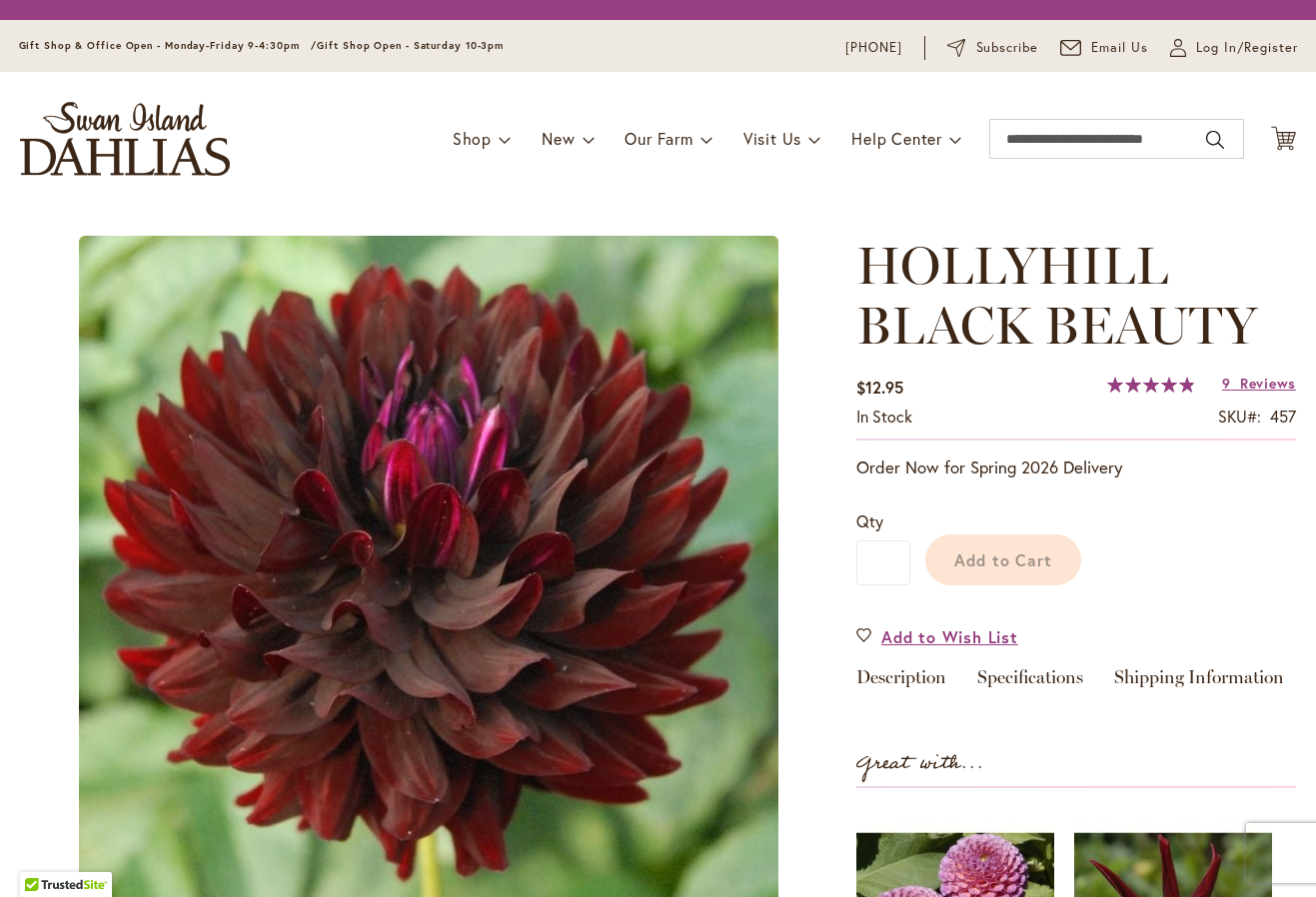 scroll, scrollTop: 0, scrollLeft: 0, axis: both 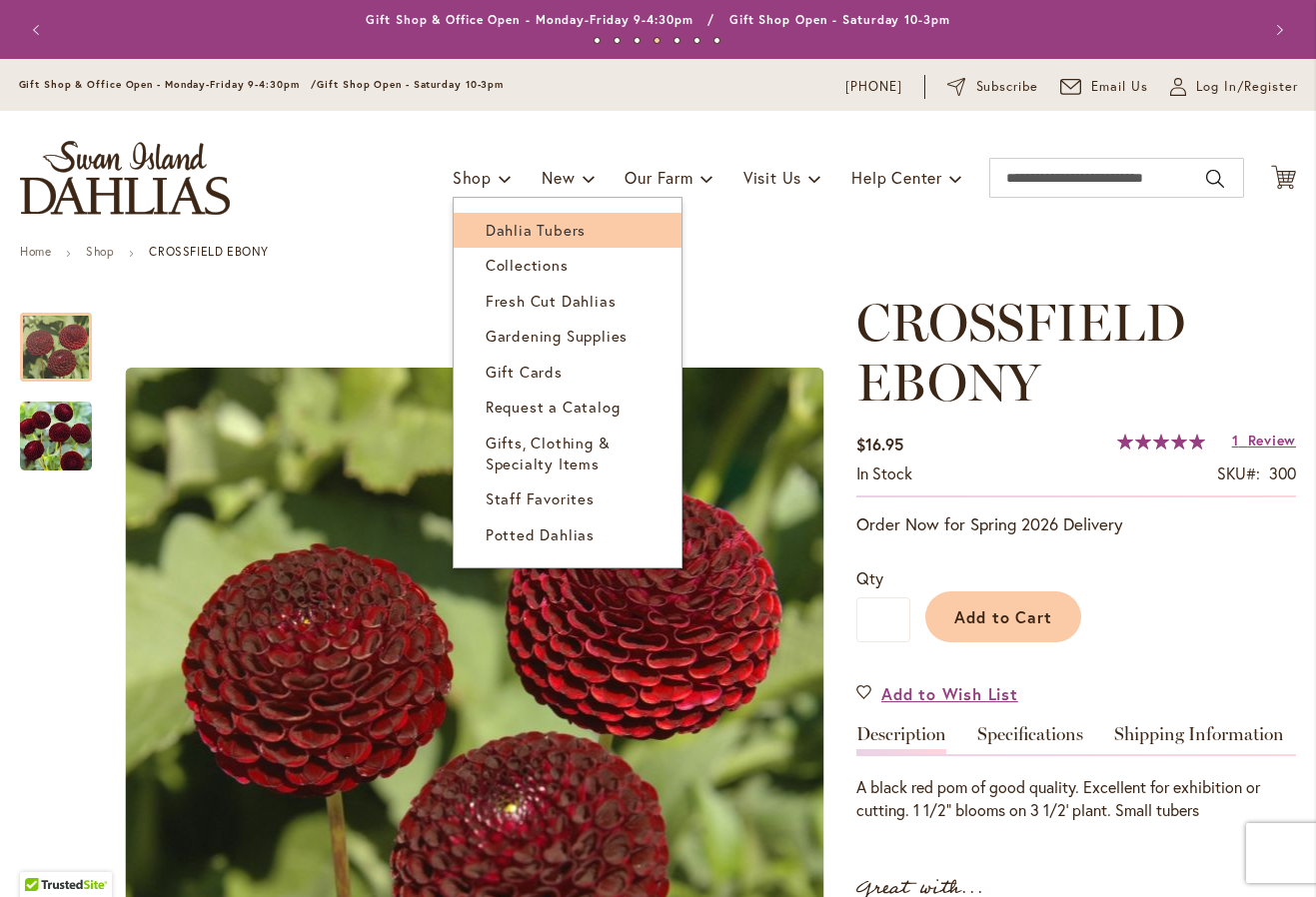 click on "Dahlia Tubers" at bounding box center [536, 230] 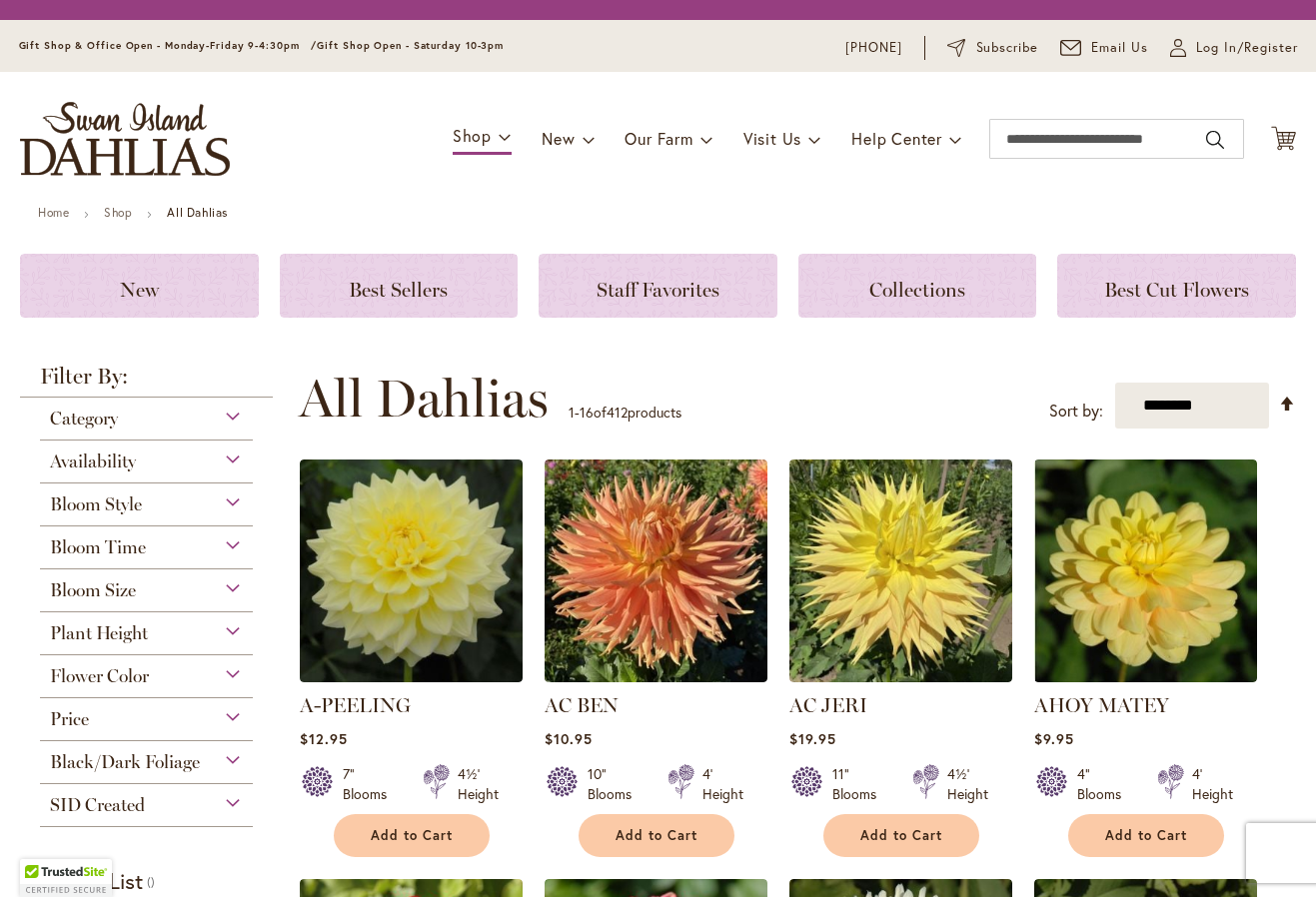 scroll, scrollTop: 0, scrollLeft: 0, axis: both 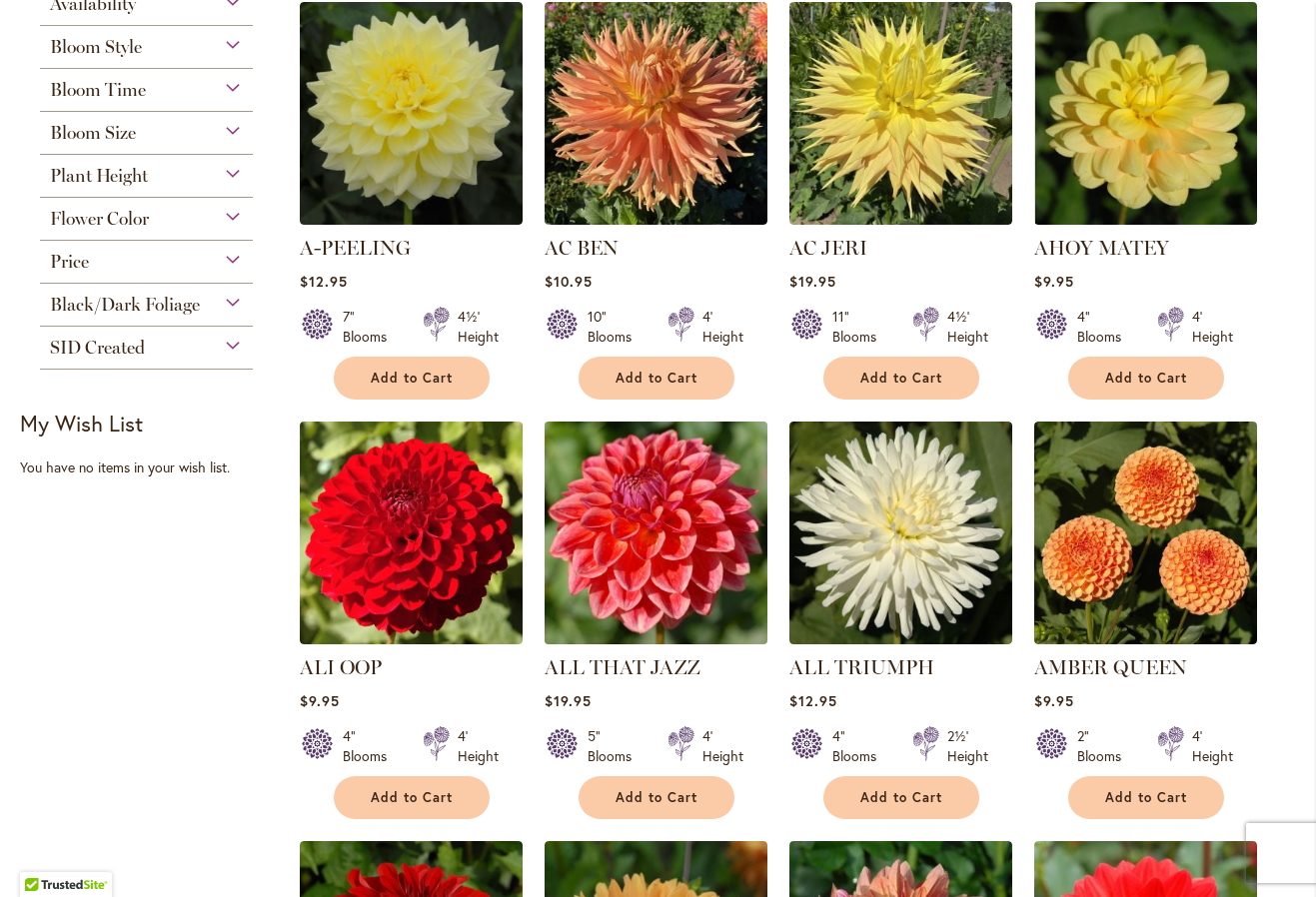 click at bounding box center [656, 533] 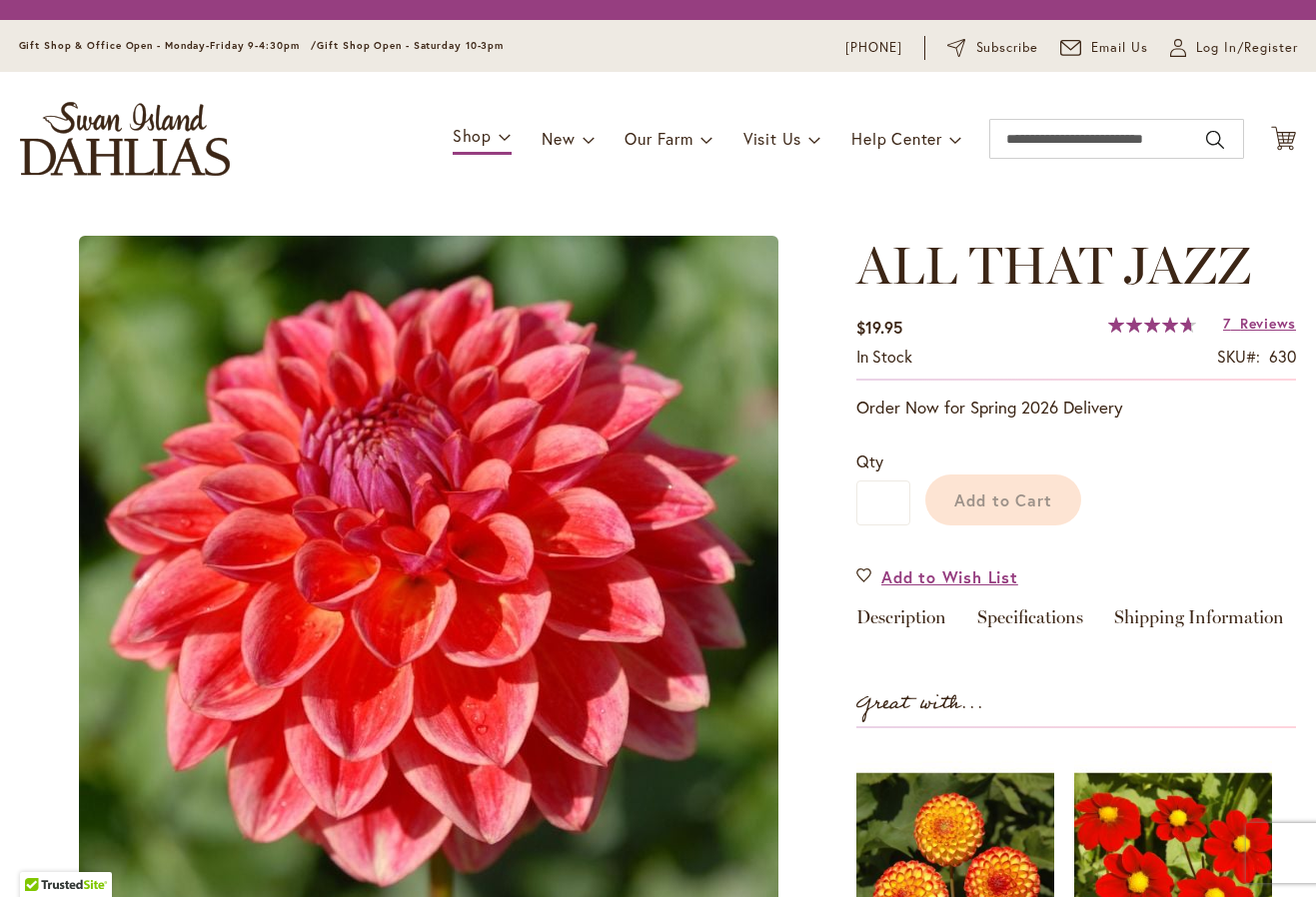 scroll, scrollTop: 0, scrollLeft: 0, axis: both 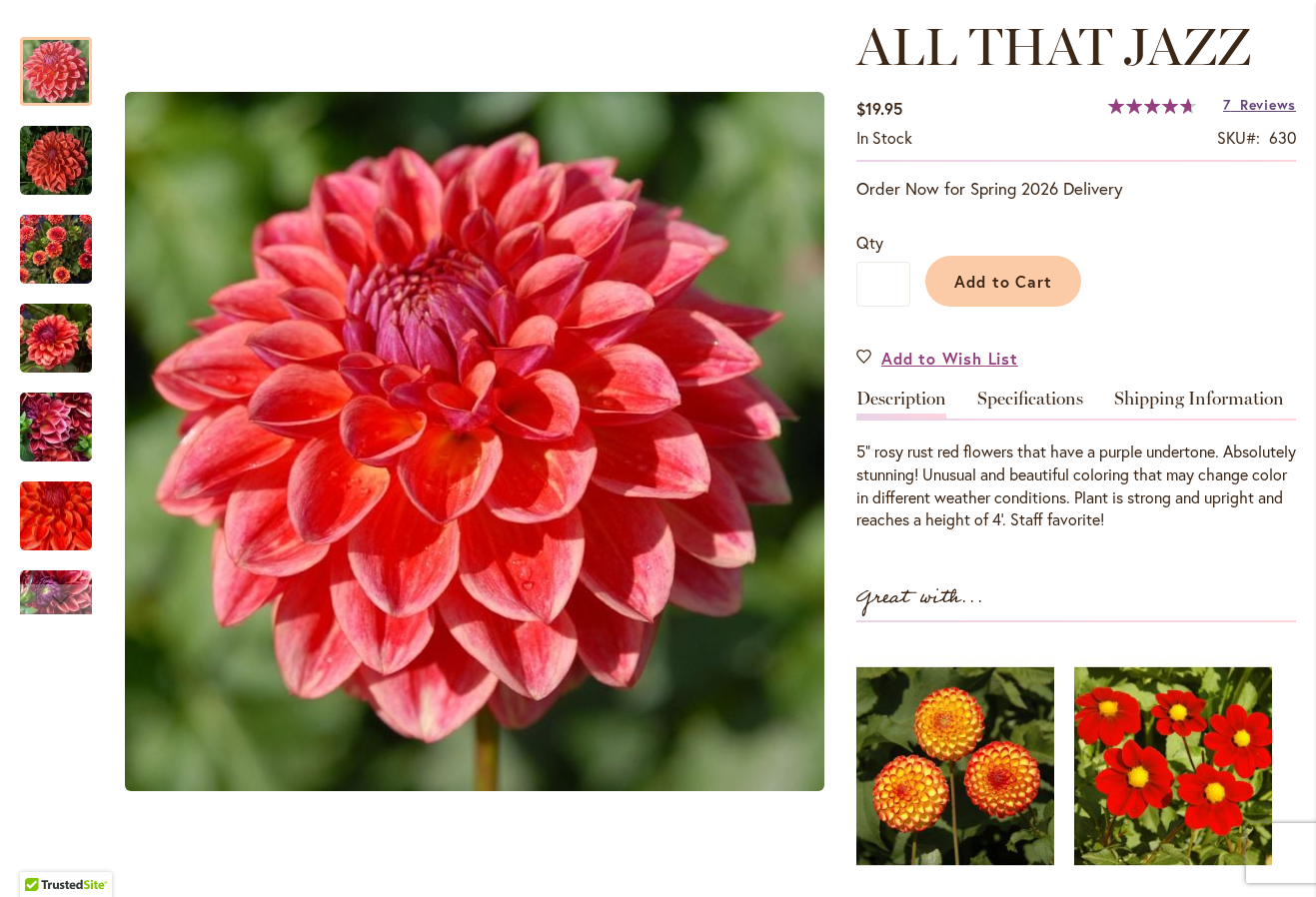 click on "Reviews" at bounding box center (1268, 104) 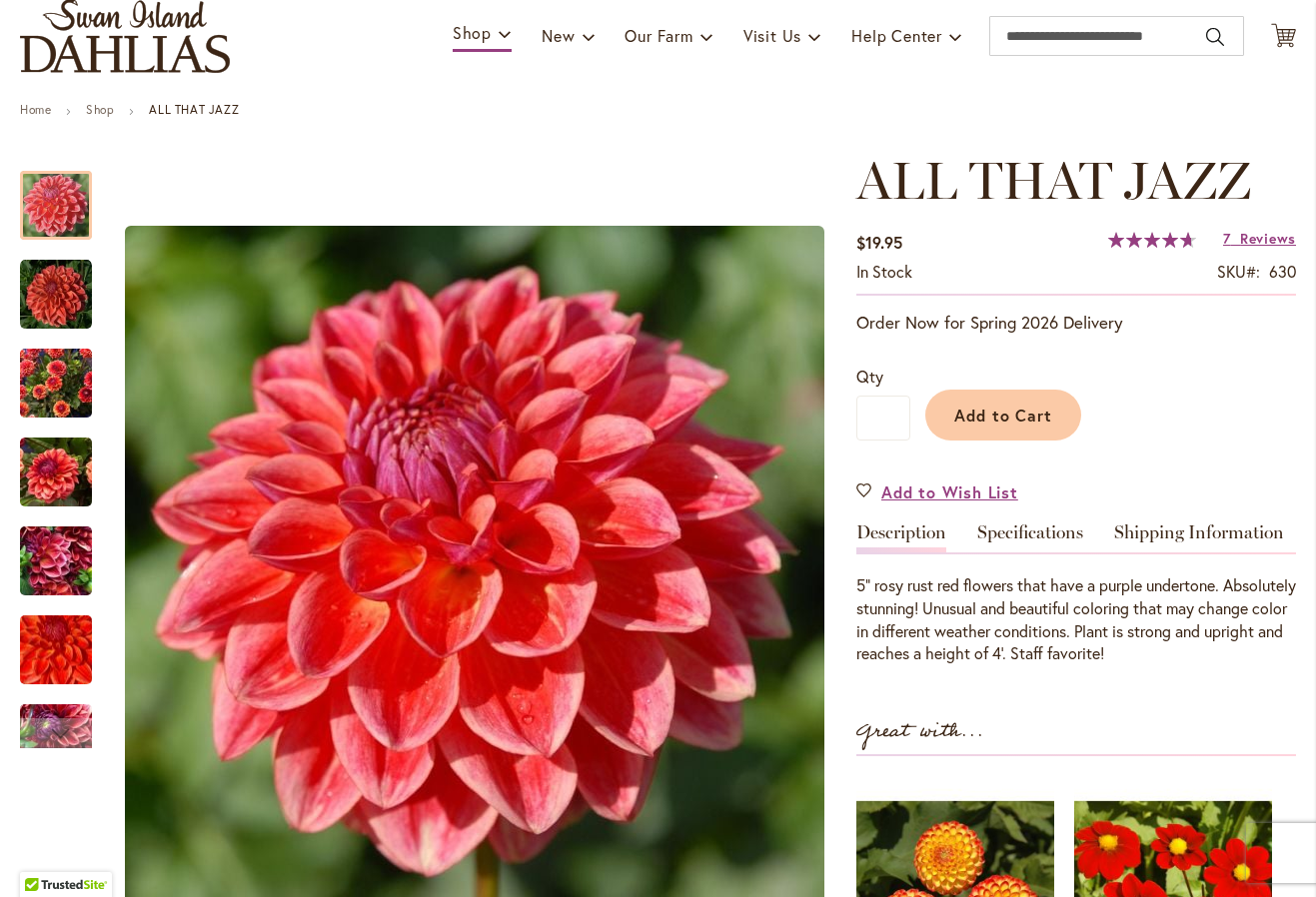 scroll, scrollTop: 135, scrollLeft: 0, axis: vertical 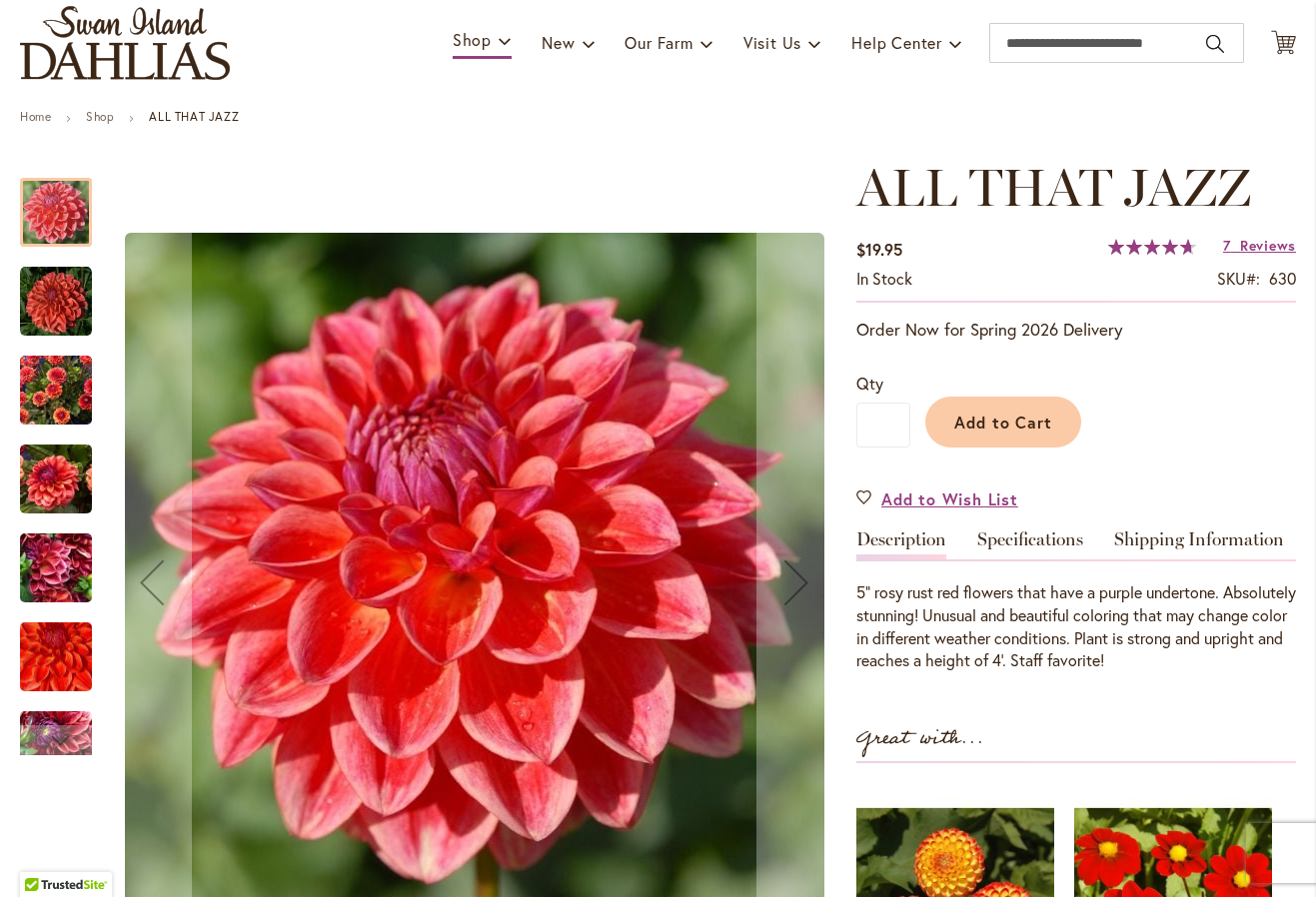 click at bounding box center (56, 302) 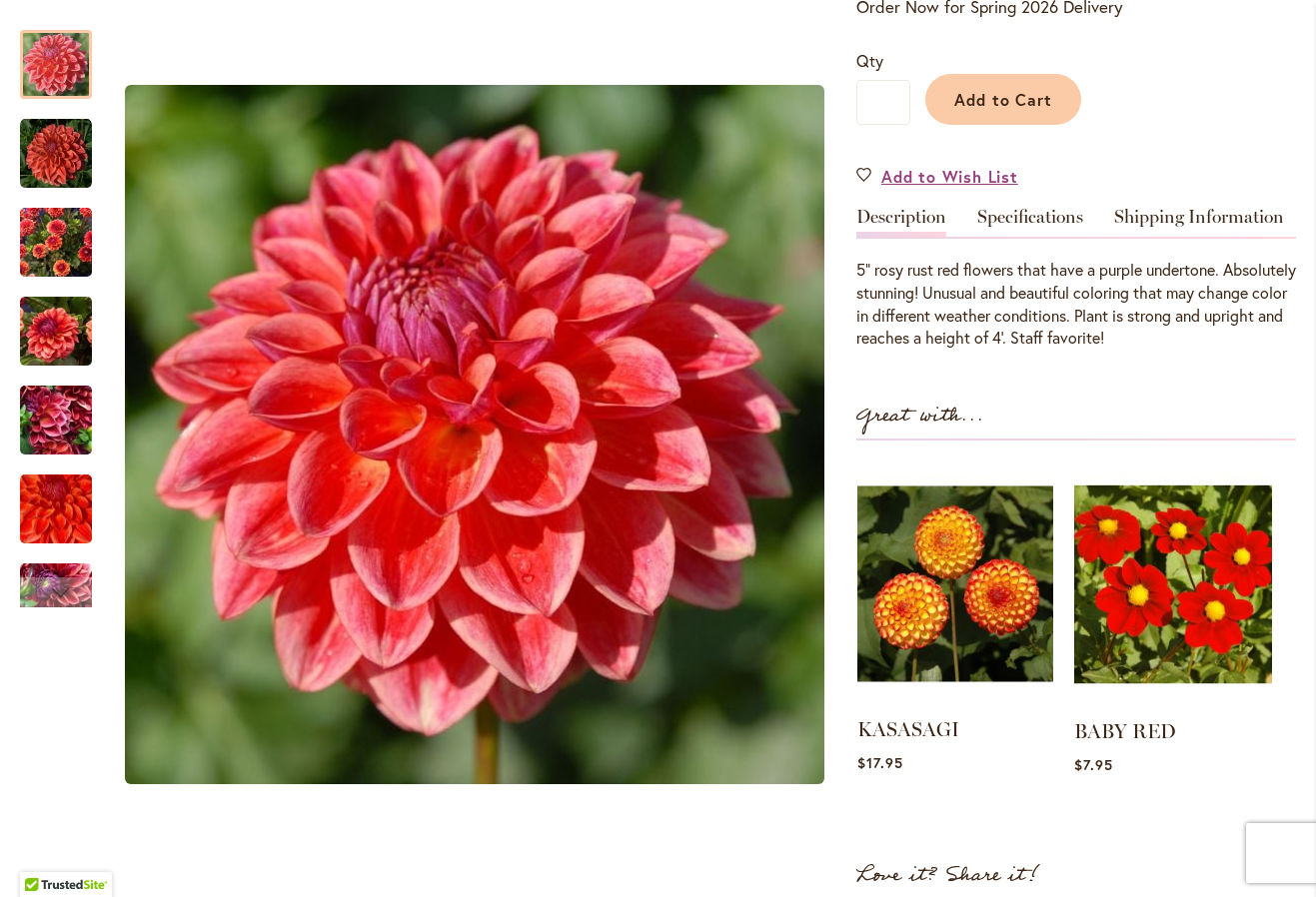 scroll, scrollTop: 495, scrollLeft: 0, axis: vertical 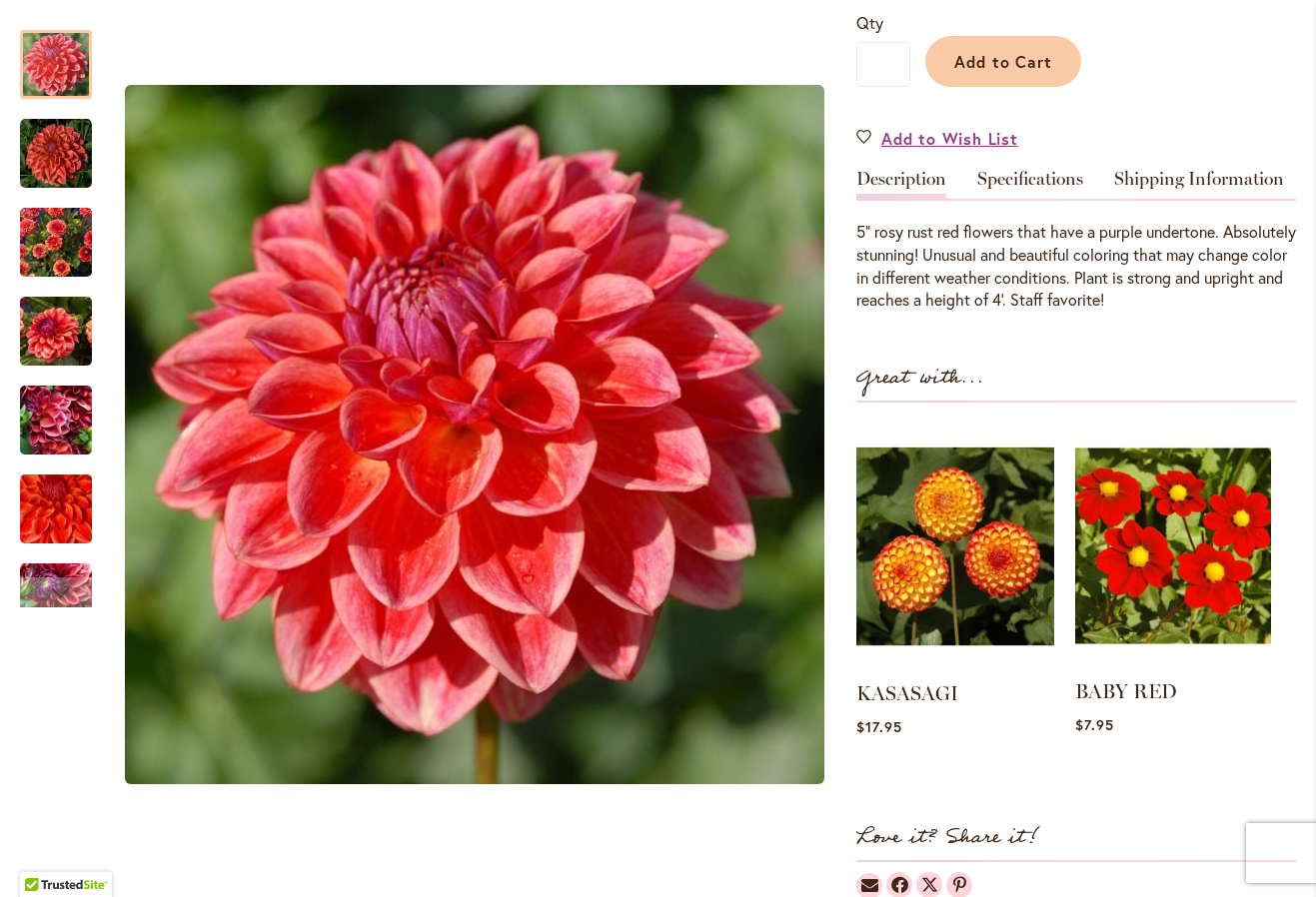 click at bounding box center [1173, 545] 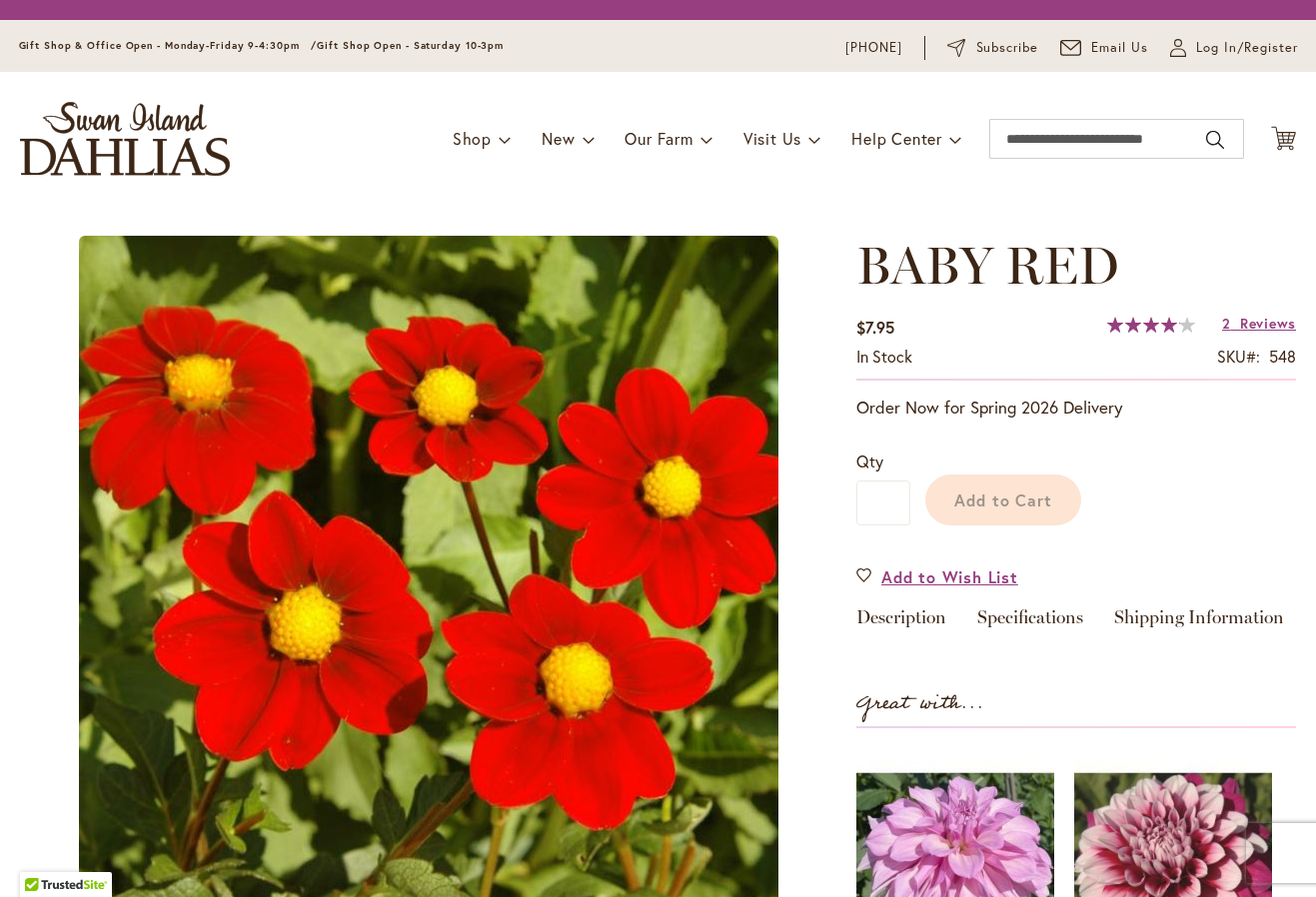 scroll, scrollTop: 0, scrollLeft: 0, axis: both 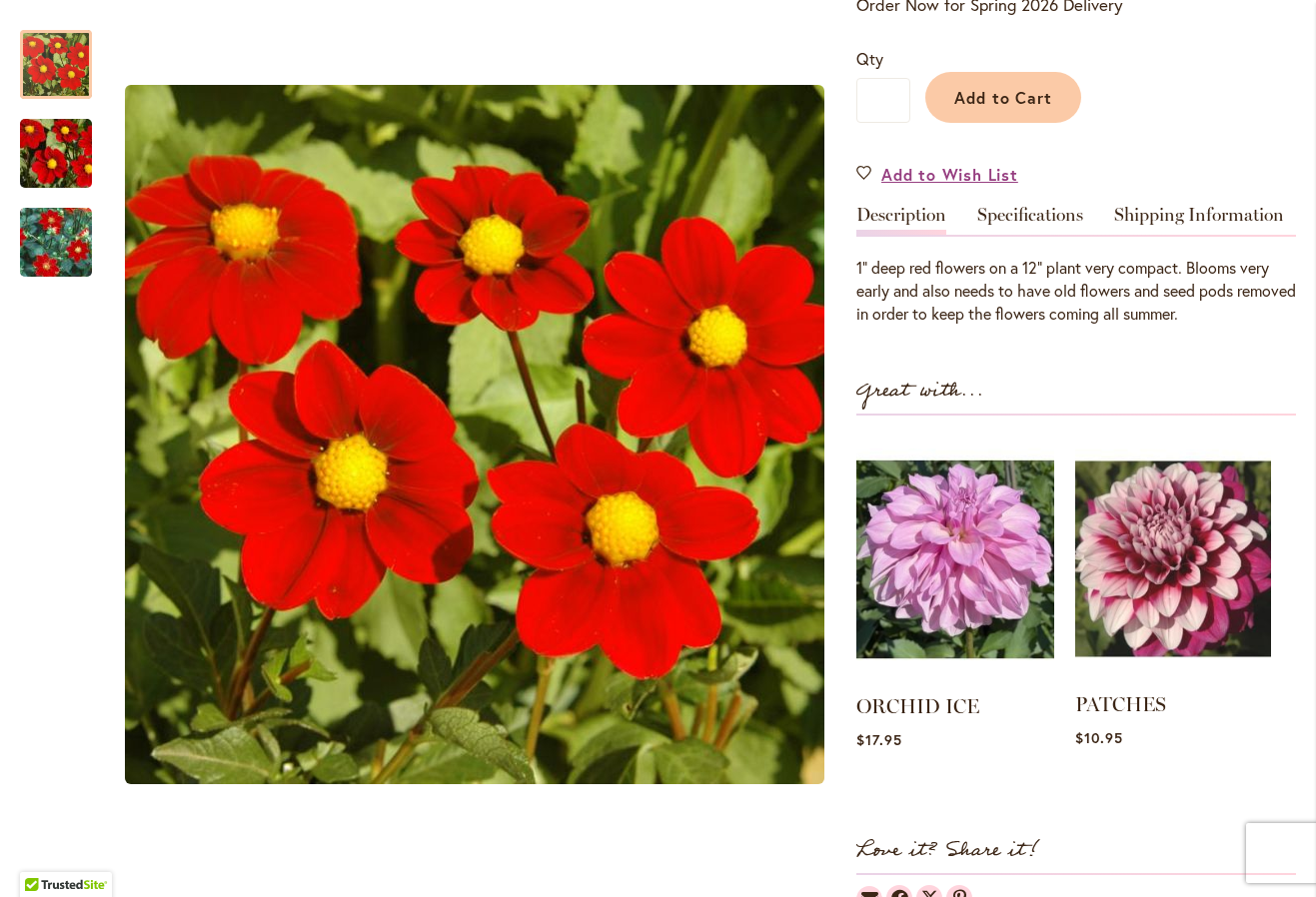 click at bounding box center [1173, 558] 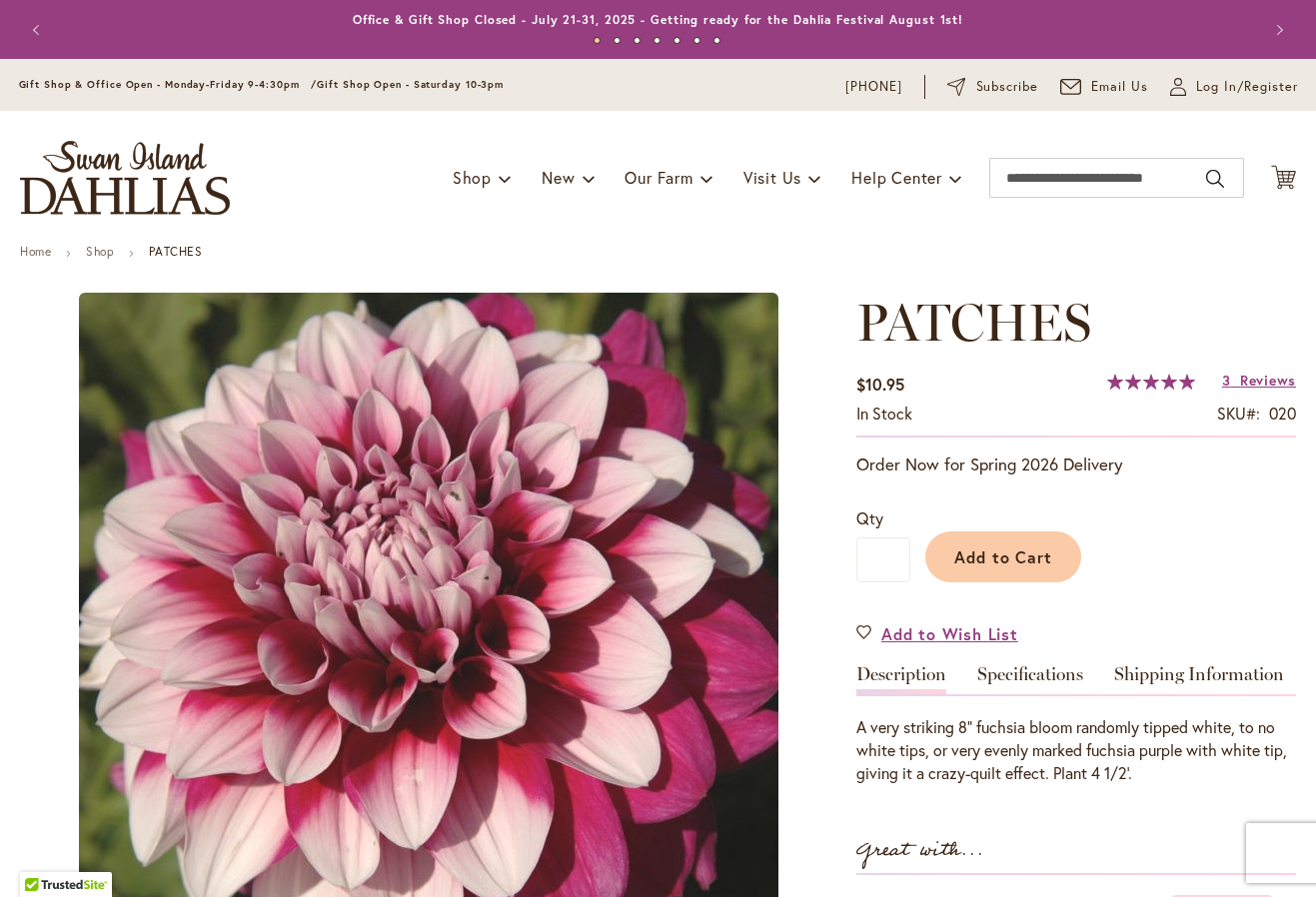 scroll, scrollTop: 0, scrollLeft: 0, axis: both 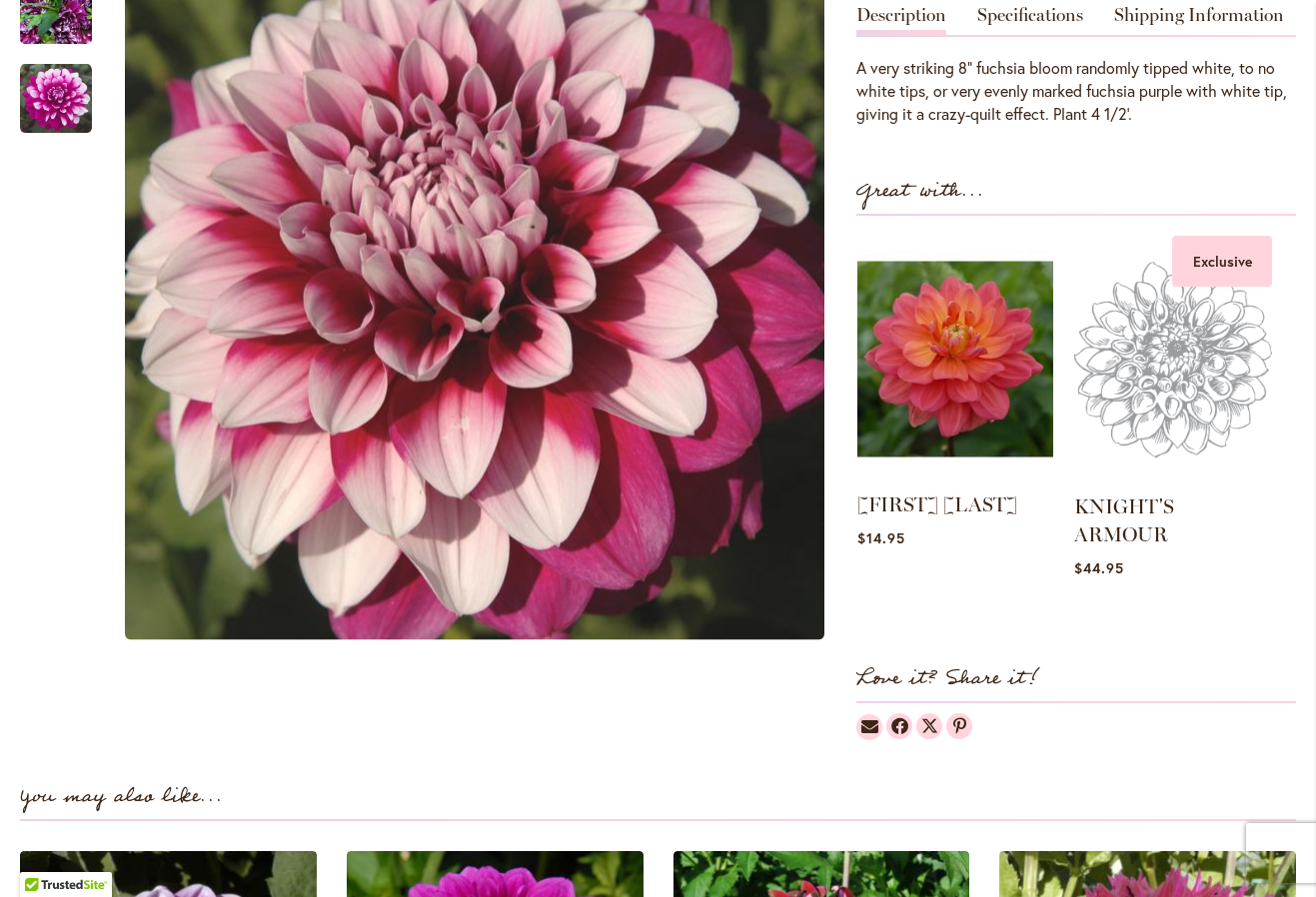 click at bounding box center [955, 359] 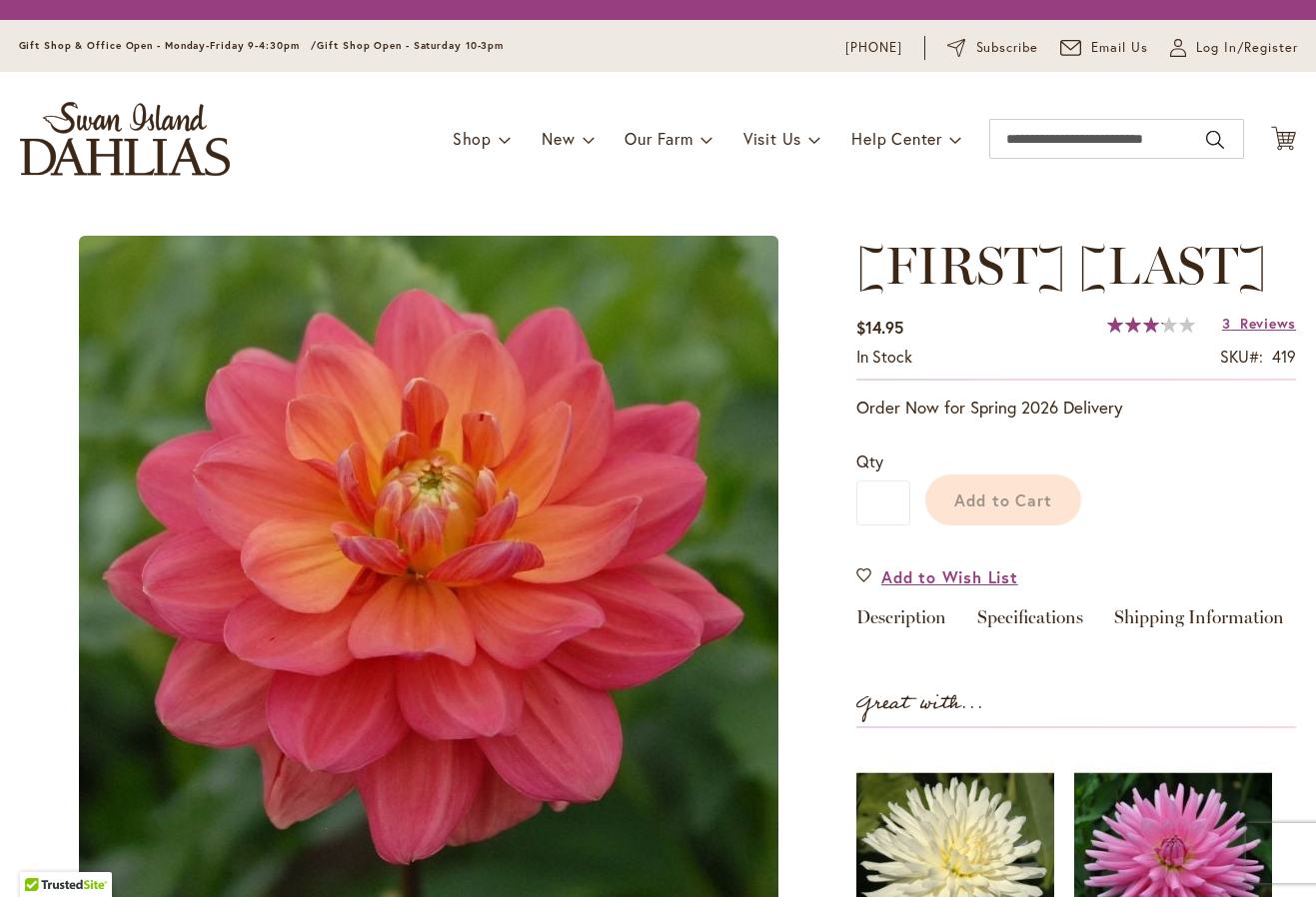 scroll, scrollTop: 0, scrollLeft: 0, axis: both 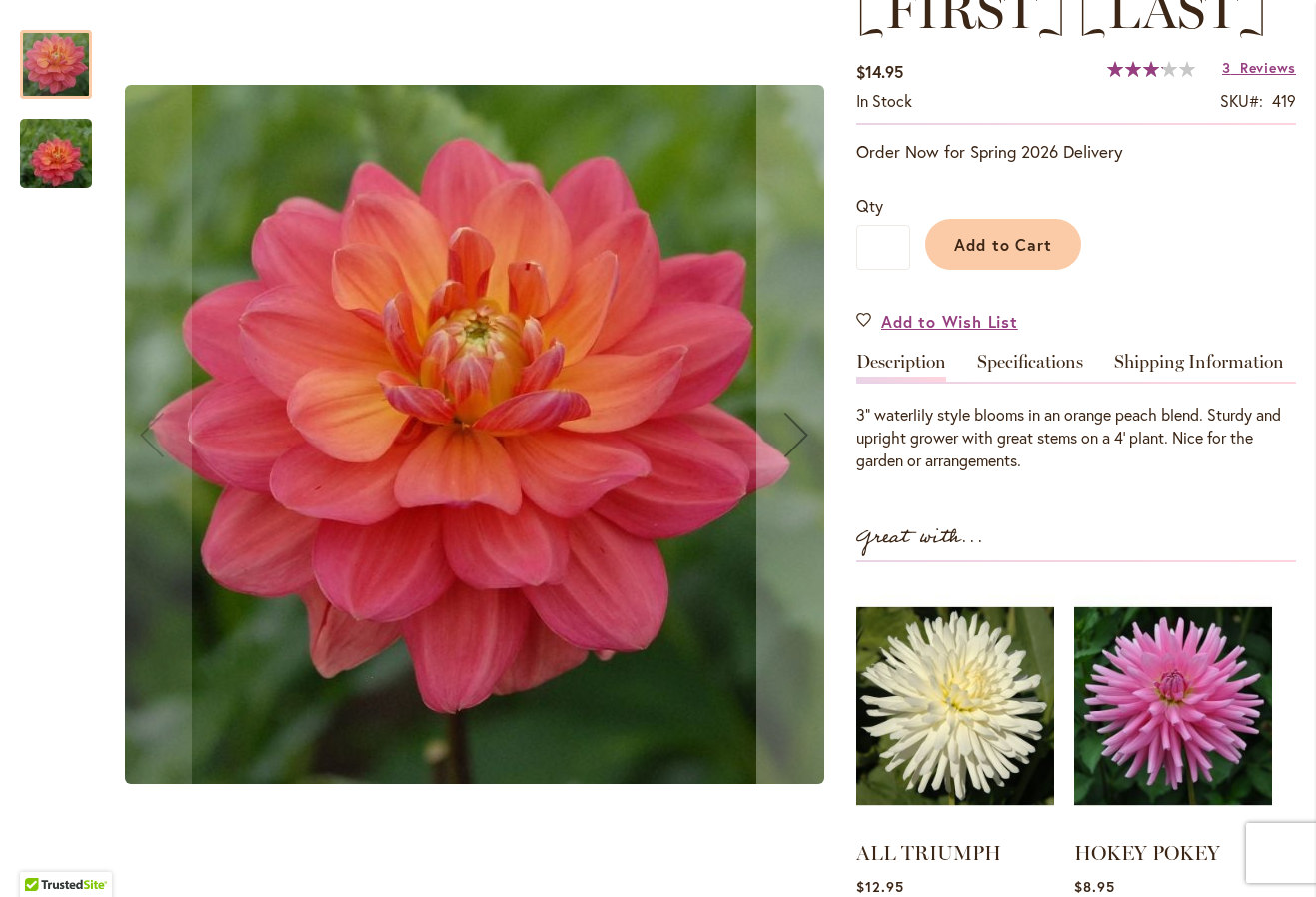 click at bounding box center (56, 154) 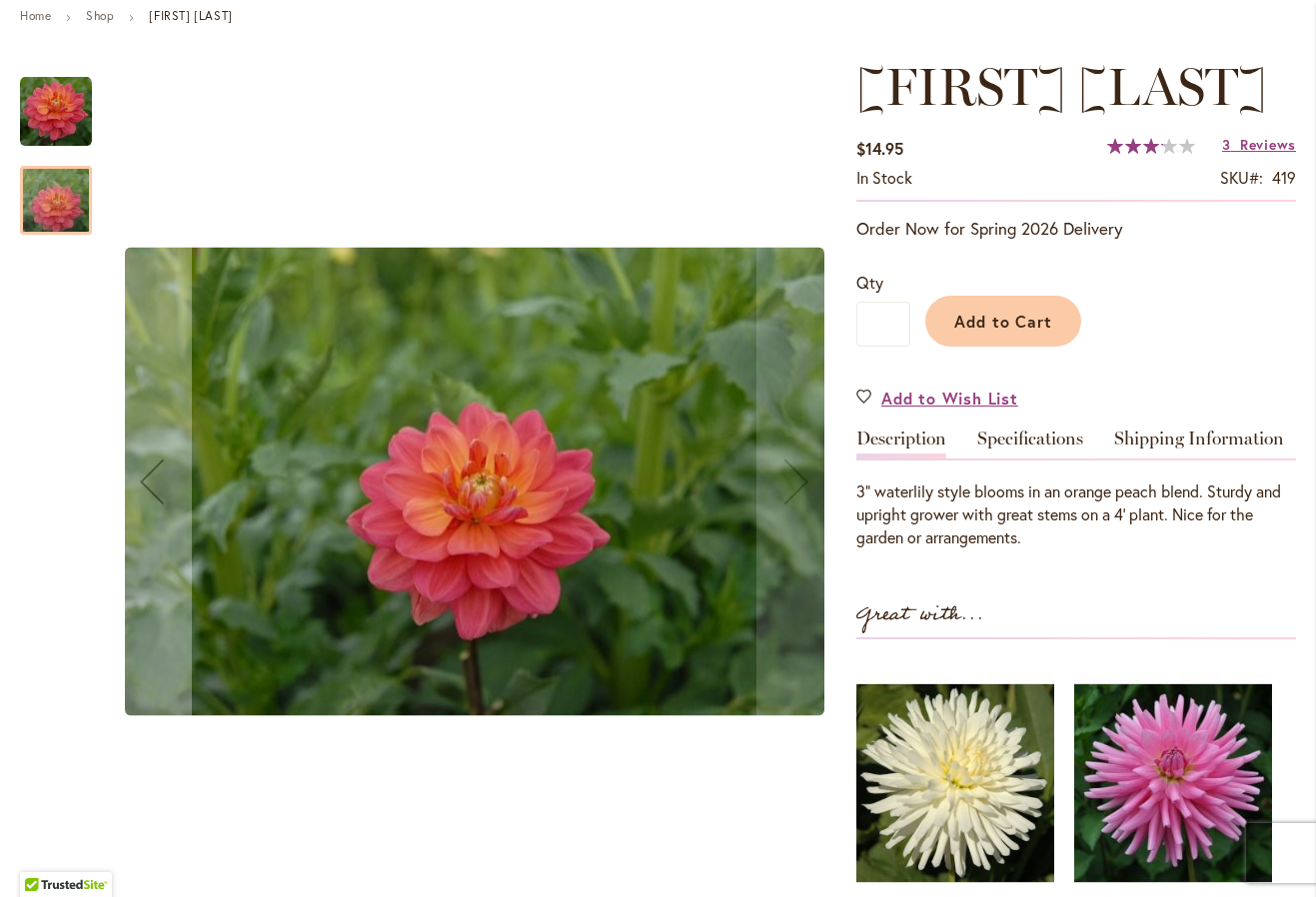 scroll, scrollTop: 237, scrollLeft: 0, axis: vertical 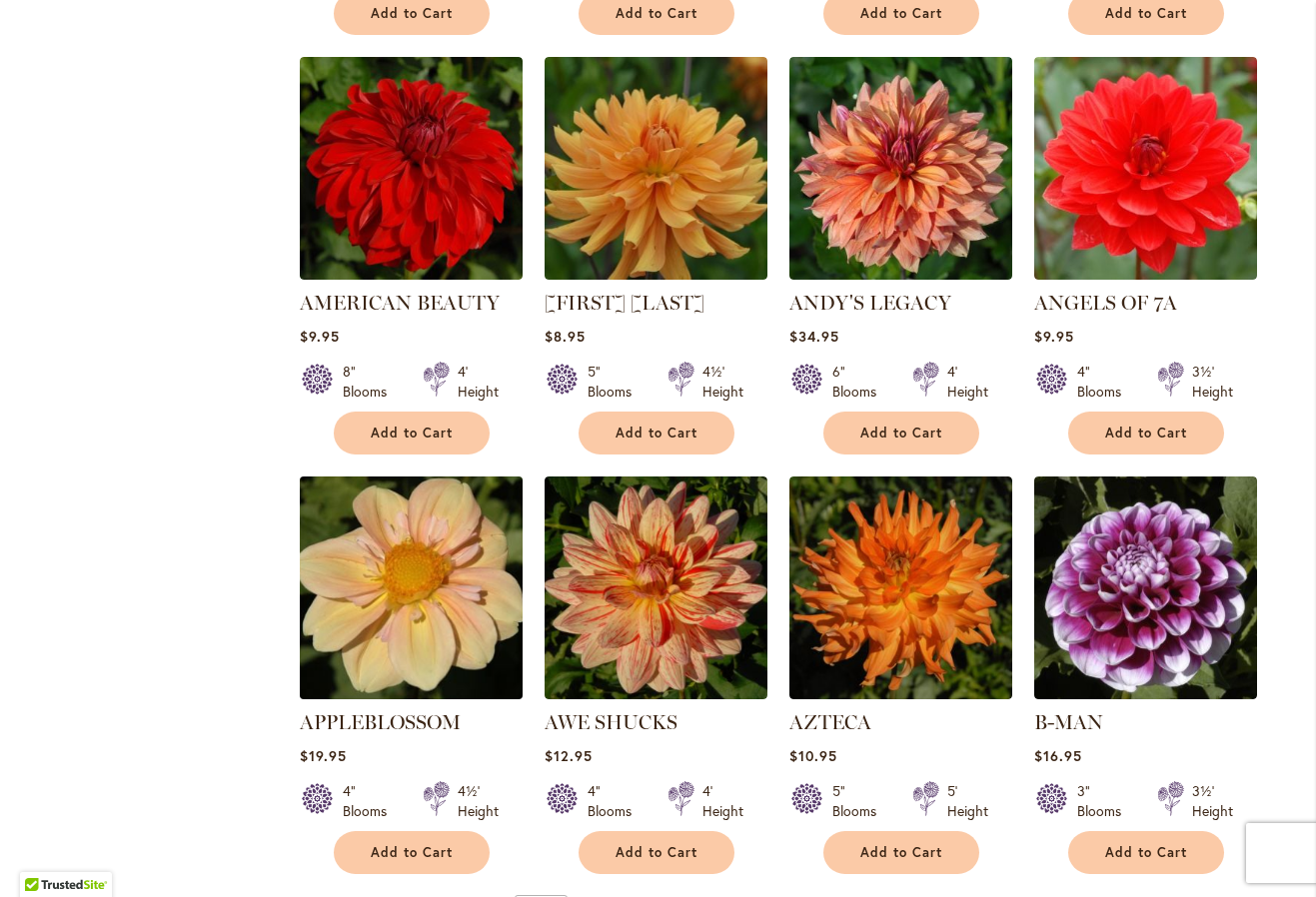 click at bounding box center [411, 588] 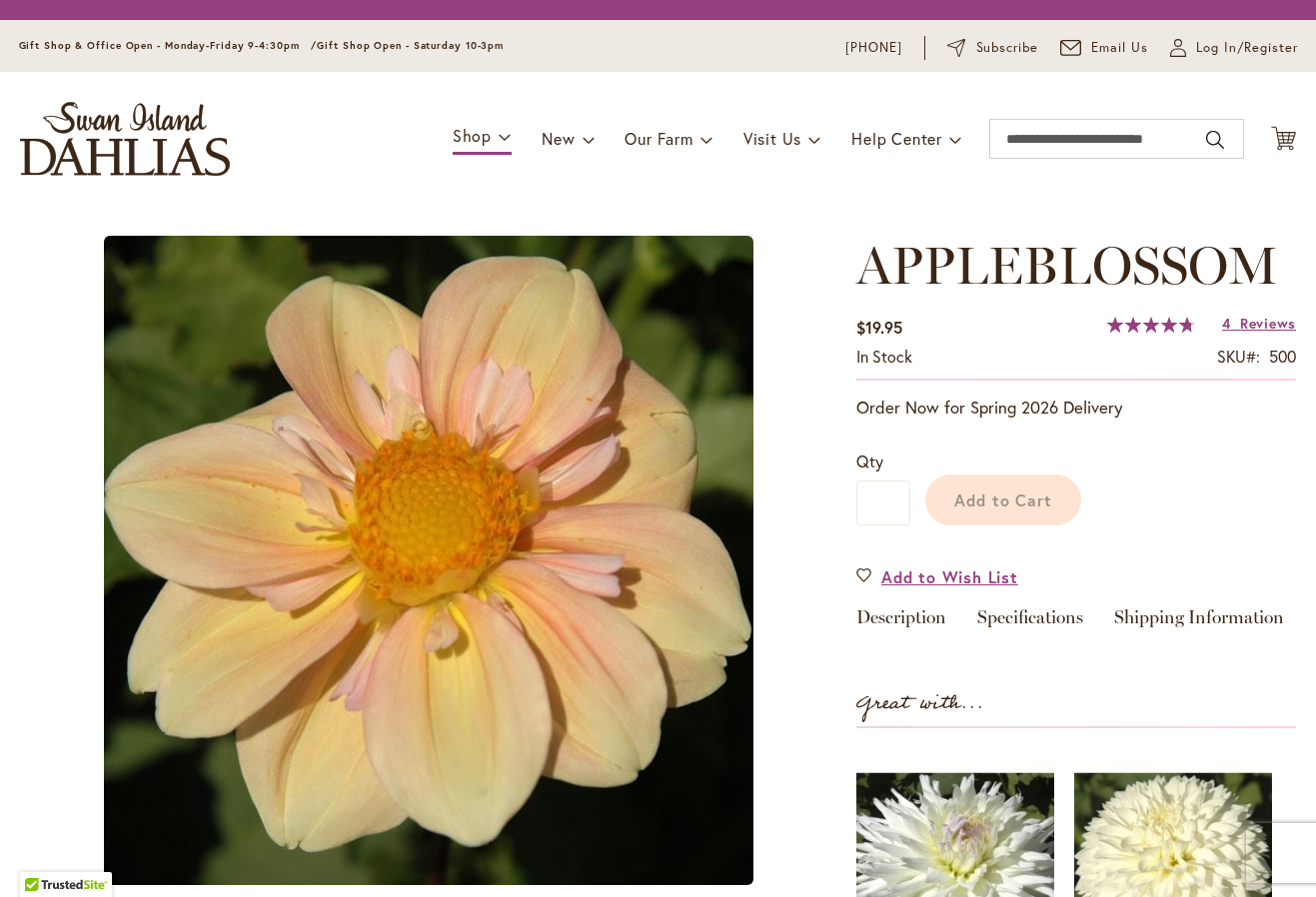 scroll, scrollTop: 0, scrollLeft: 0, axis: both 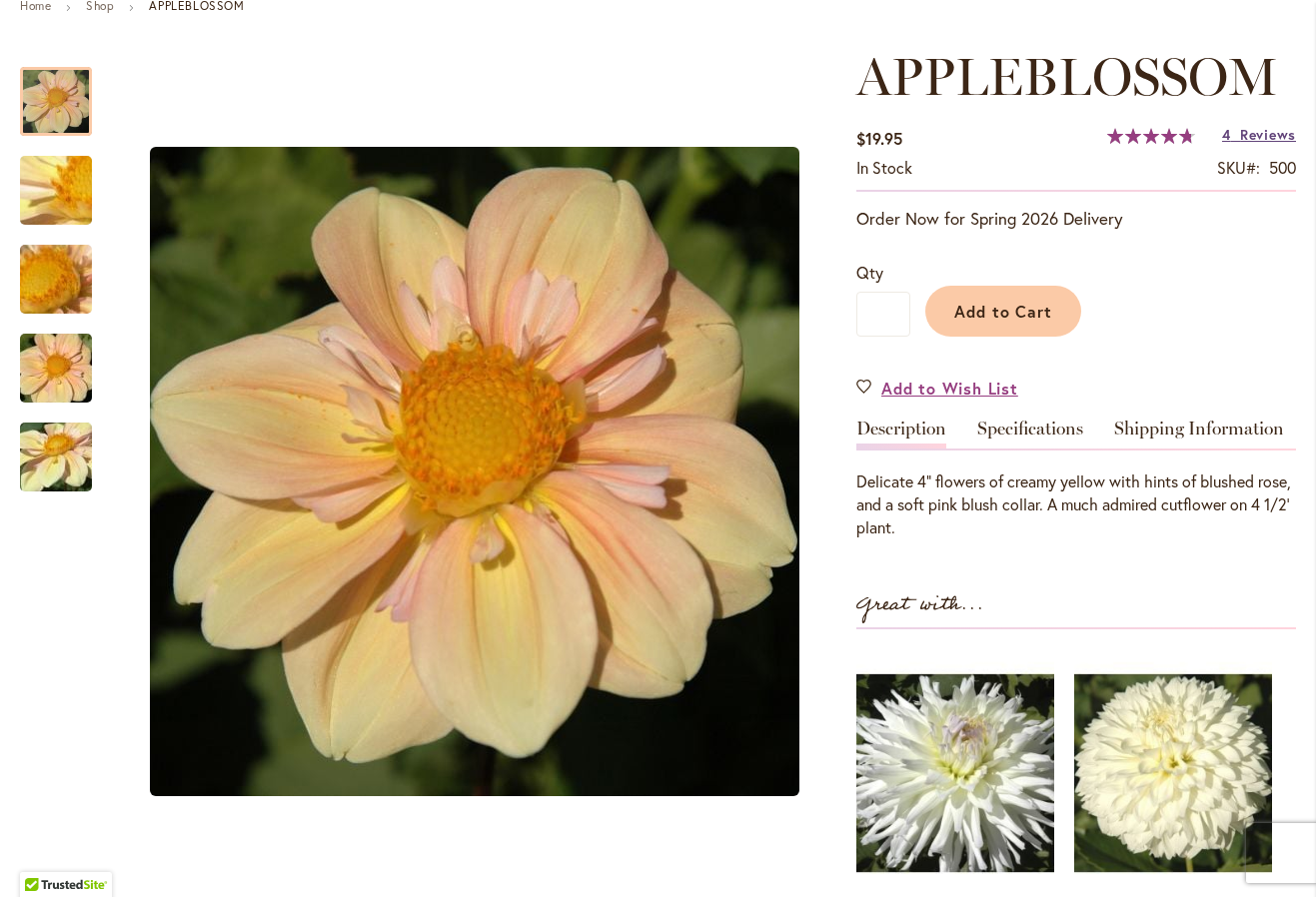 click on "Reviews" at bounding box center (1268, 134) 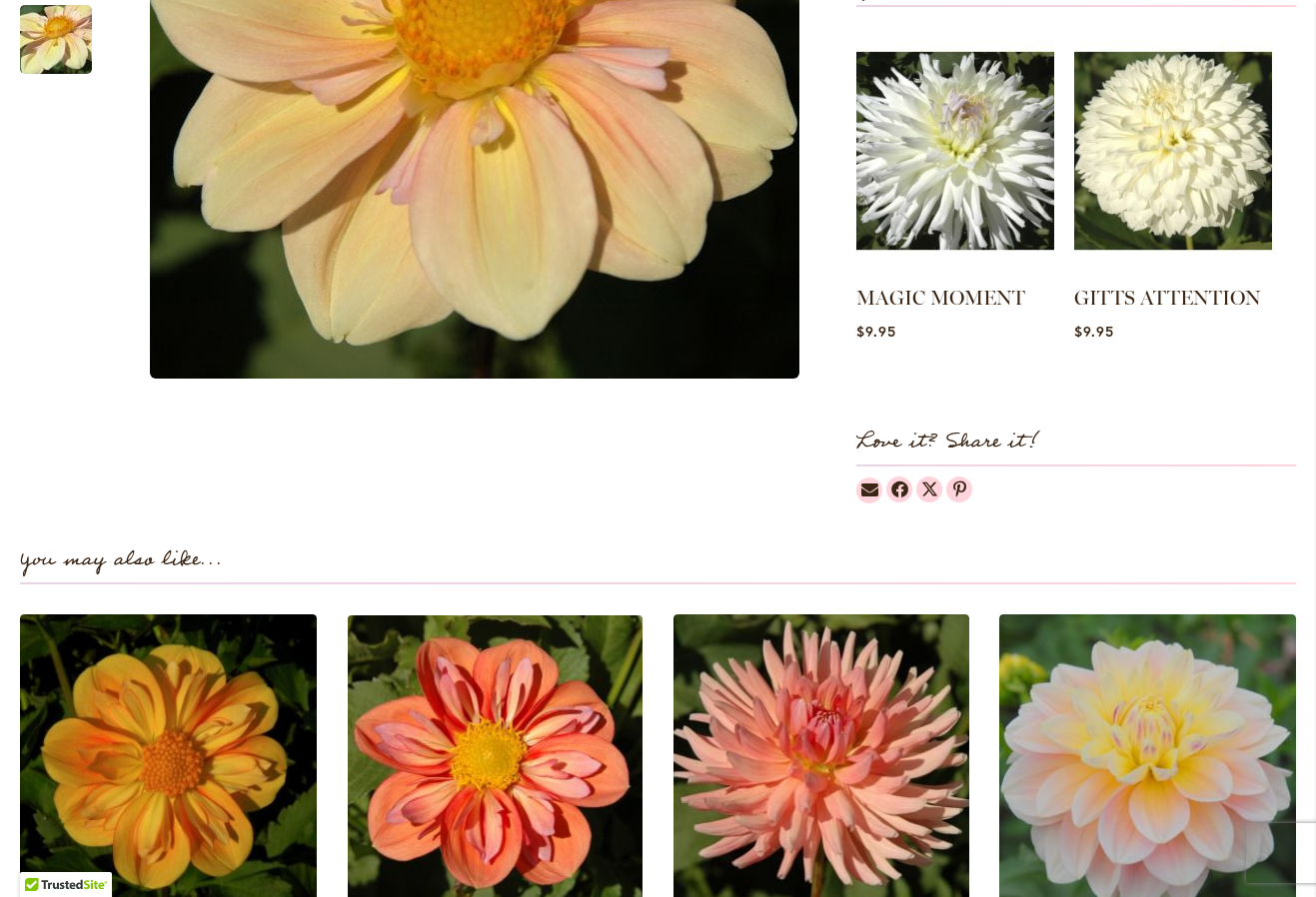 scroll, scrollTop: 880, scrollLeft: 0, axis: vertical 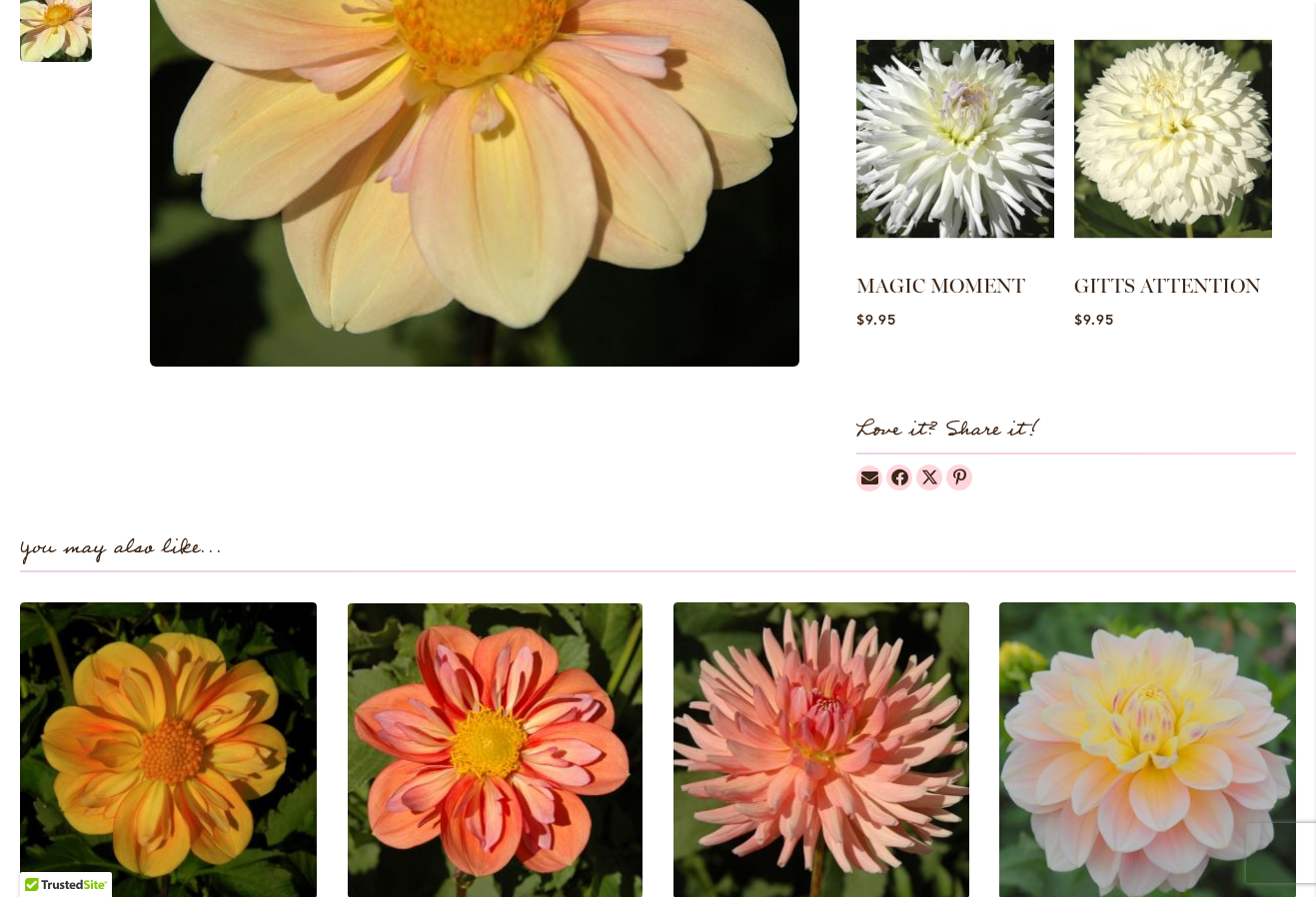click at bounding box center (494, 750) 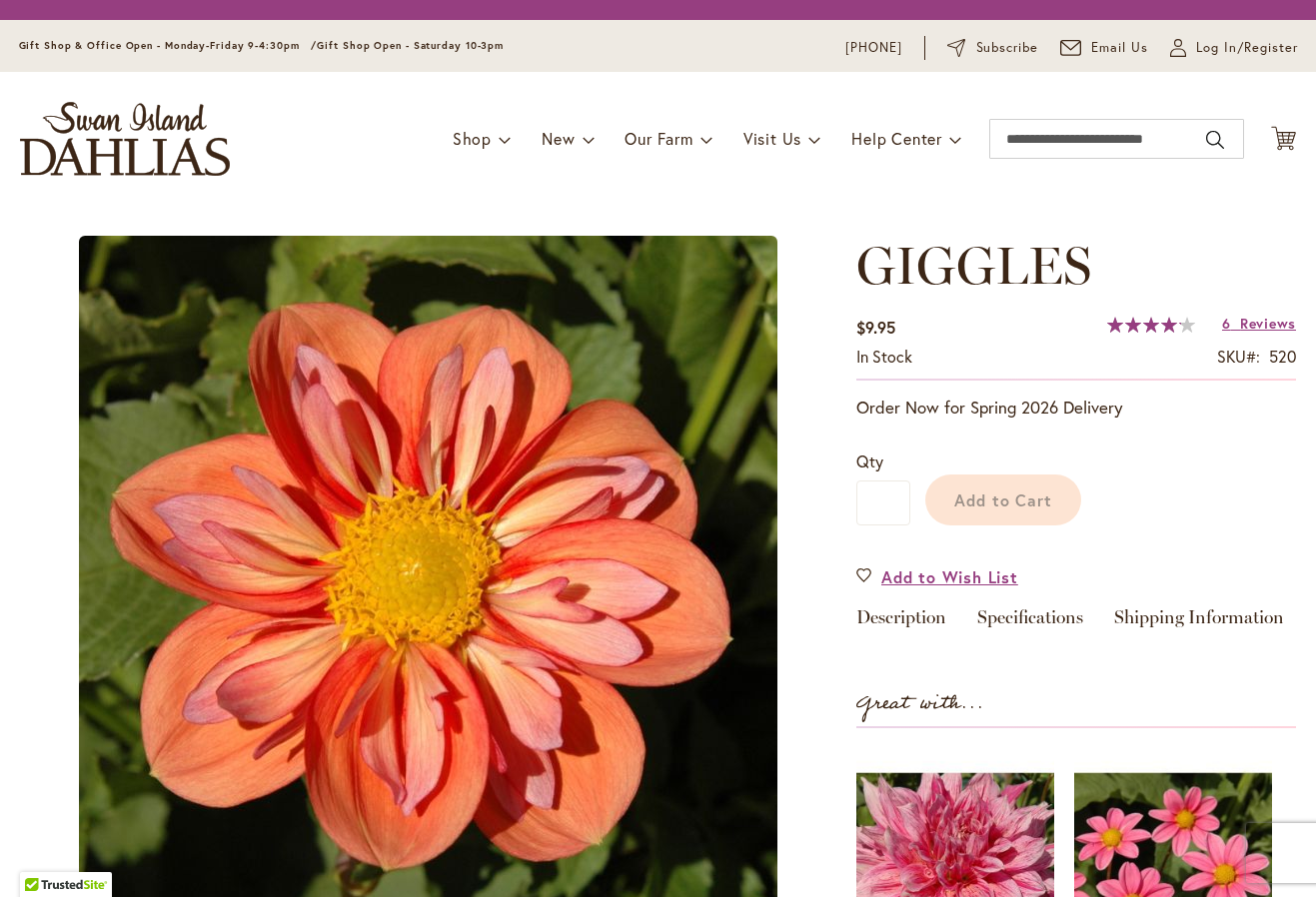 scroll, scrollTop: 0, scrollLeft: 0, axis: both 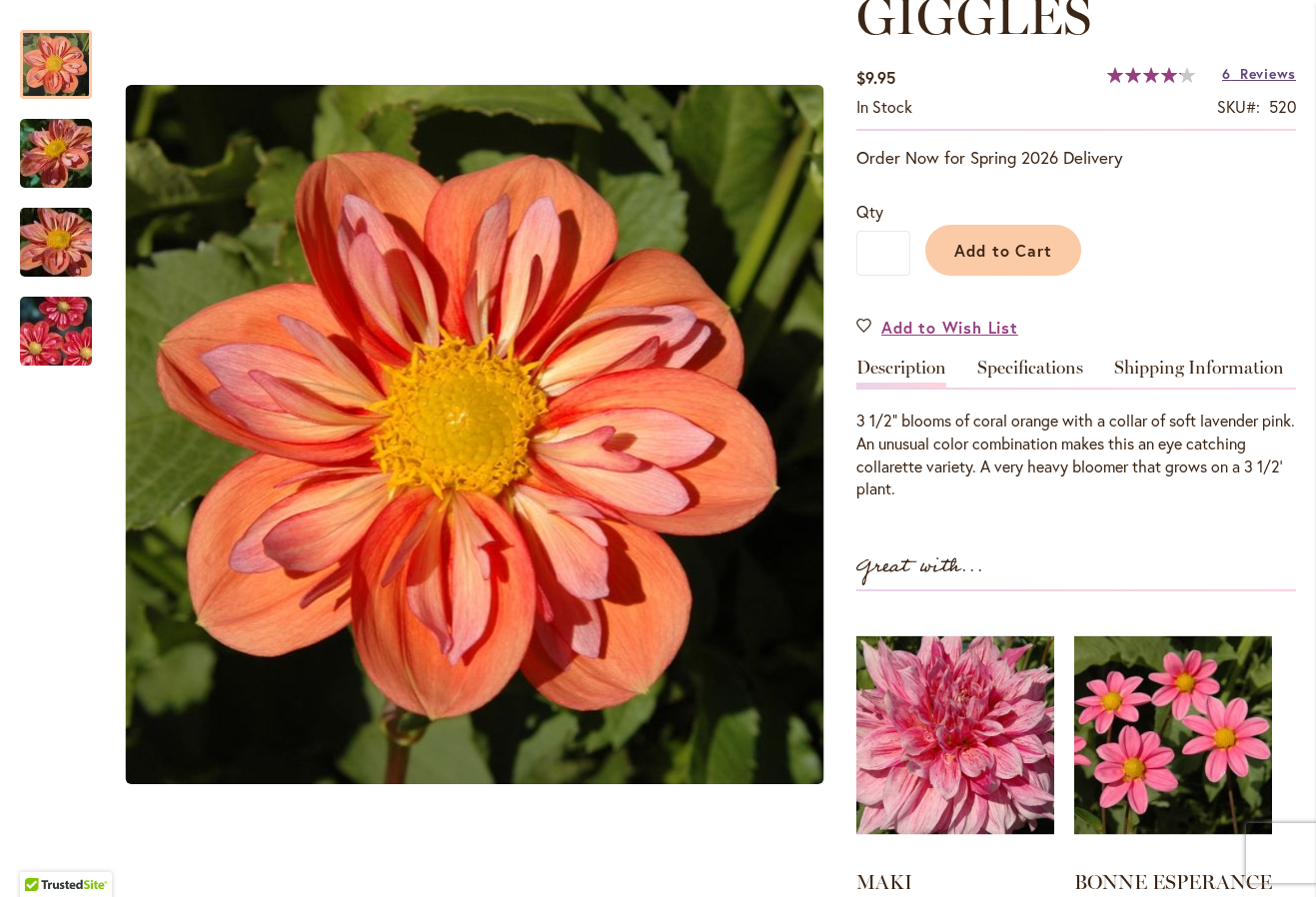 click on "6
Reviews" at bounding box center [1259, 73] 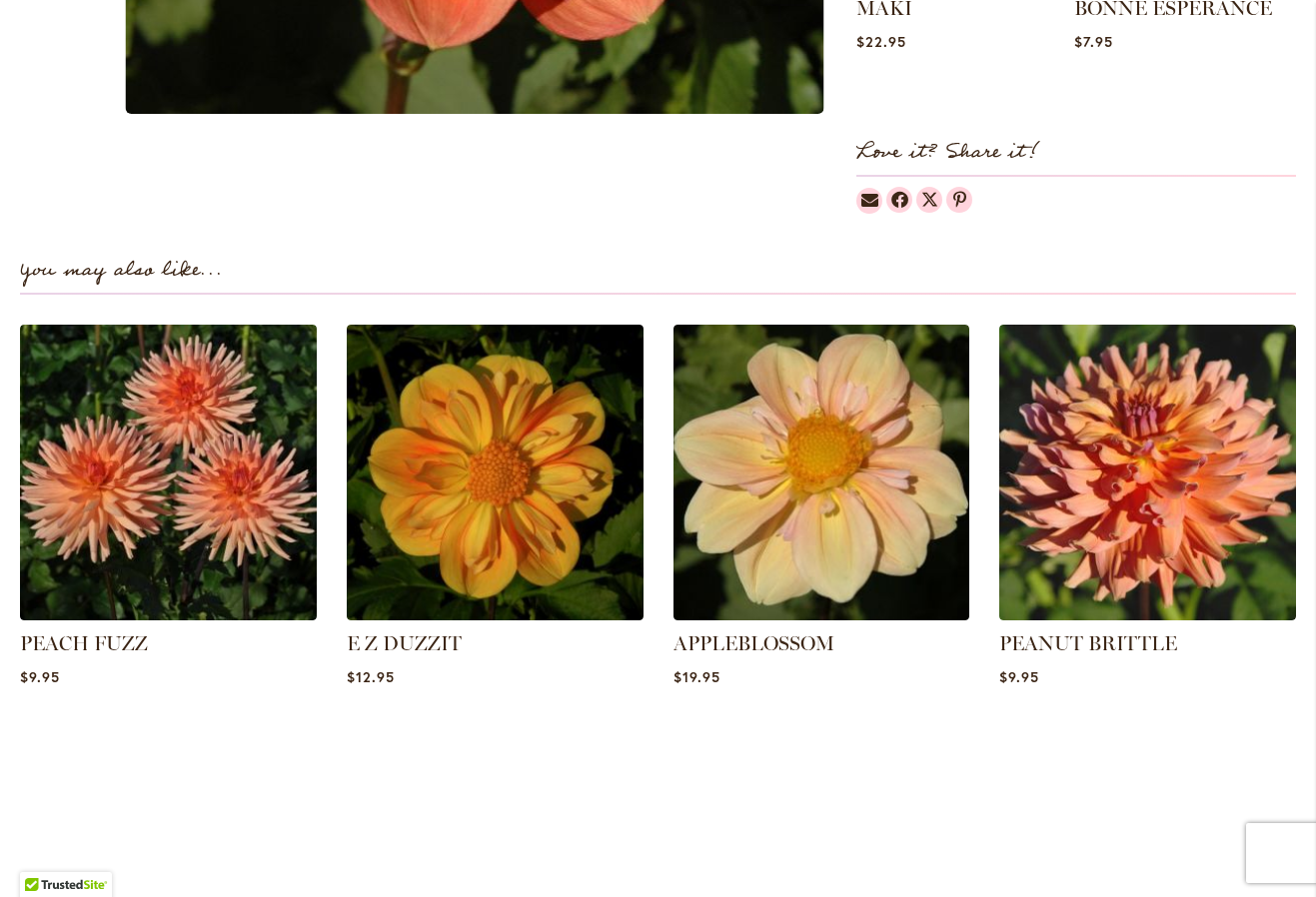 scroll, scrollTop: 1130, scrollLeft: 0, axis: vertical 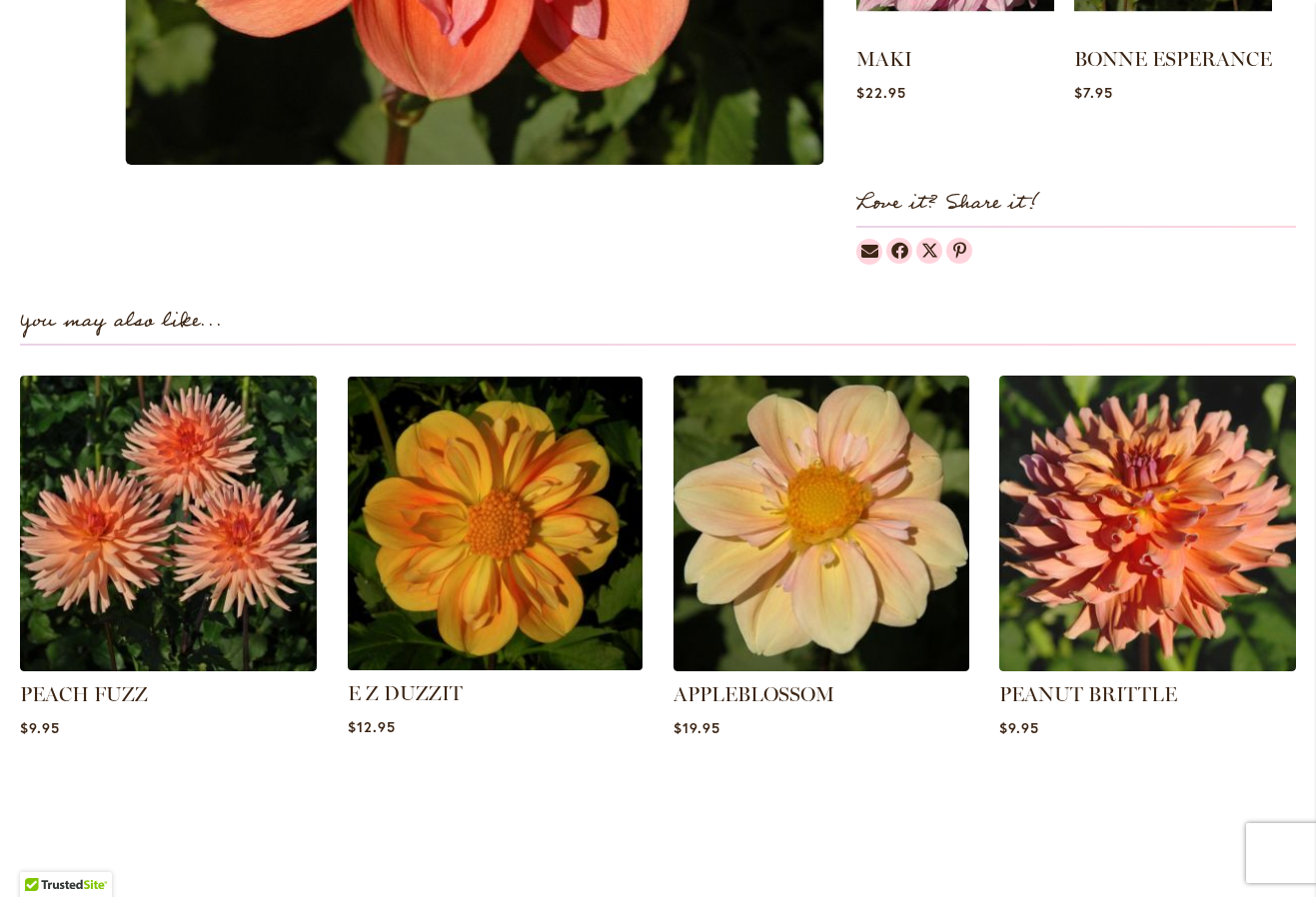 click at bounding box center (494, 522) 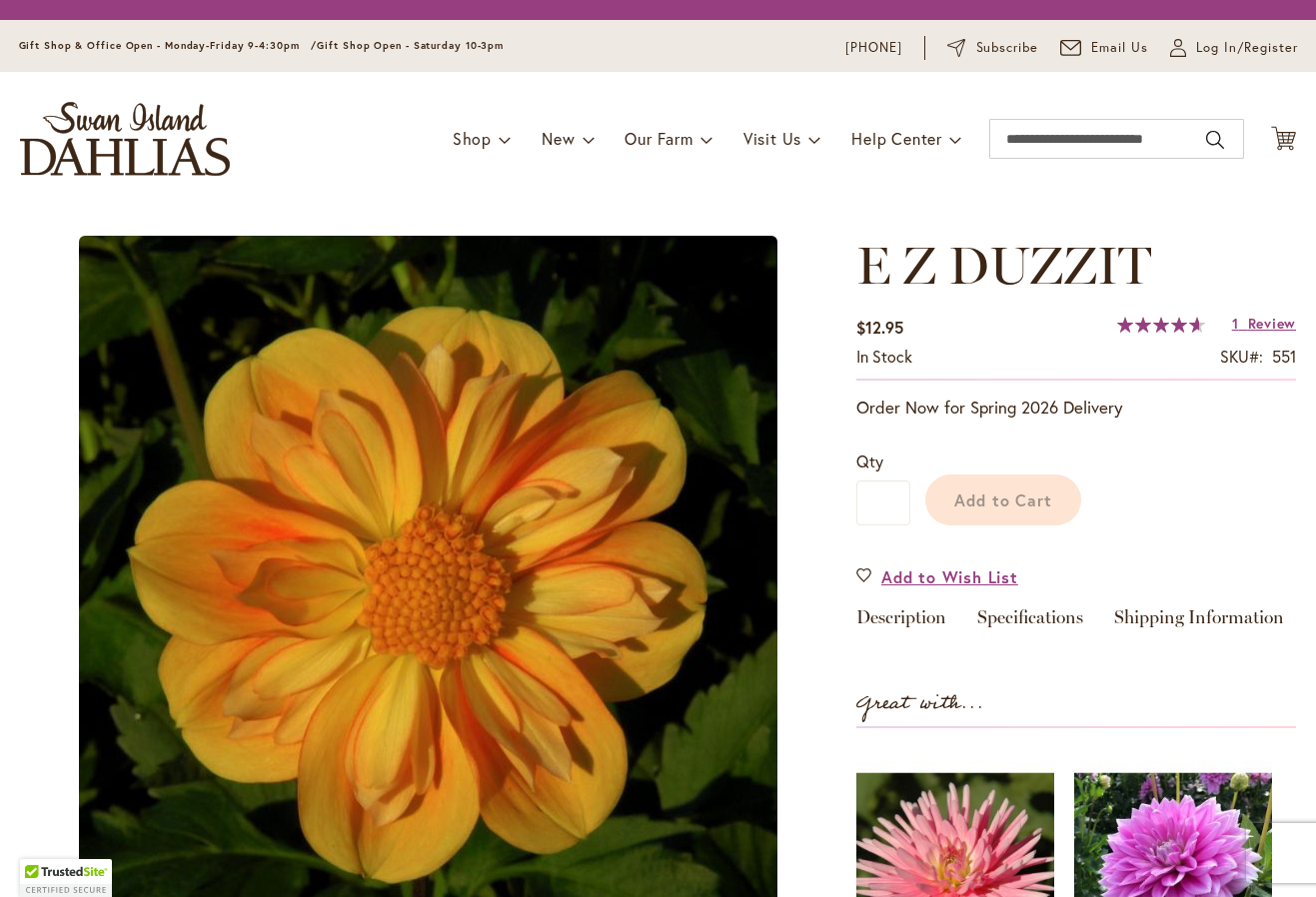 scroll, scrollTop: 0, scrollLeft: 0, axis: both 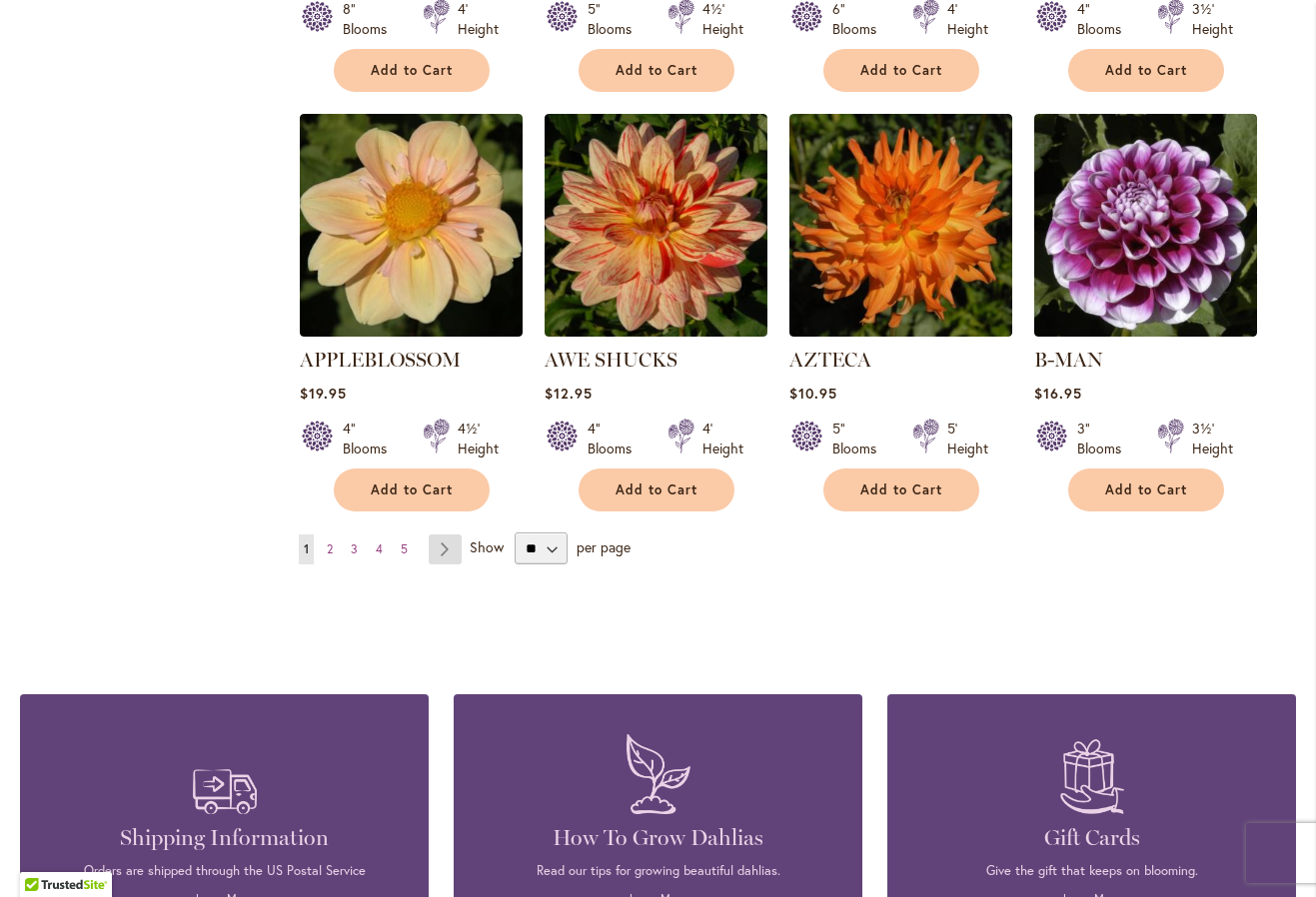 click on "Page
Next" at bounding box center (445, 549) 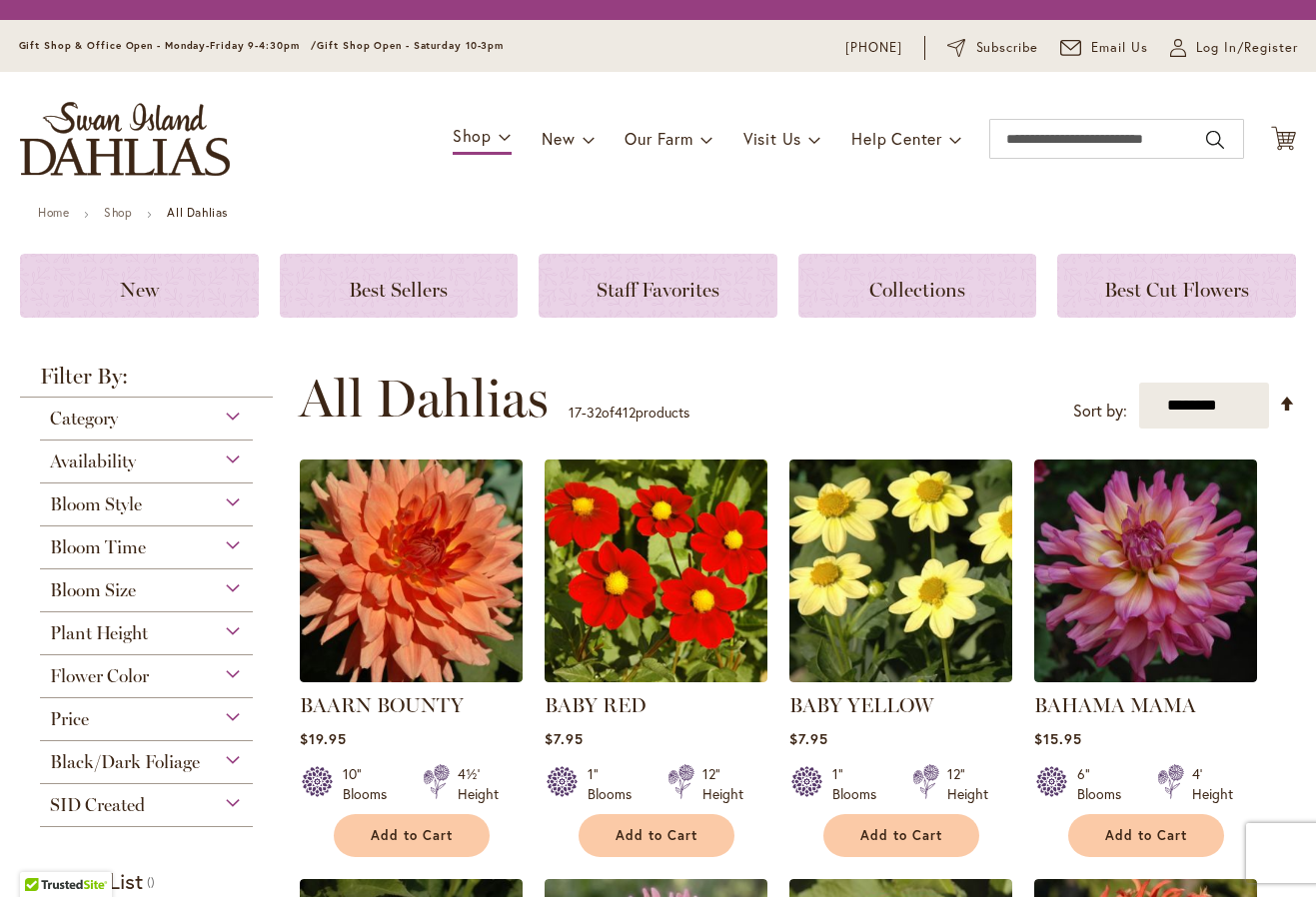 scroll, scrollTop: 0, scrollLeft: 0, axis: both 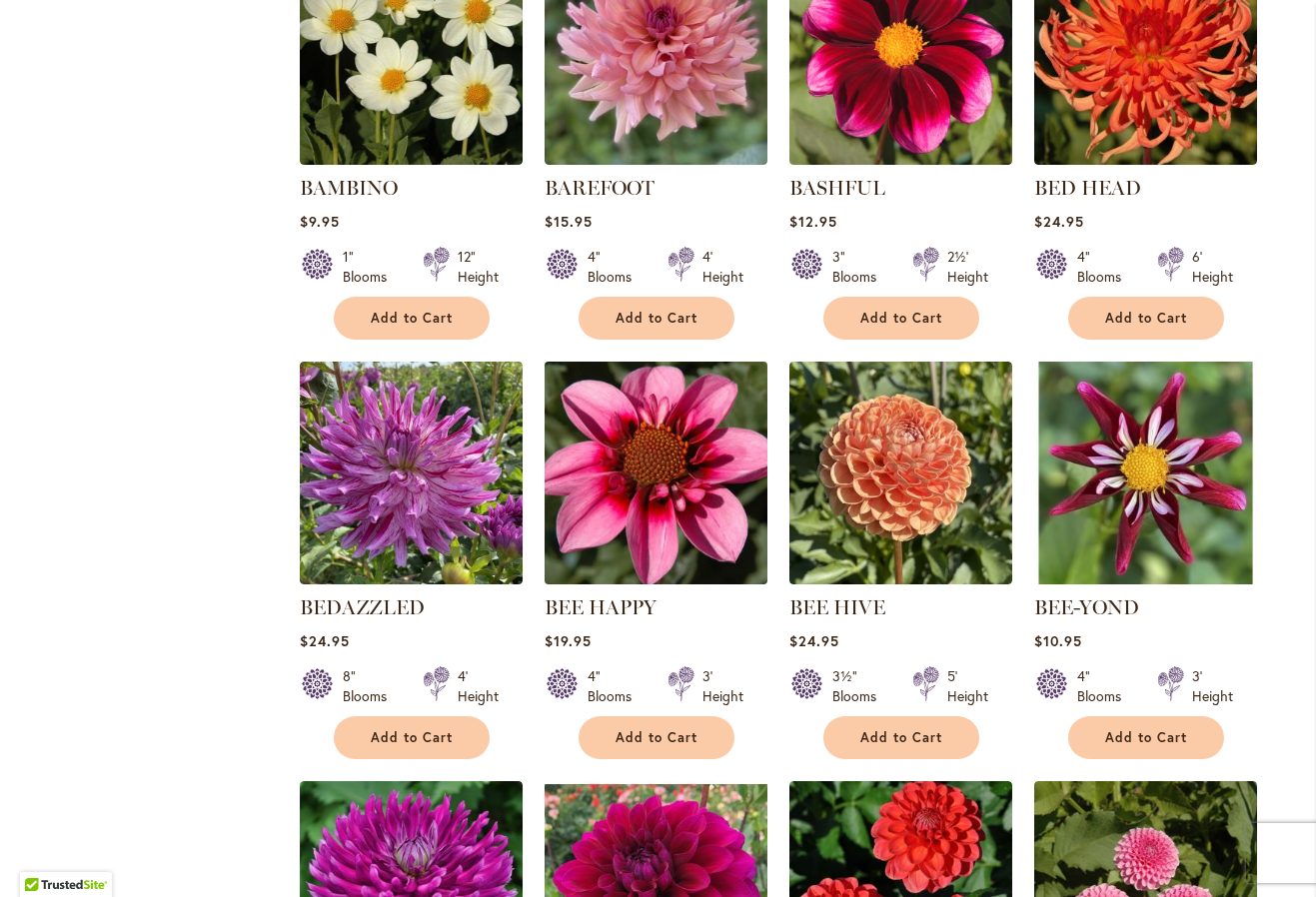 click at bounding box center [656, 473] 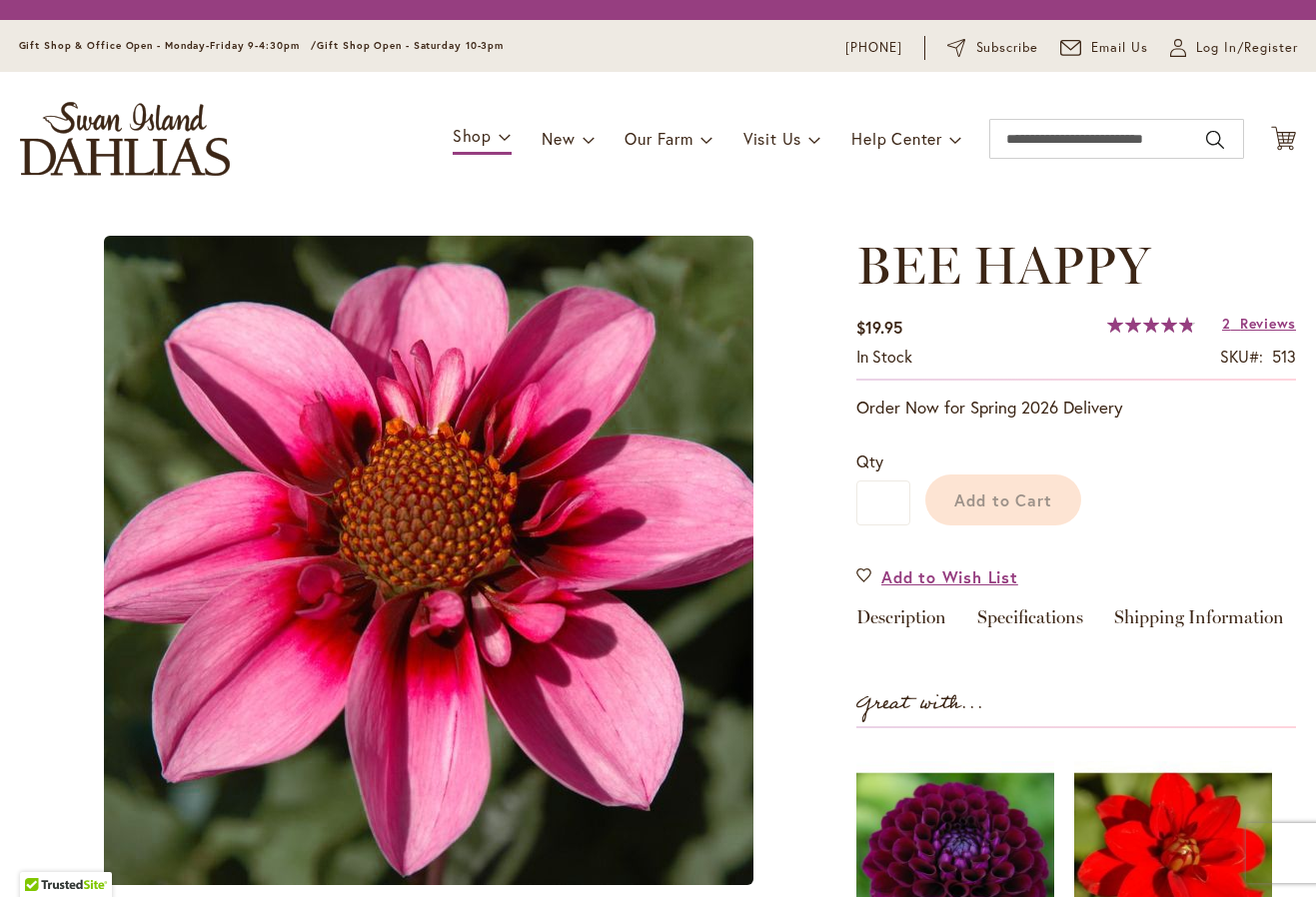 scroll, scrollTop: 0, scrollLeft: 0, axis: both 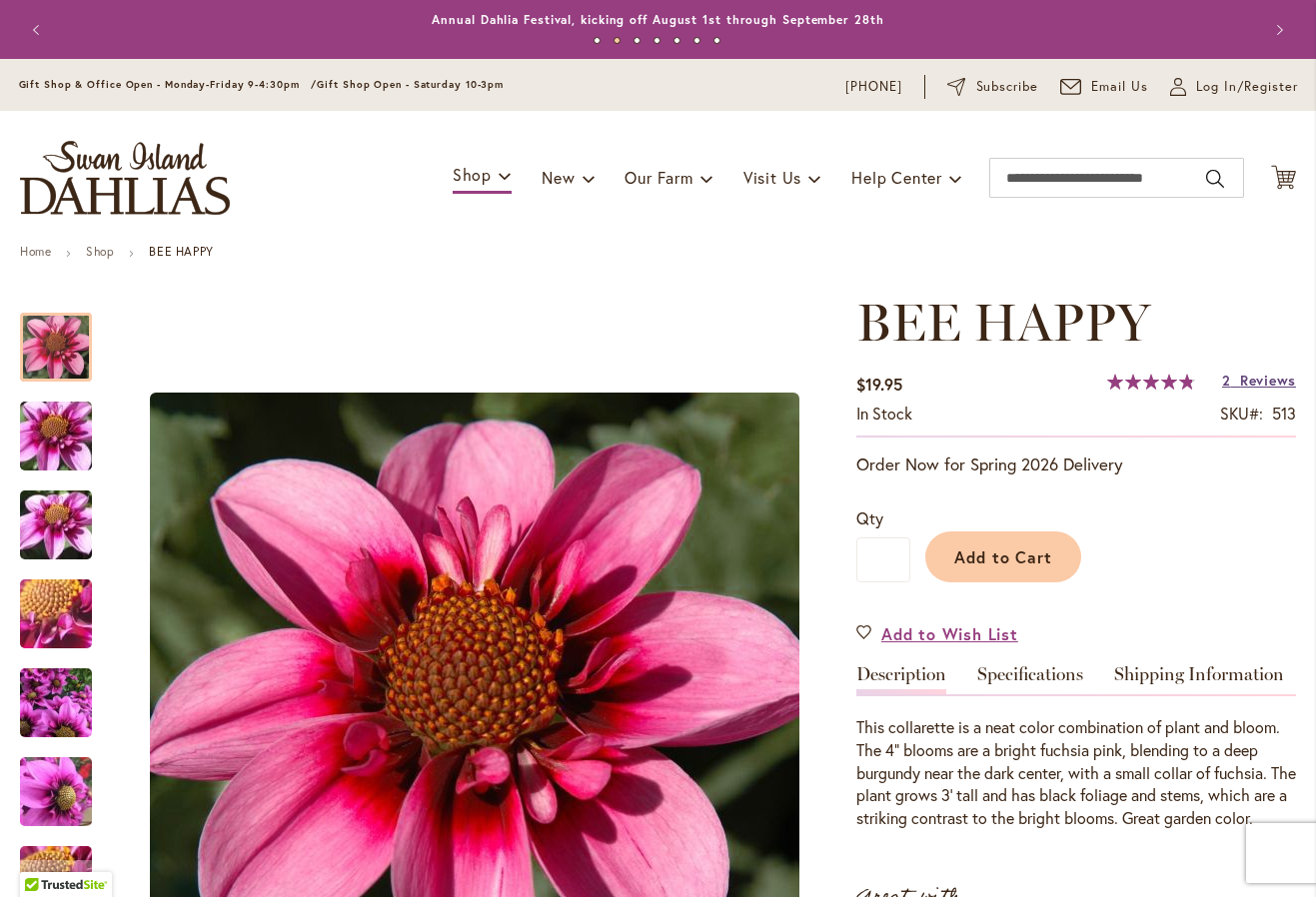 click on "Reviews" at bounding box center (1268, 380) 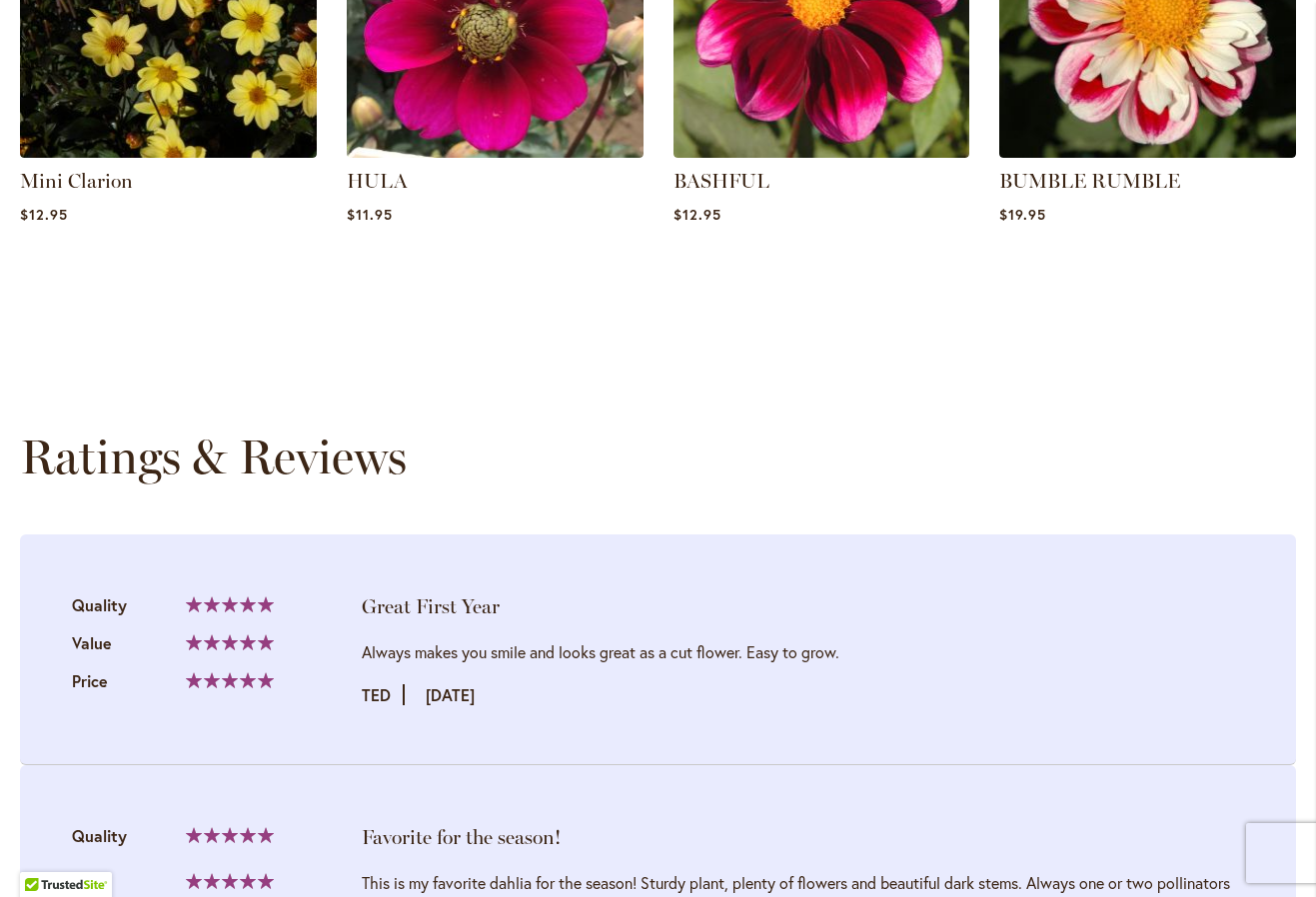 scroll, scrollTop: 2066, scrollLeft: 0, axis: vertical 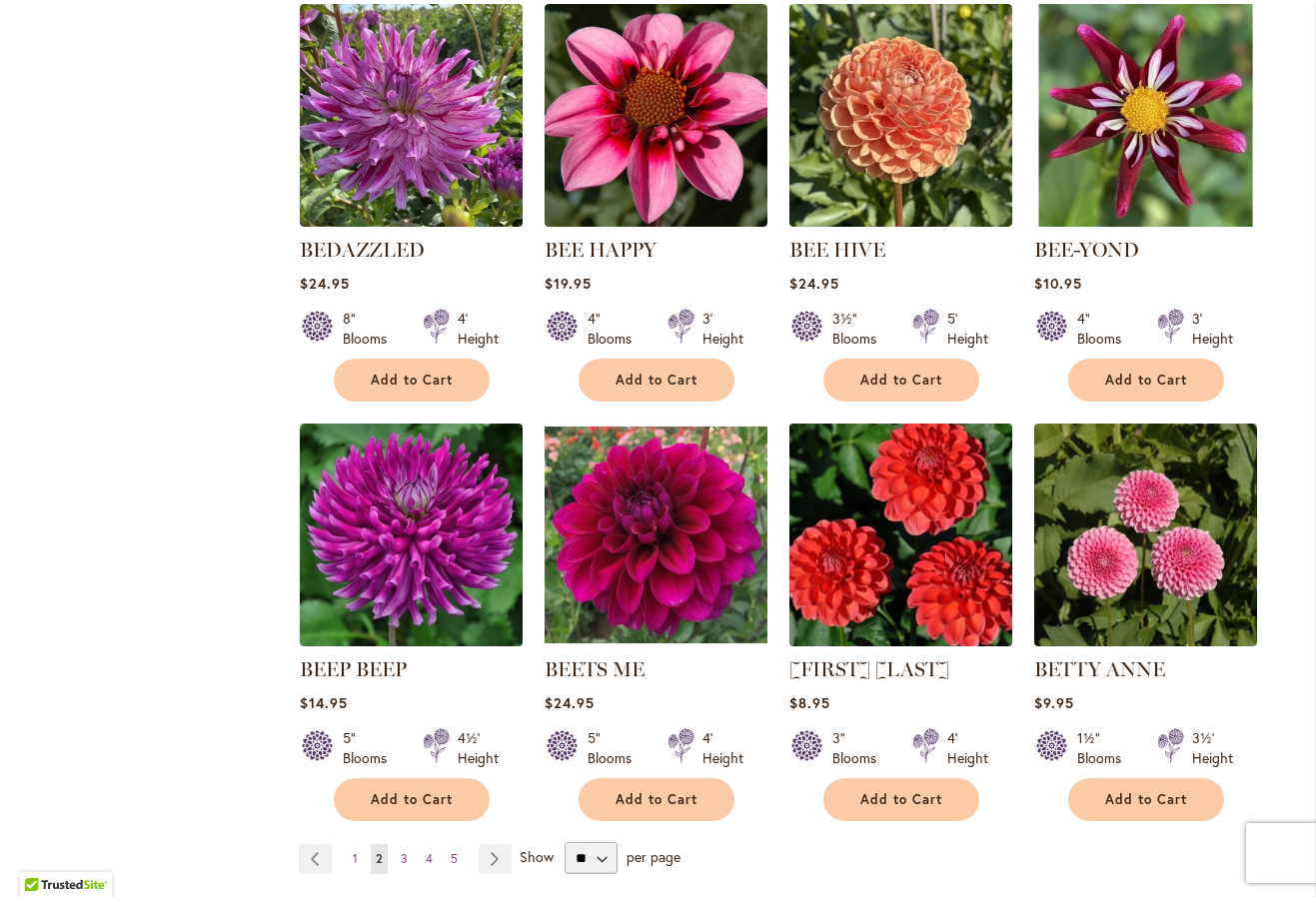 click at bounding box center [900, 535] 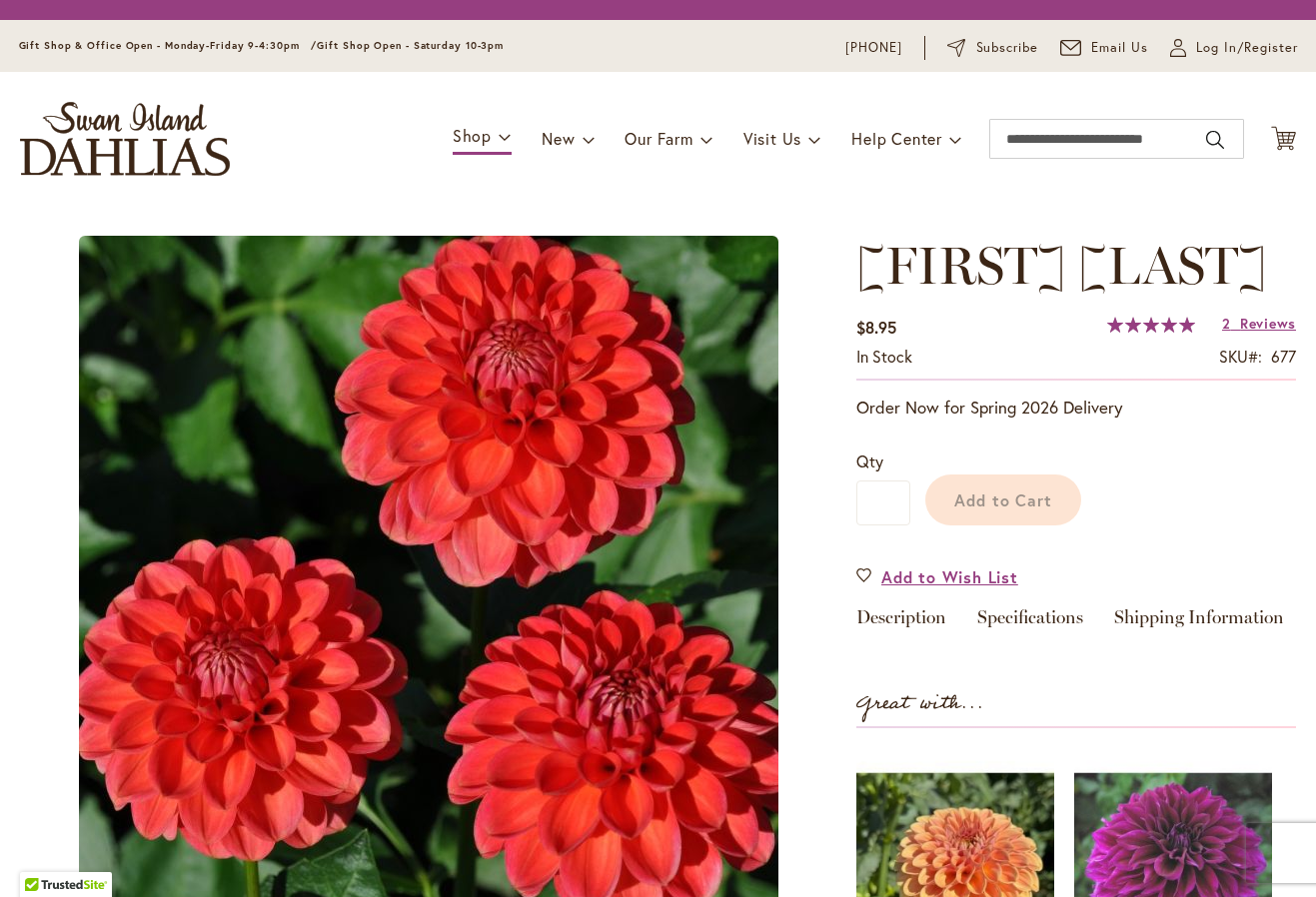 scroll, scrollTop: 0, scrollLeft: 0, axis: both 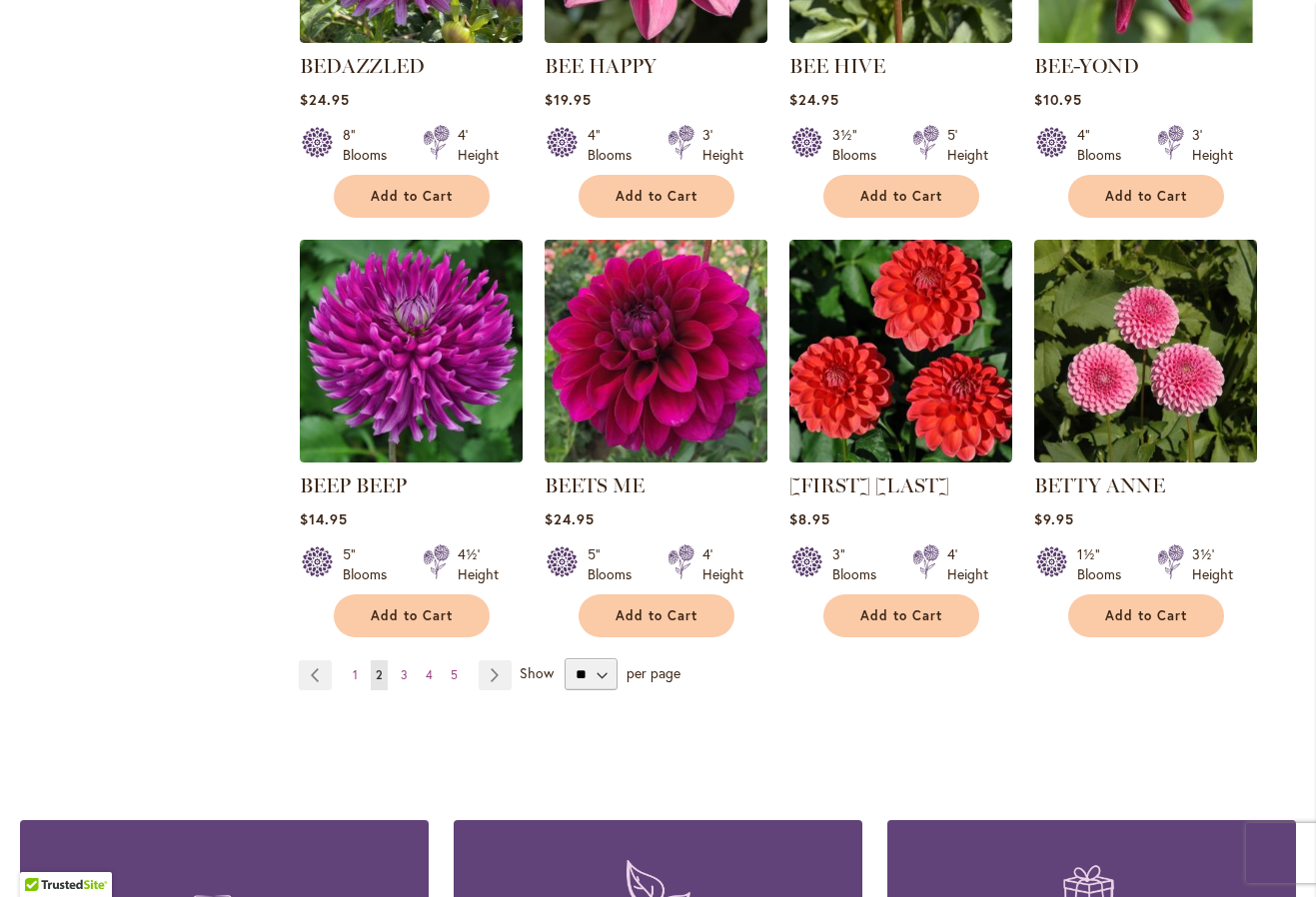 click at bounding box center (656, 352) 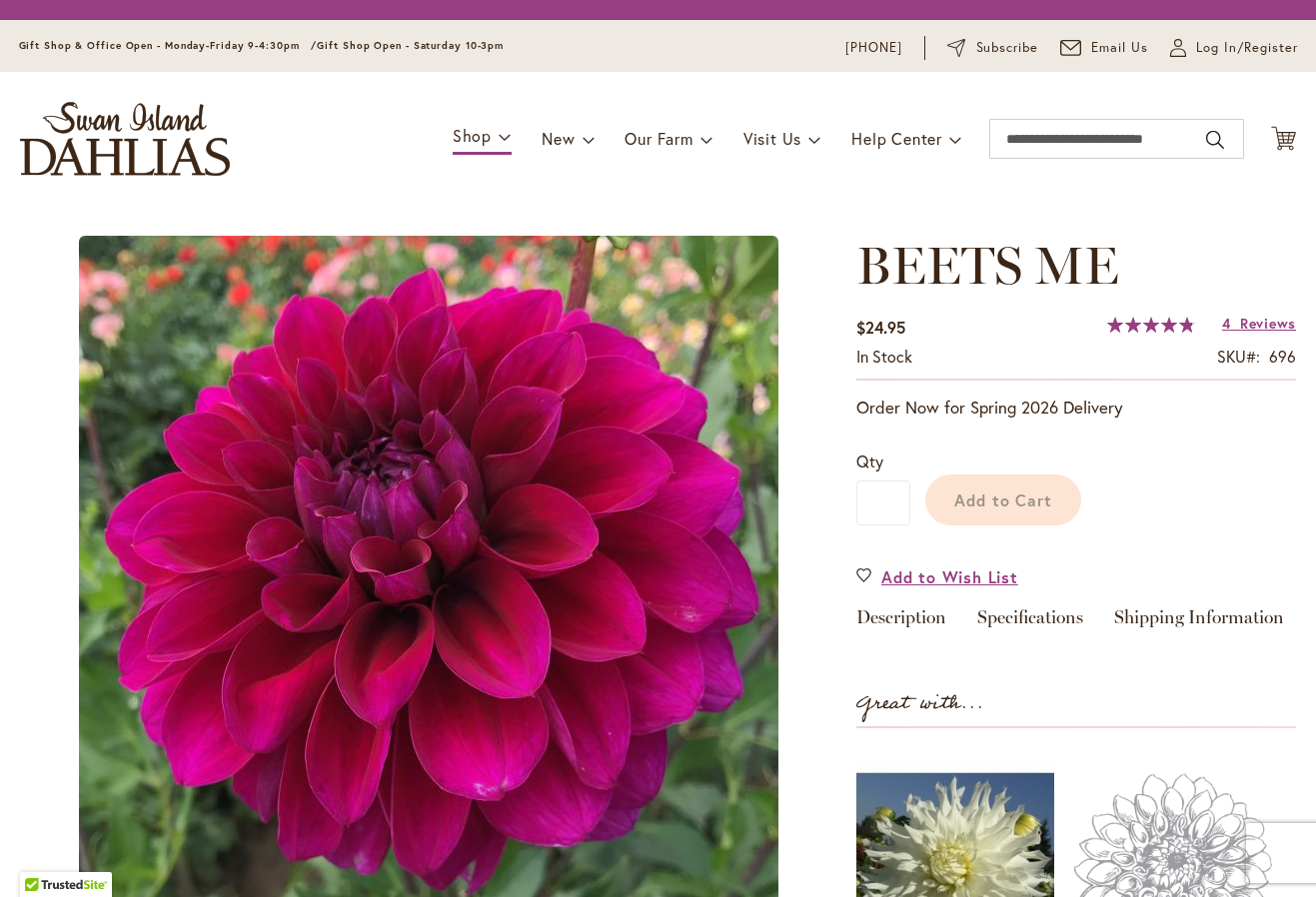 scroll, scrollTop: 0, scrollLeft: 0, axis: both 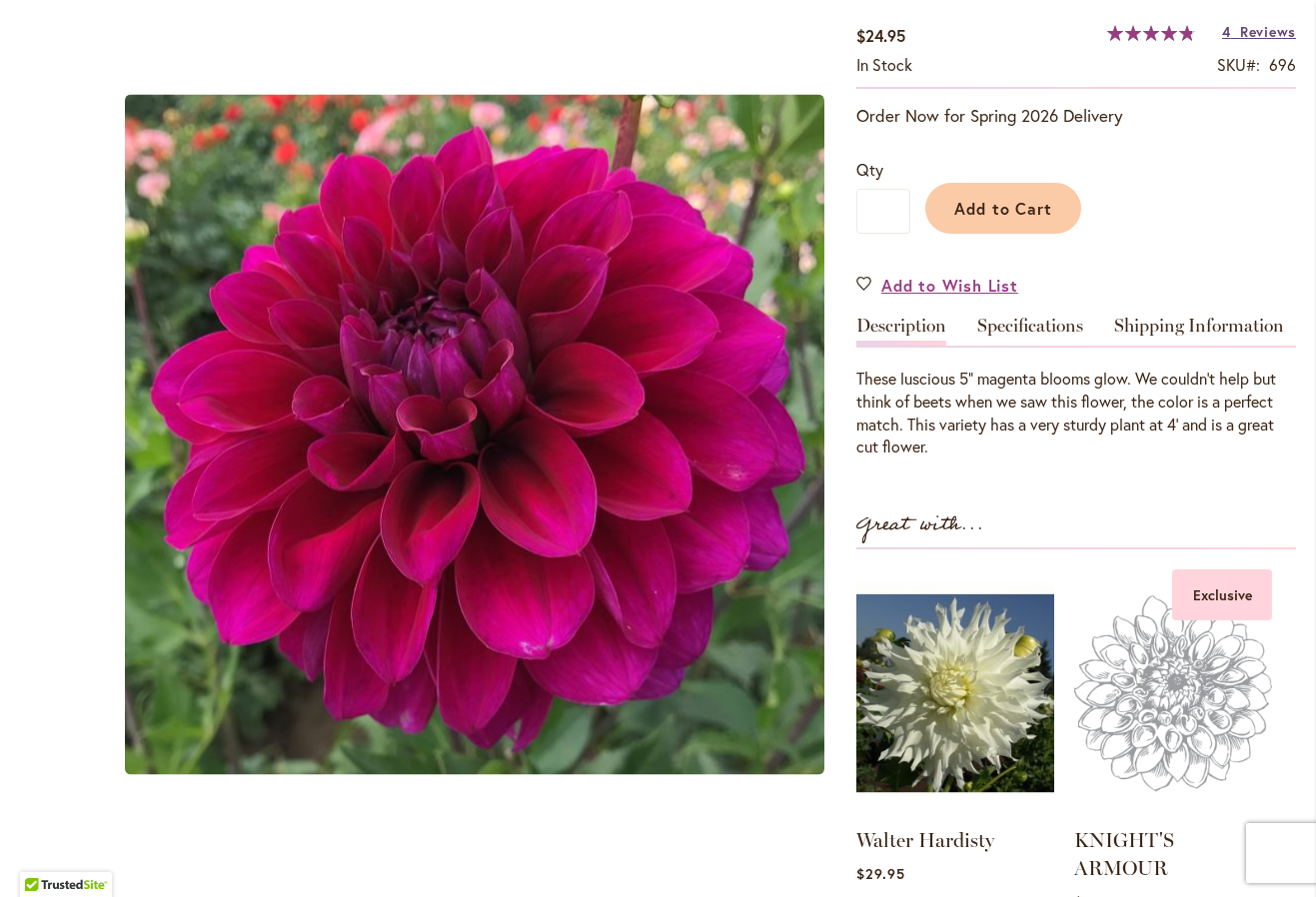 click on "4
Reviews" at bounding box center (1259, 31) 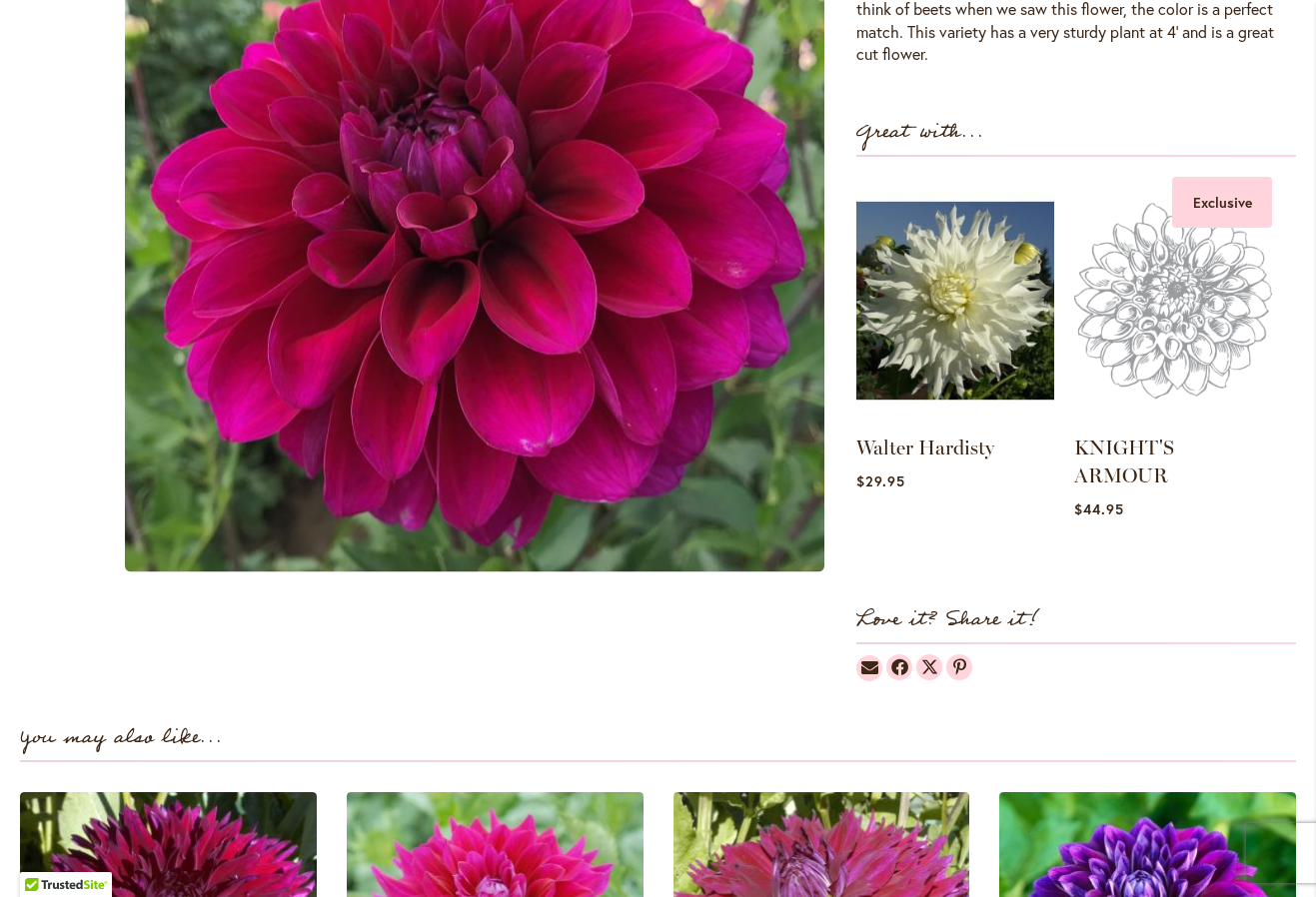 scroll, scrollTop: 663, scrollLeft: 0, axis: vertical 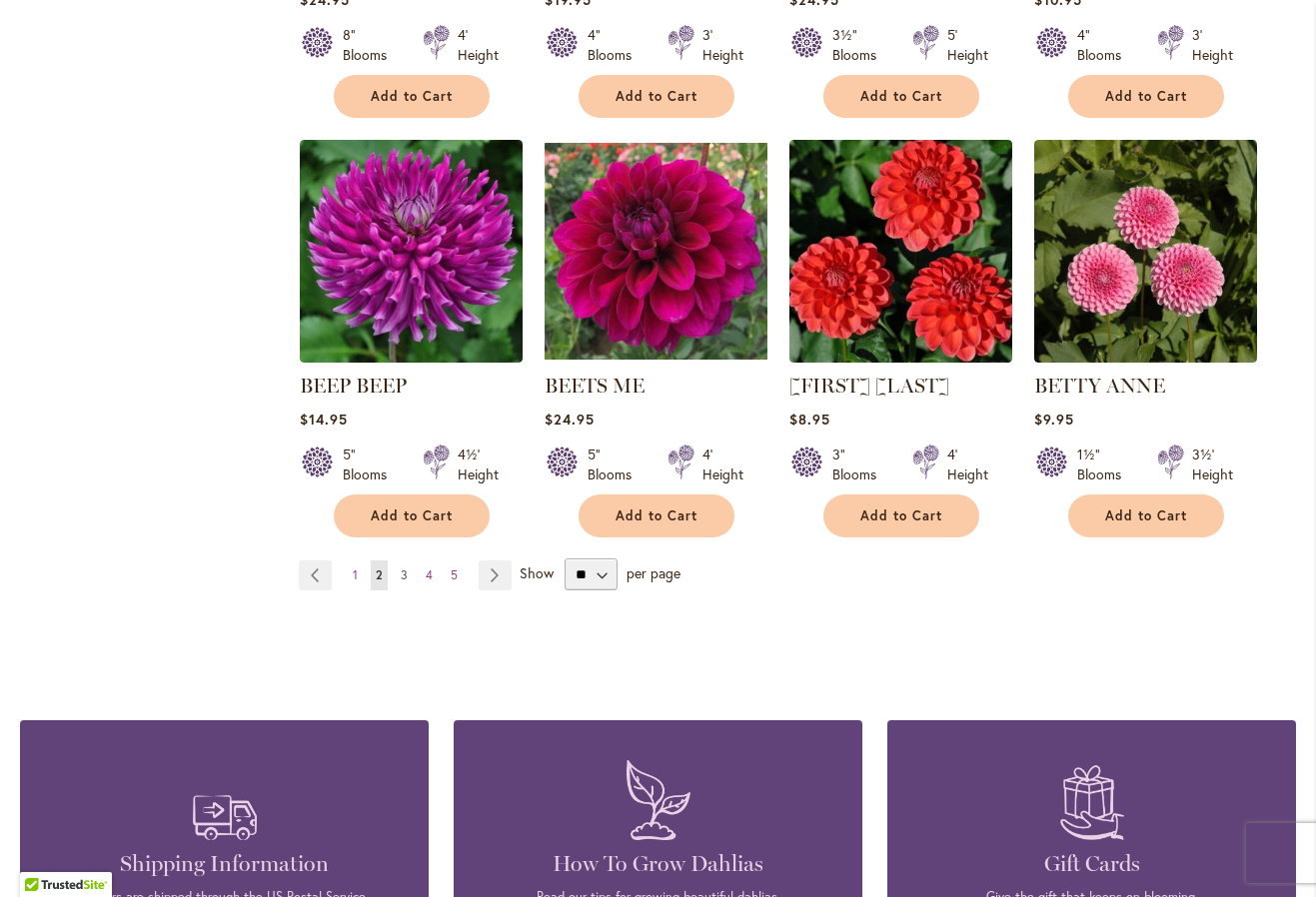 click on "3" at bounding box center (404, 574) 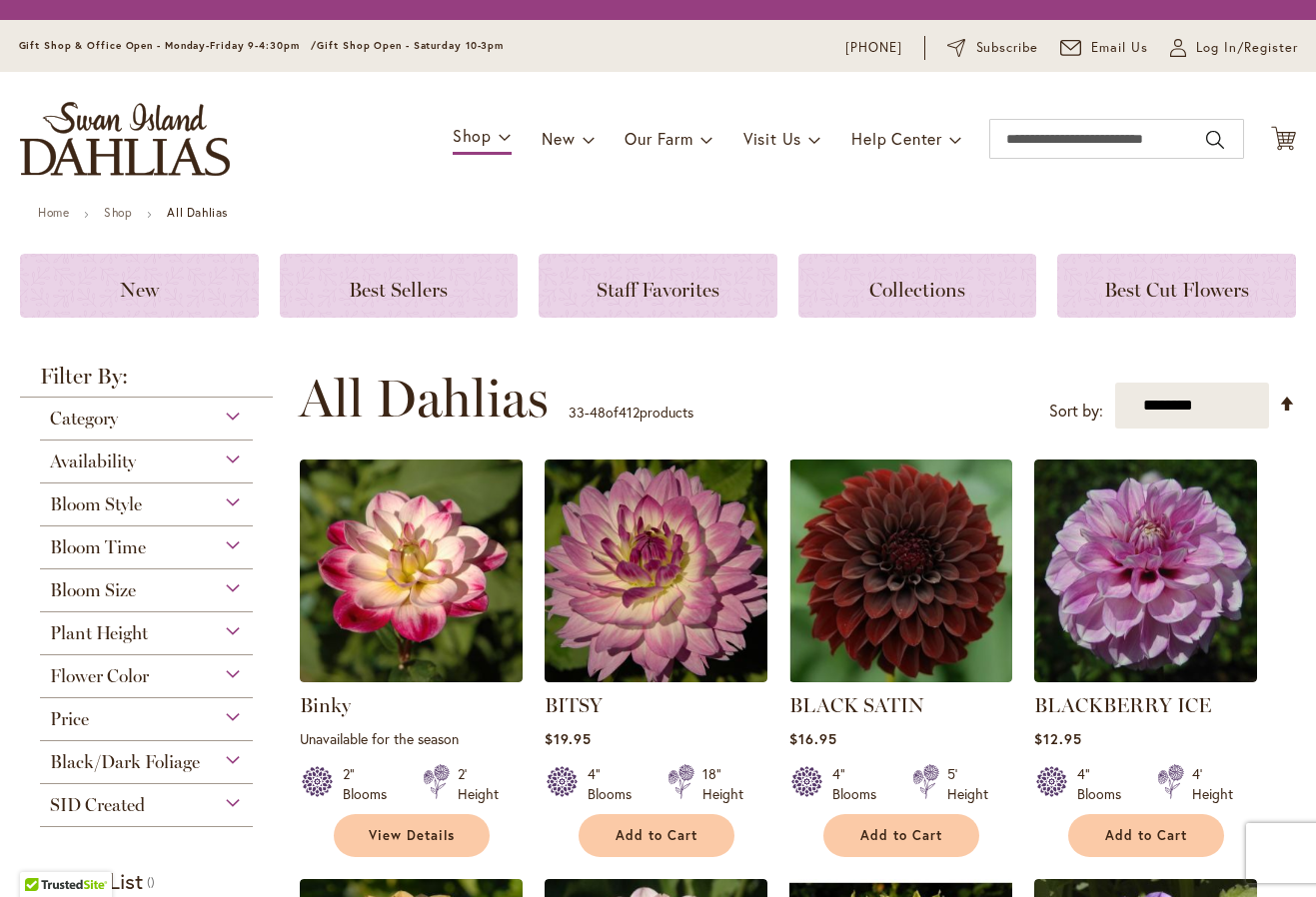 scroll, scrollTop: 0, scrollLeft: 0, axis: both 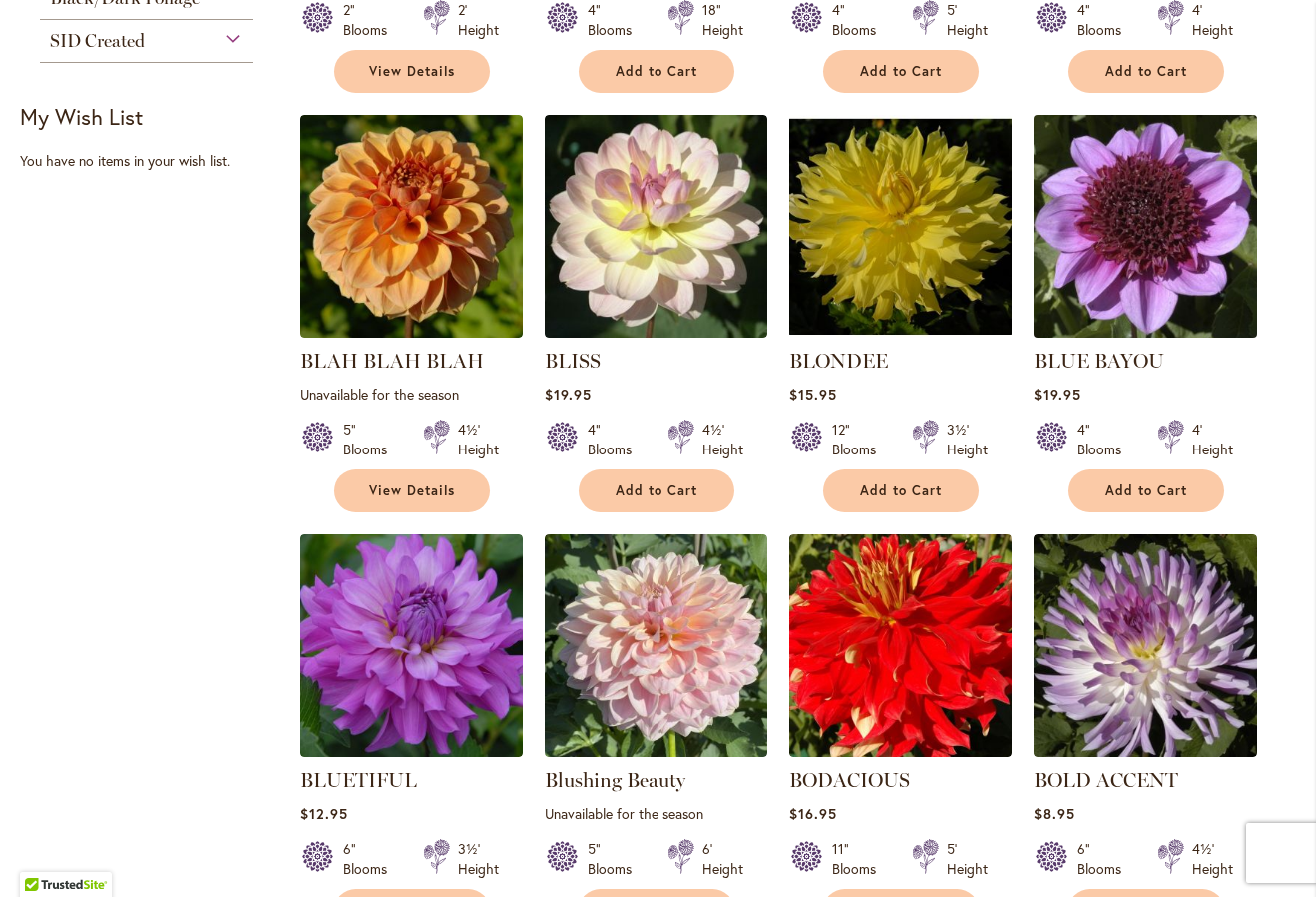 click at bounding box center (1145, 227) 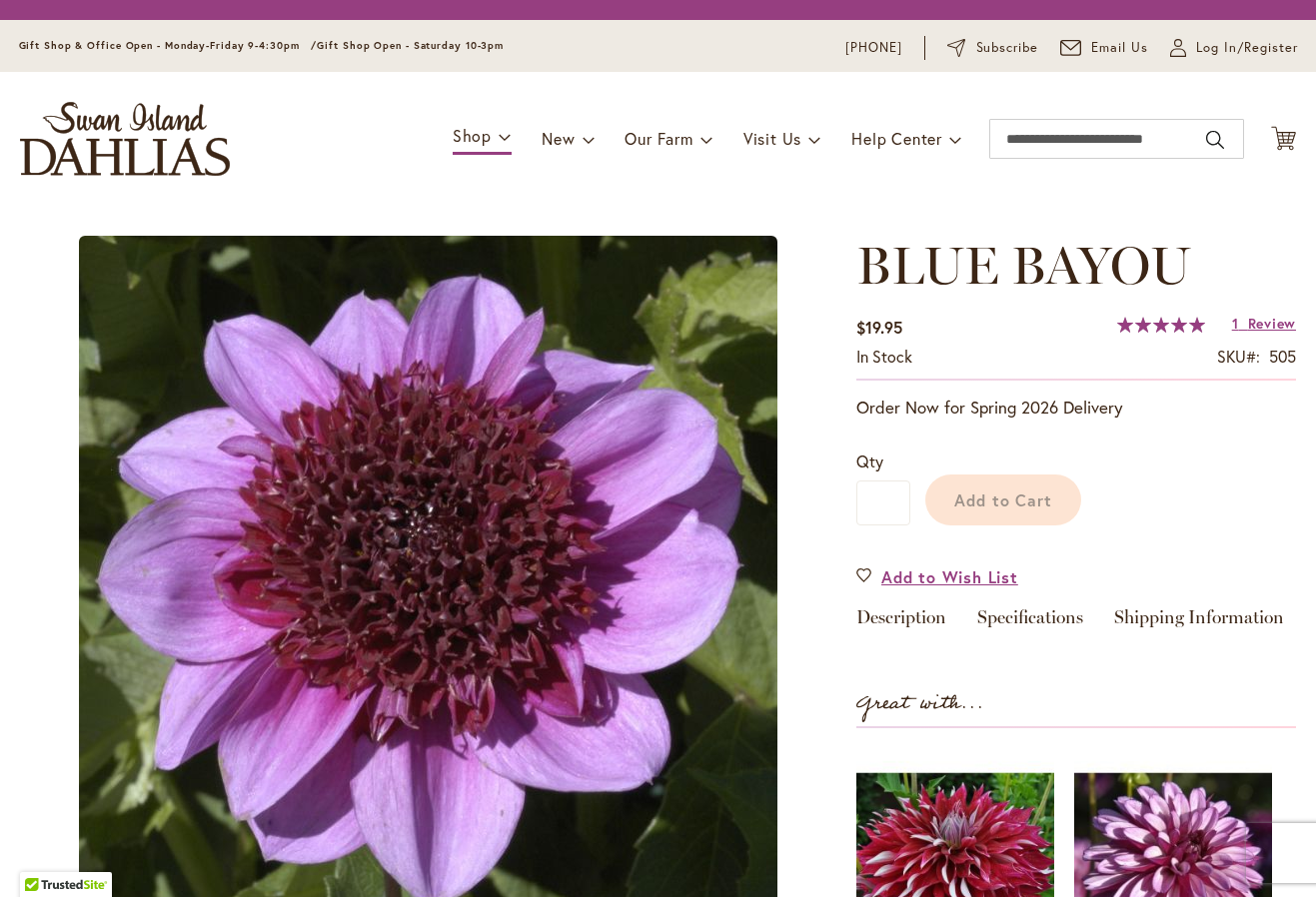 scroll, scrollTop: 0, scrollLeft: 0, axis: both 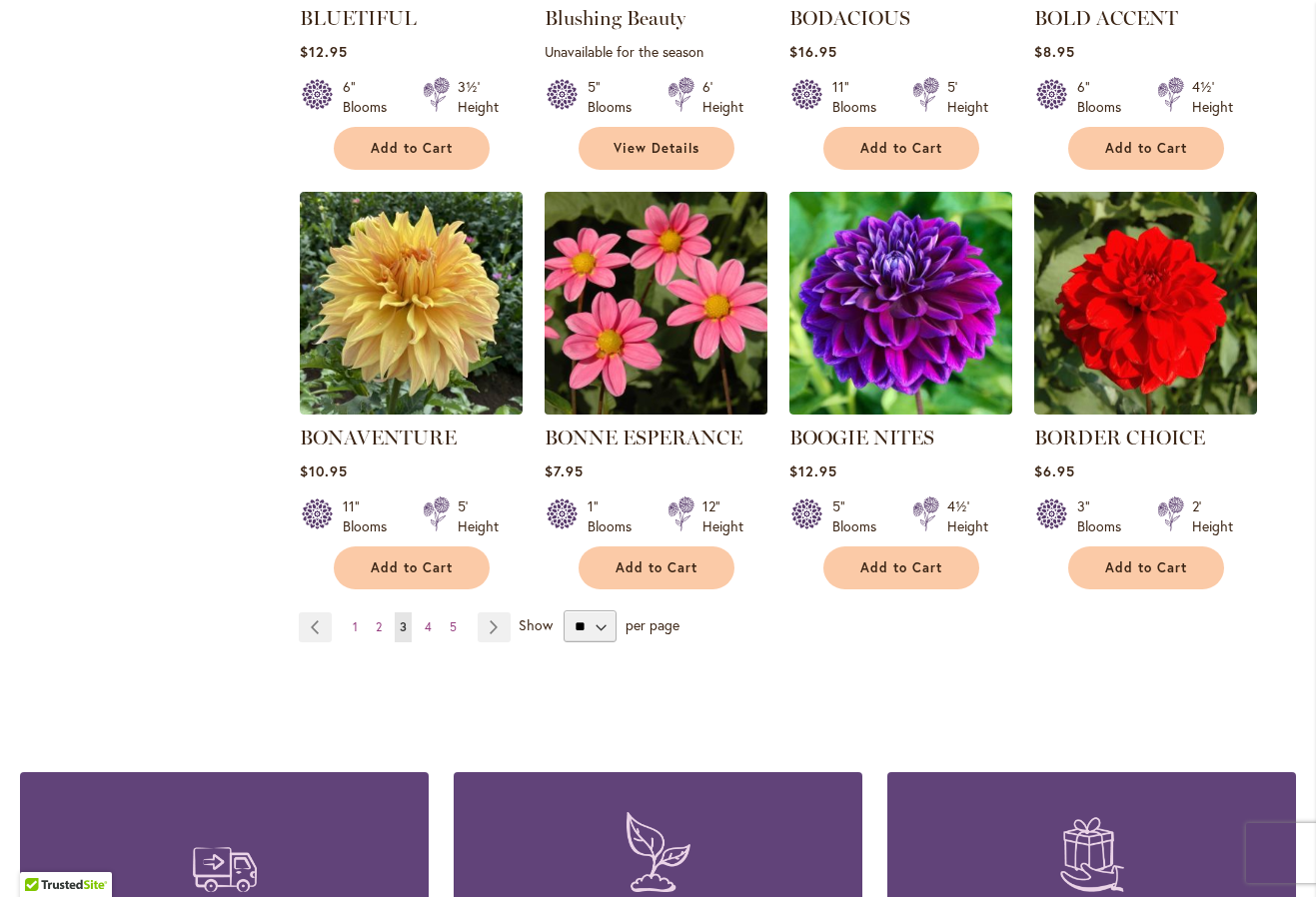 click at bounding box center (656, 304) 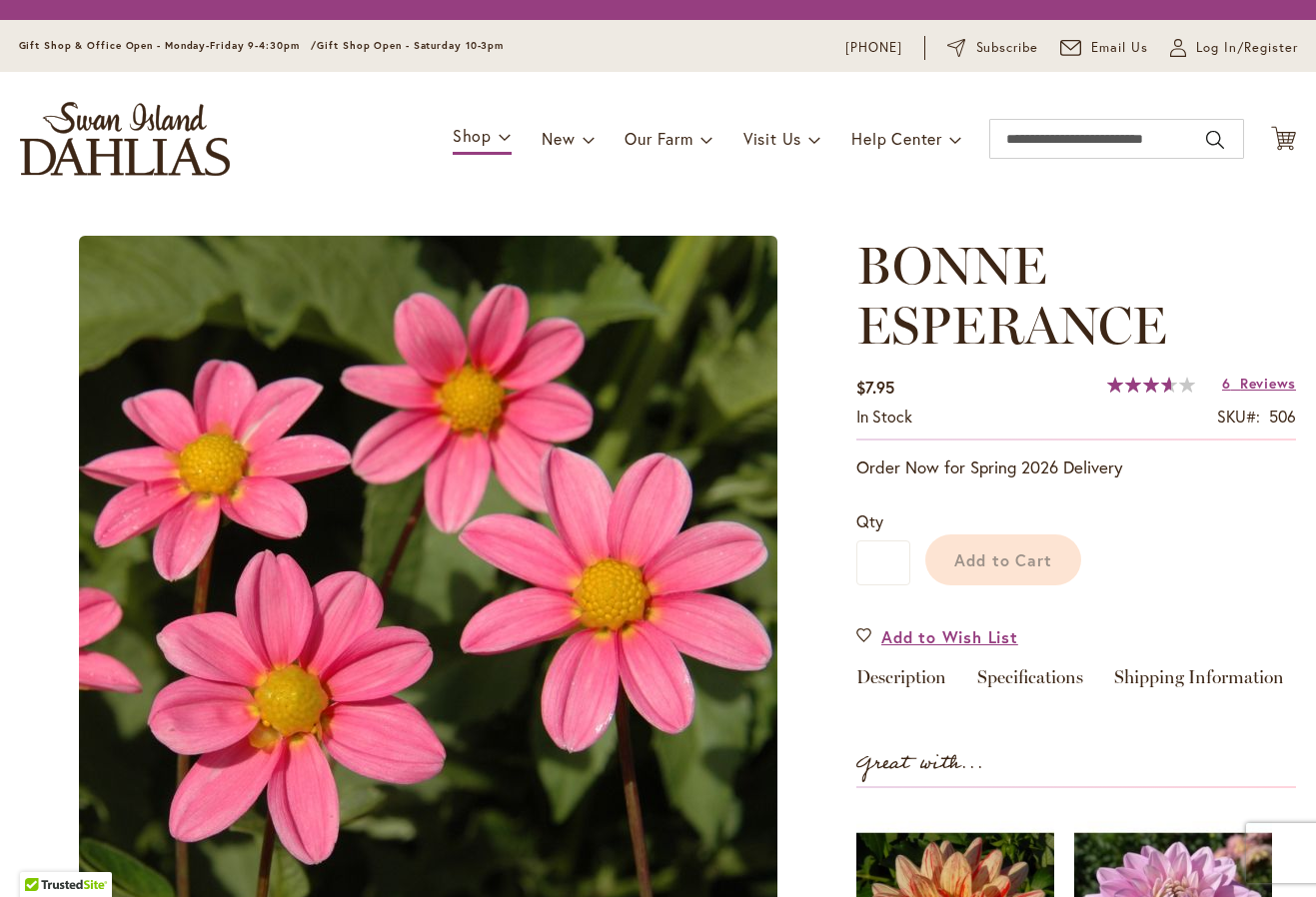 scroll, scrollTop: 0, scrollLeft: 0, axis: both 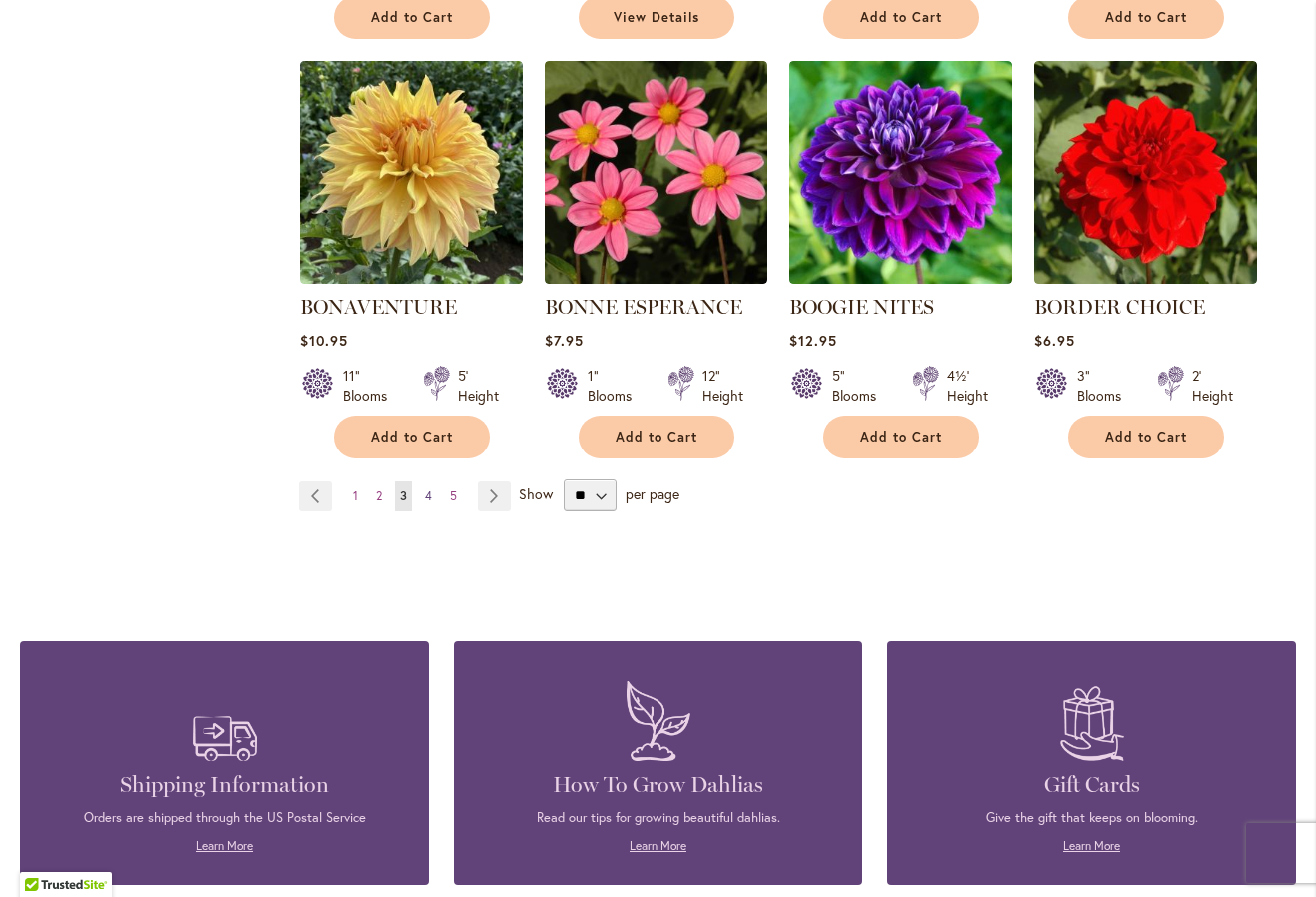 click on "4" at bounding box center (428, 495) 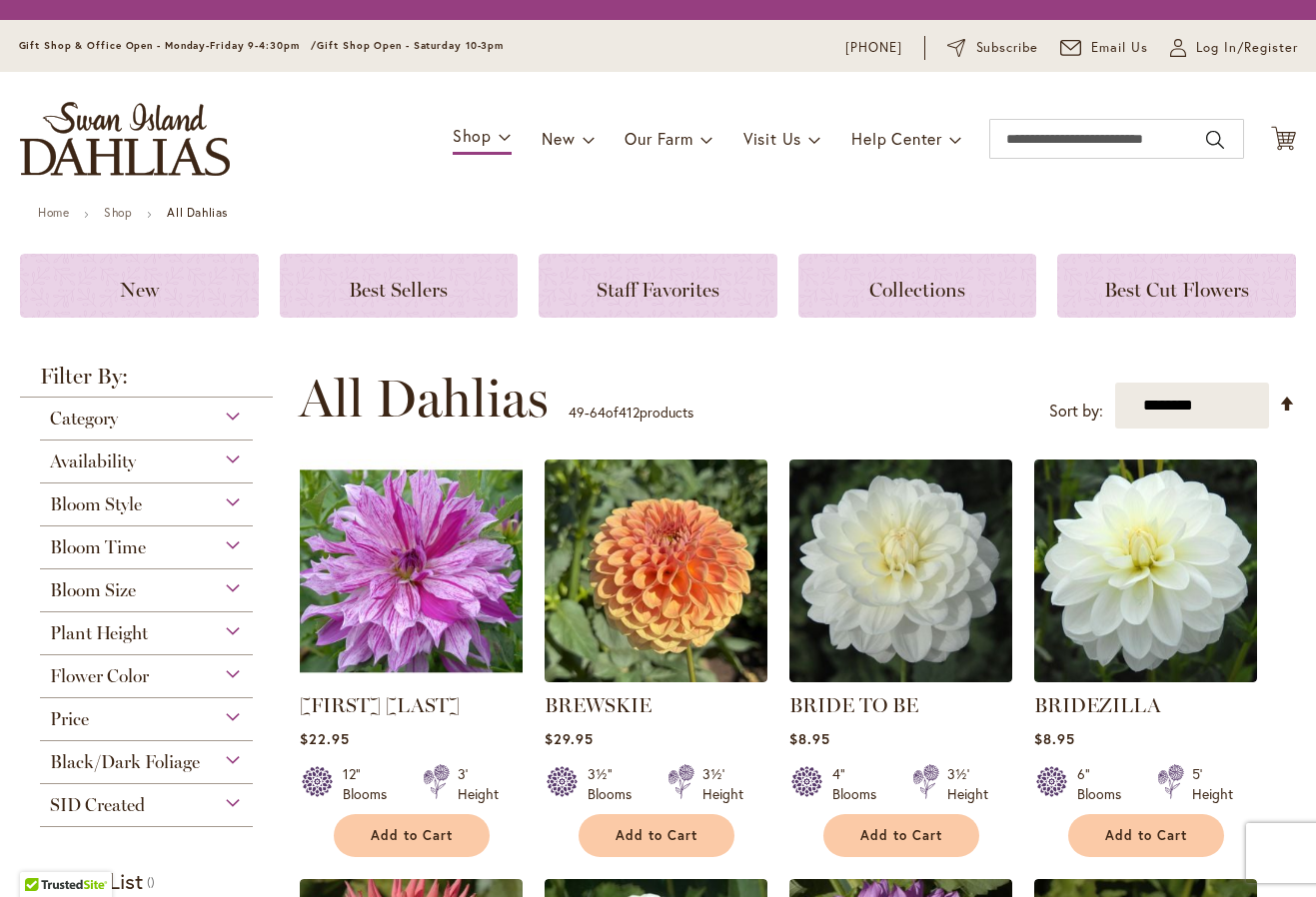 scroll, scrollTop: 0, scrollLeft: 0, axis: both 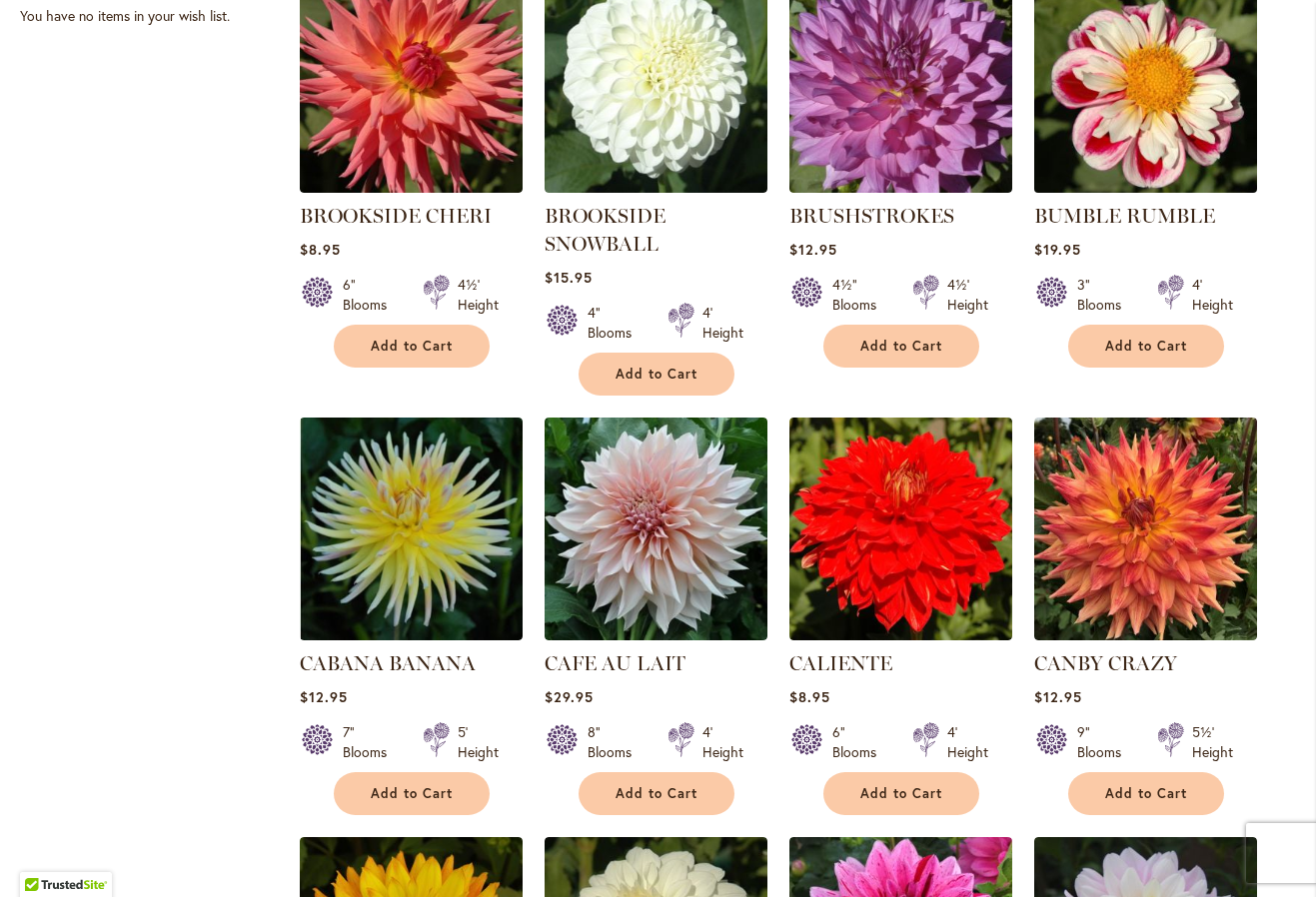 click at bounding box center [1145, 82] 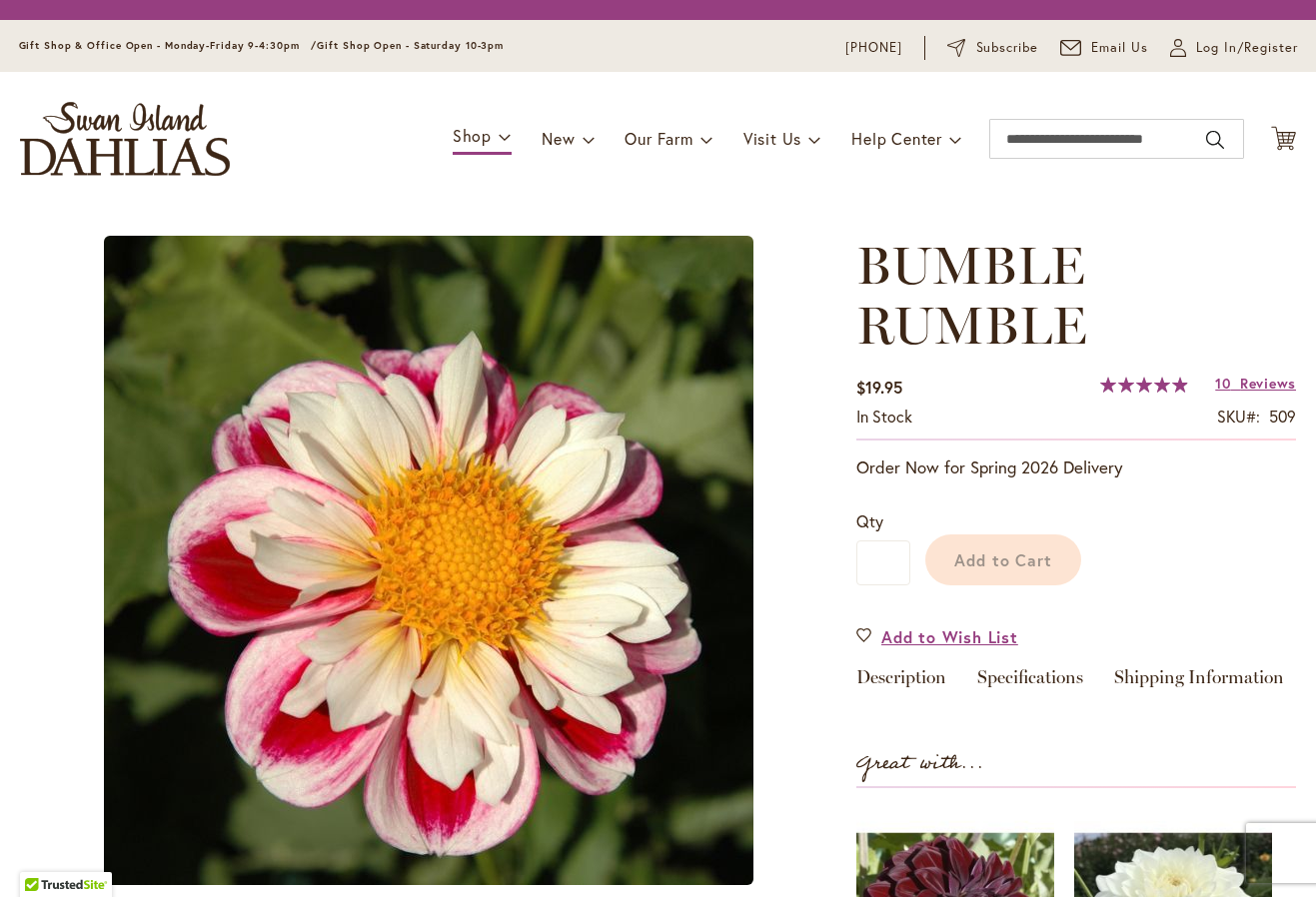 scroll, scrollTop: 0, scrollLeft: 0, axis: both 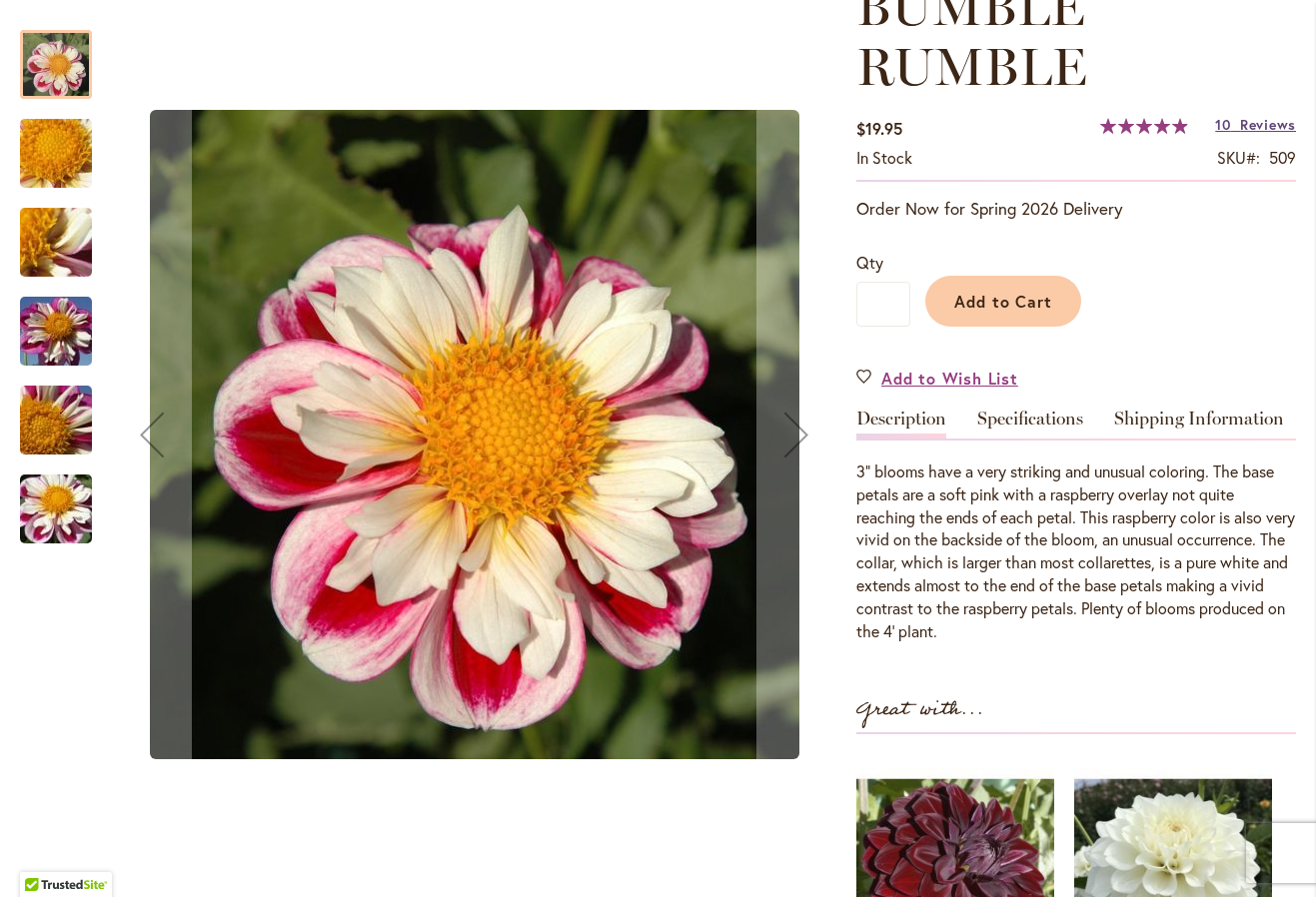 click on "10
Reviews" at bounding box center [1255, 124] 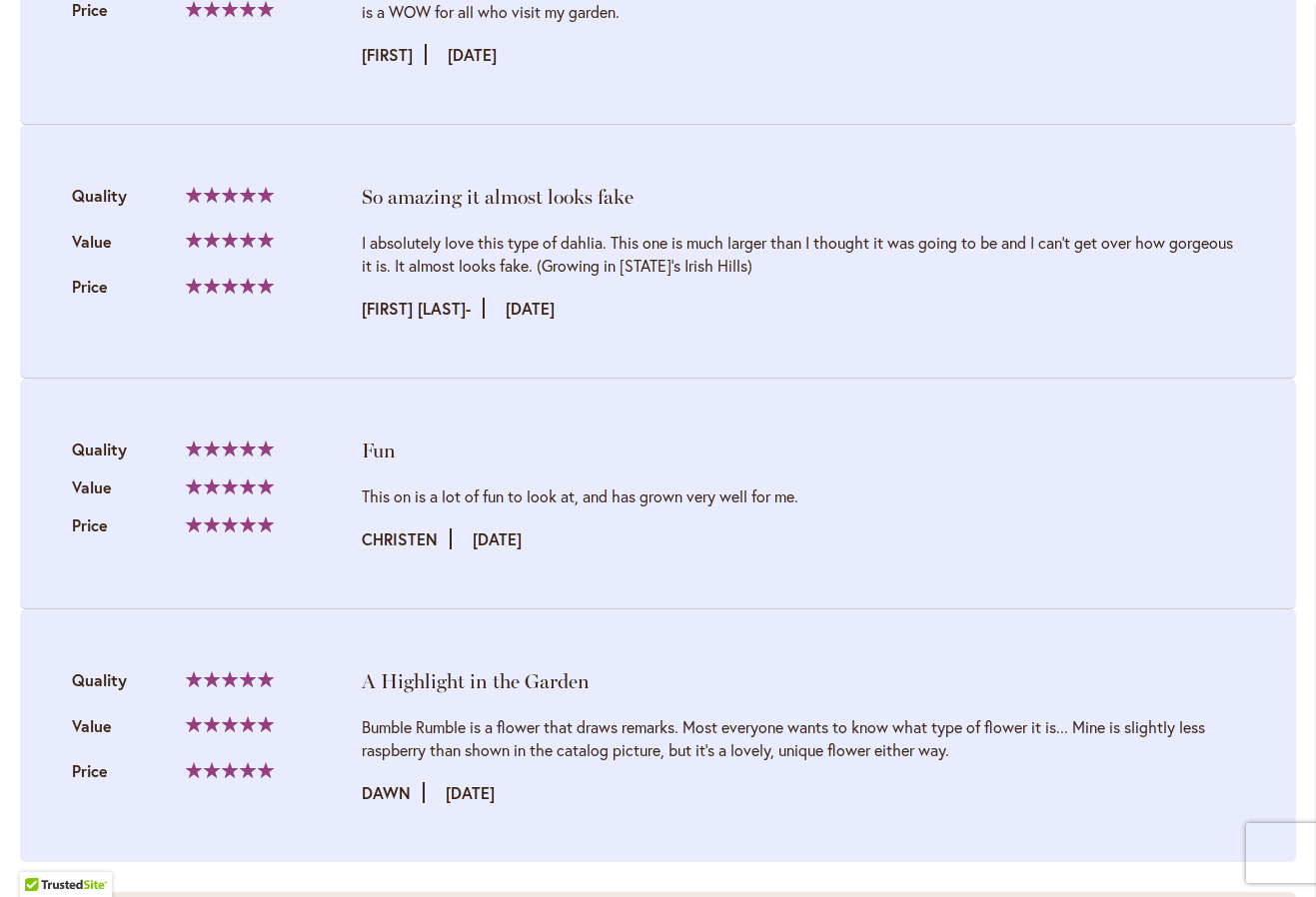 scroll, scrollTop: 4120, scrollLeft: 0, axis: vertical 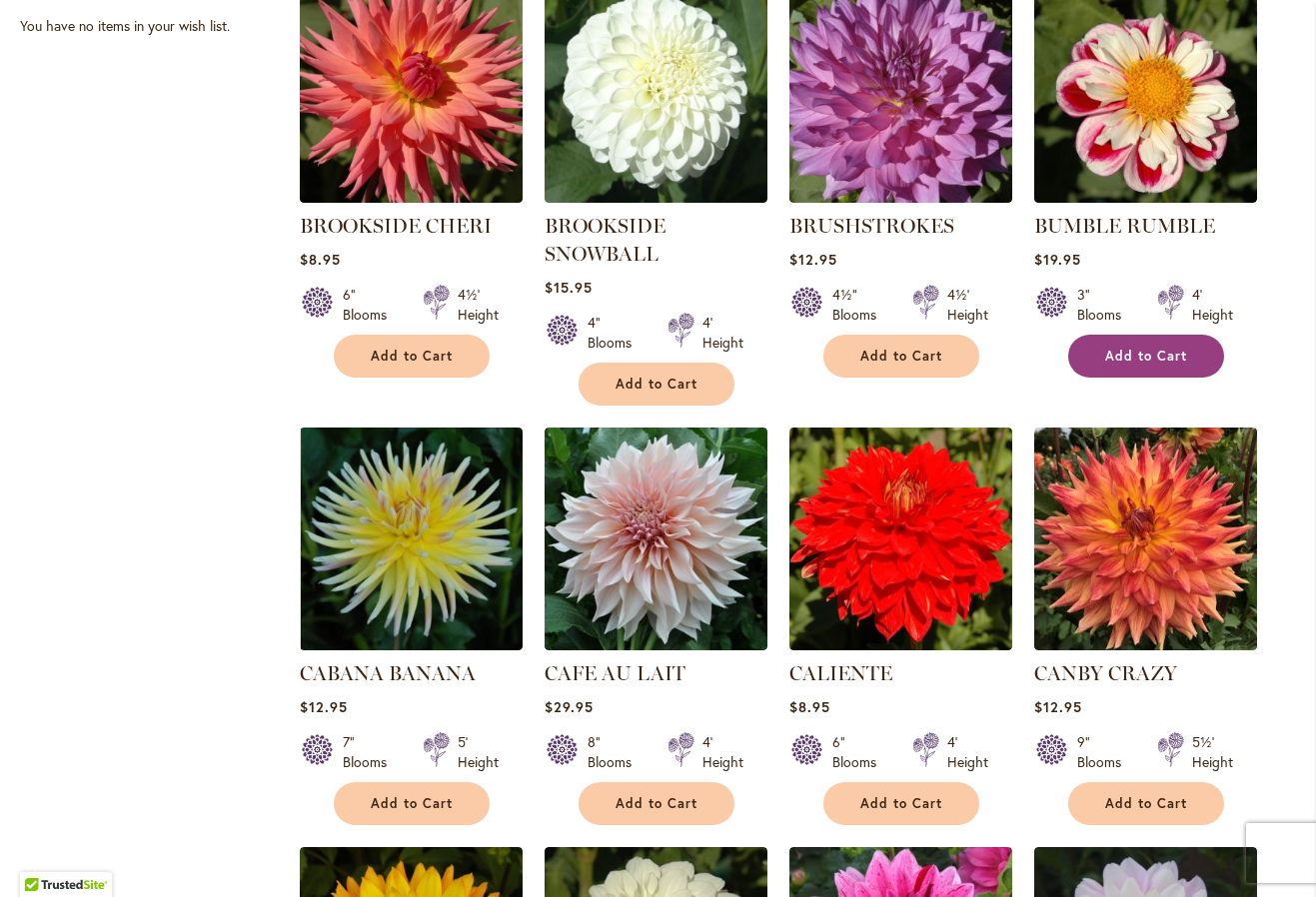 click on "Add to Cart" at bounding box center [1146, 356] 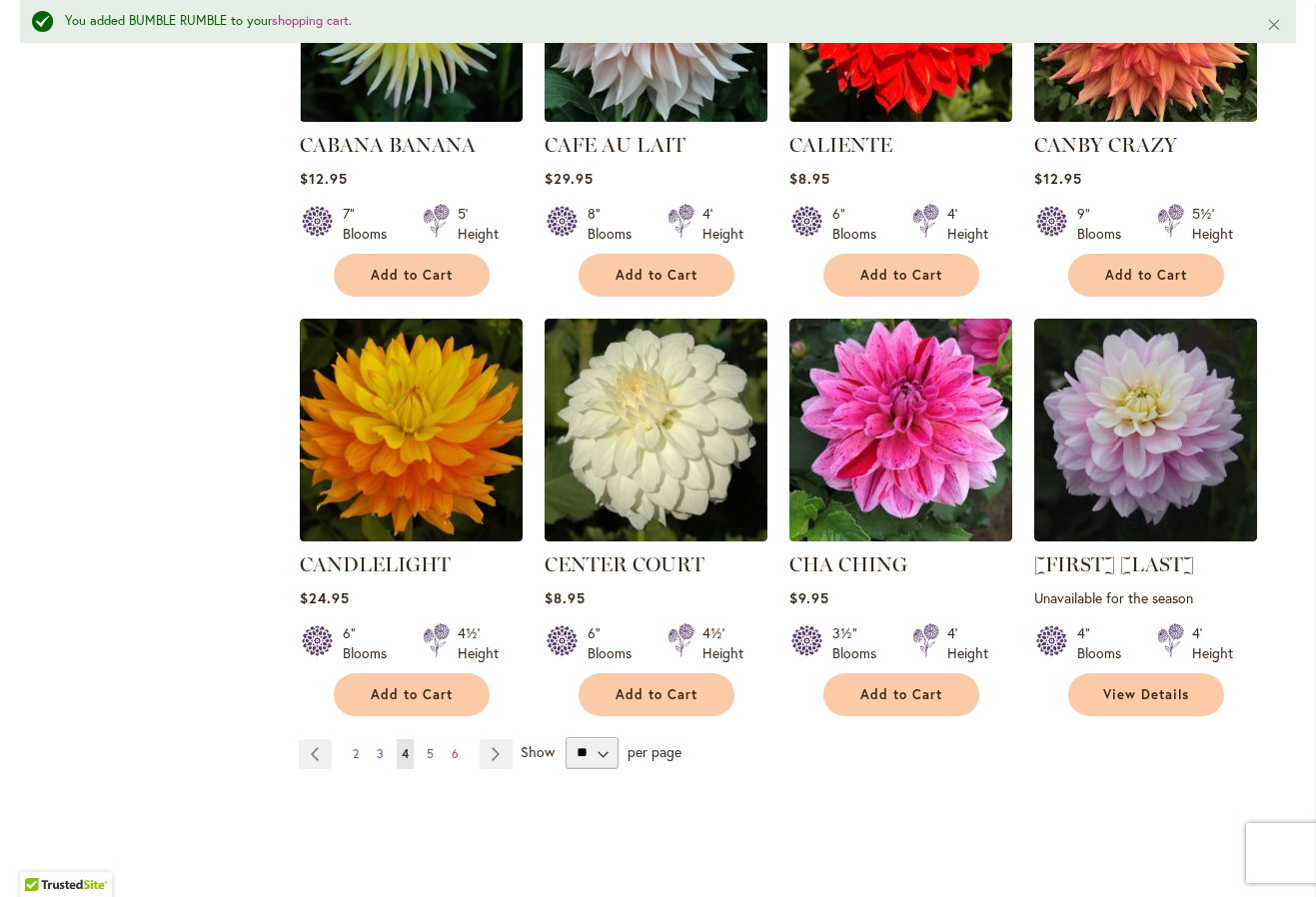 scroll, scrollTop: 1560, scrollLeft: 0, axis: vertical 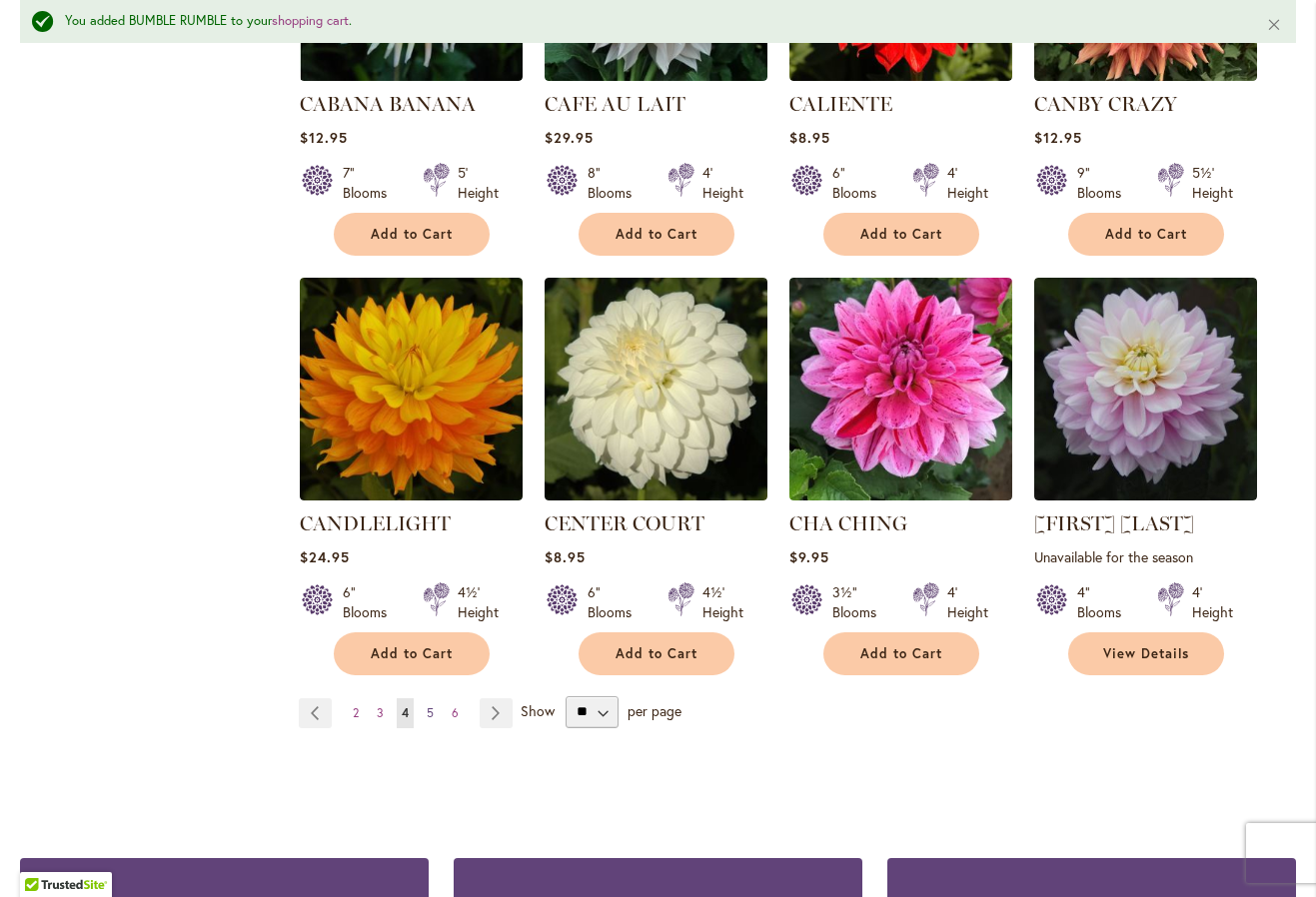 click on "5" at bounding box center [430, 712] 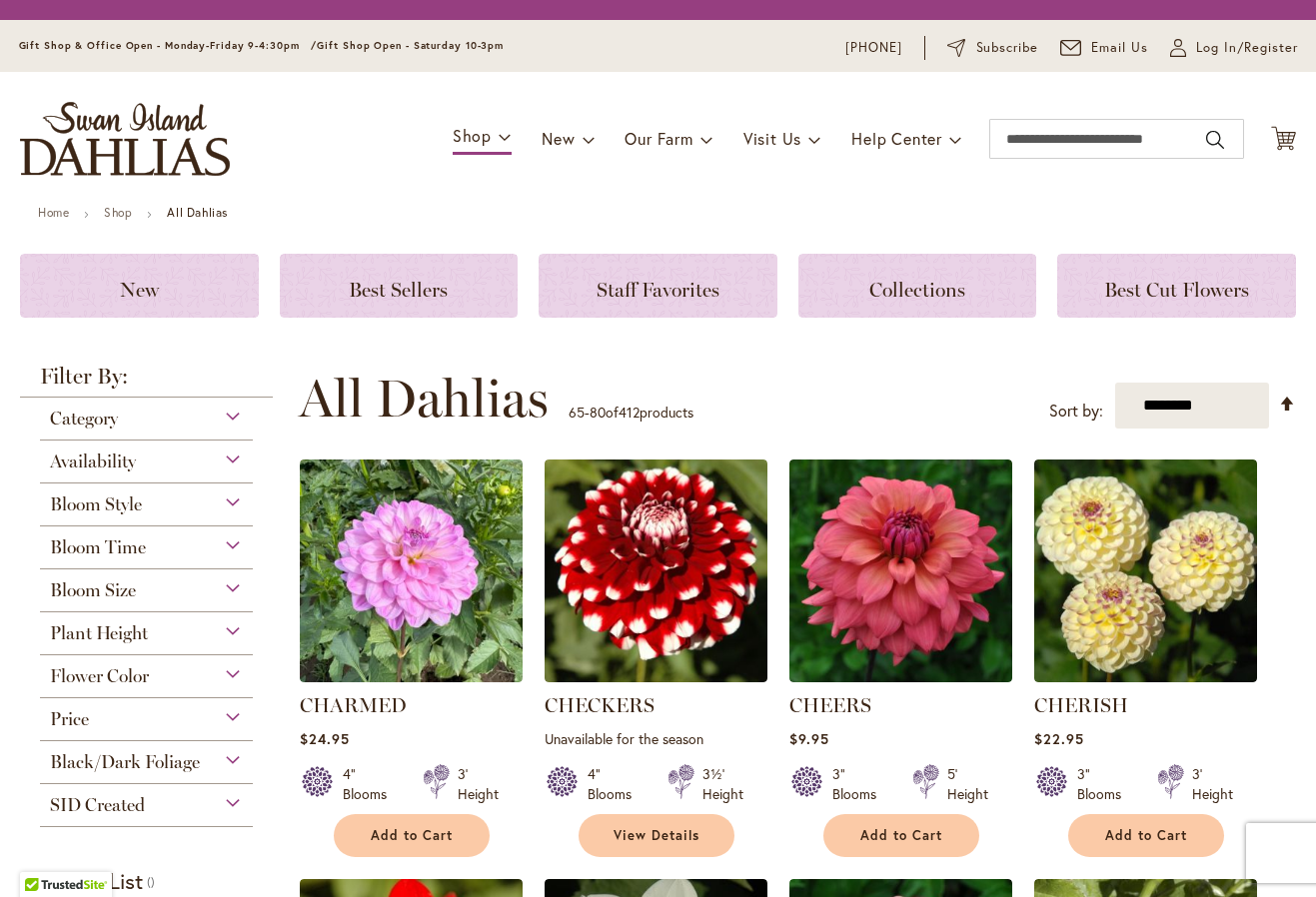 scroll, scrollTop: 0, scrollLeft: 0, axis: both 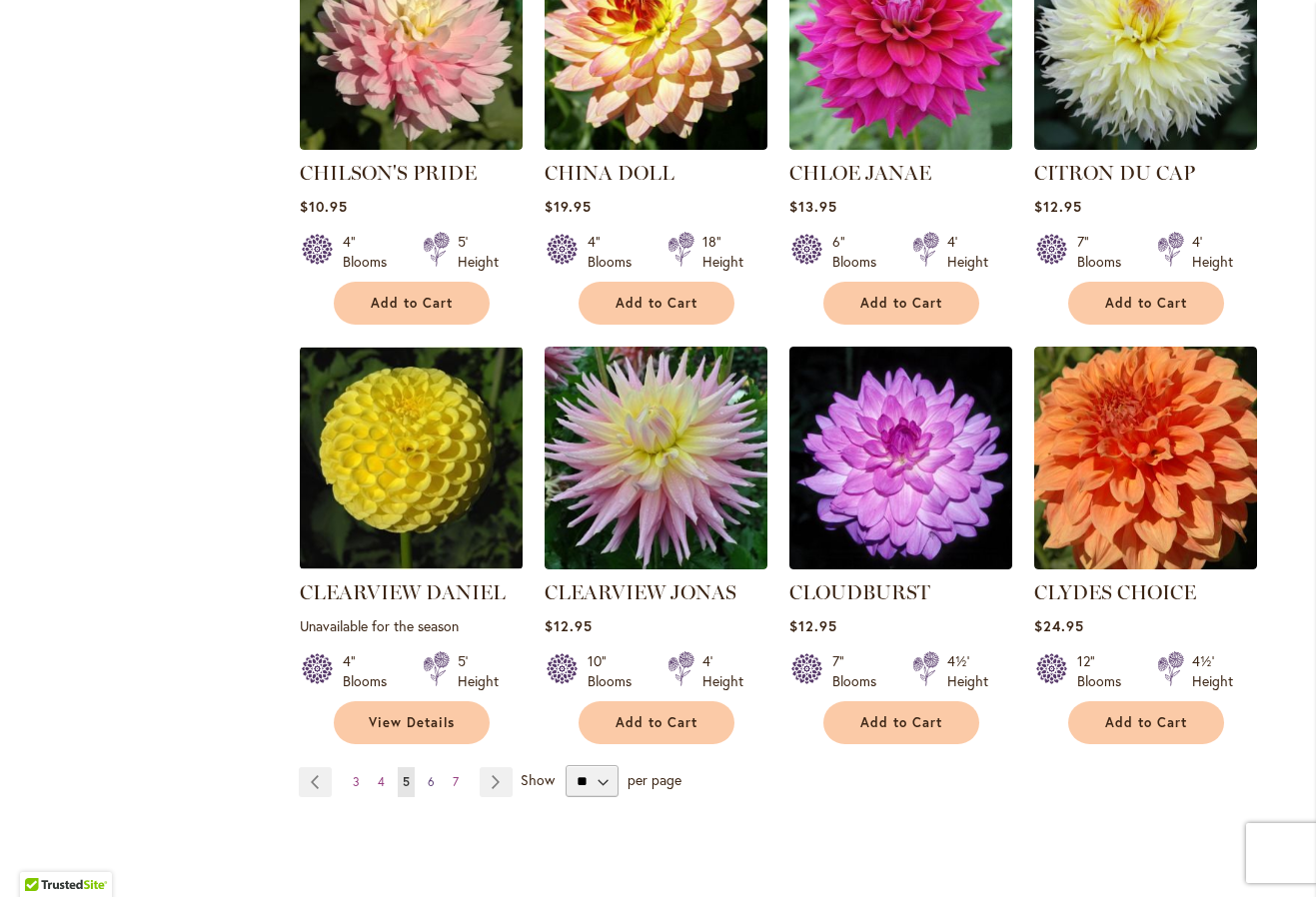 click on "6" at bounding box center [431, 781] 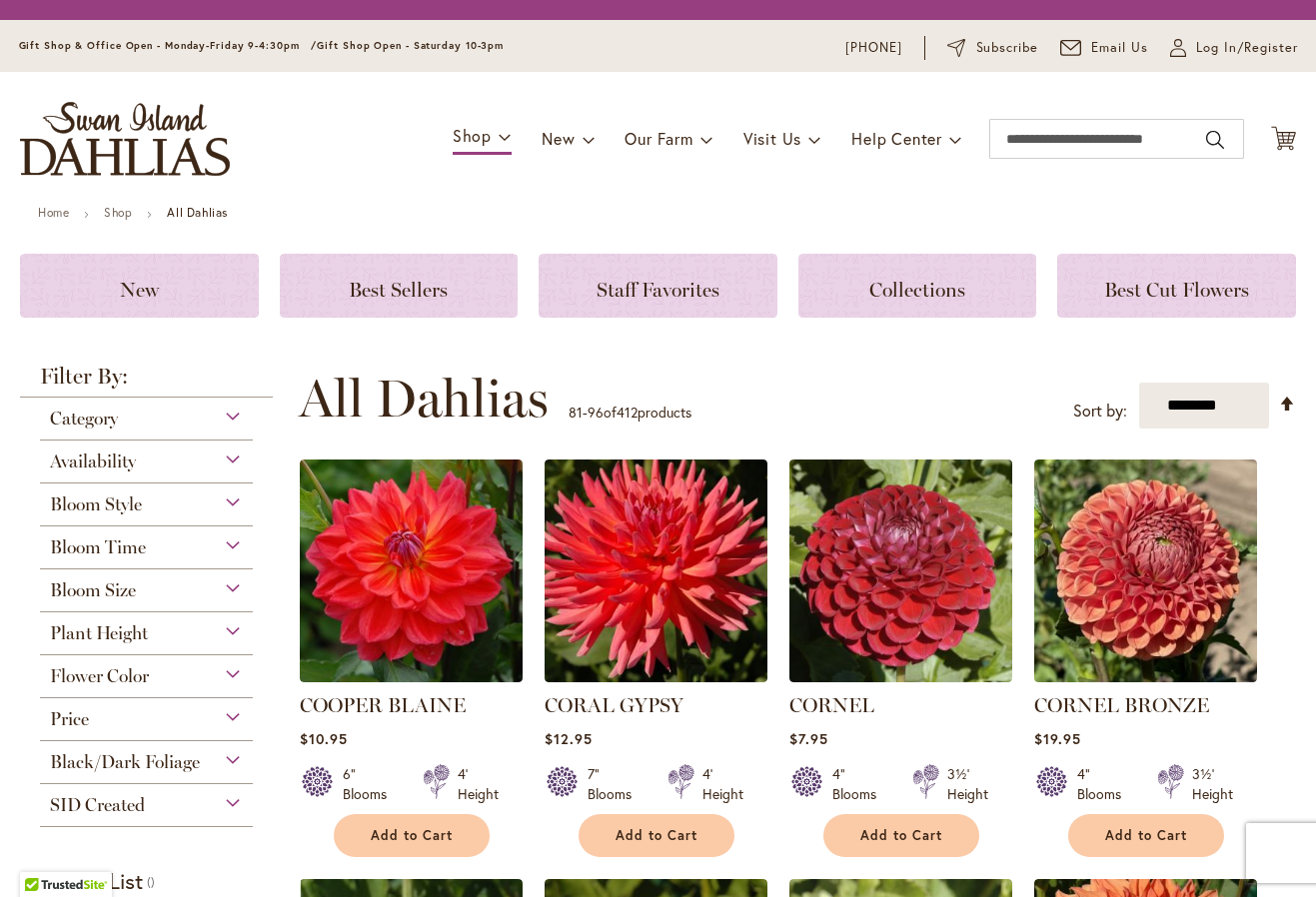 scroll, scrollTop: 0, scrollLeft: 0, axis: both 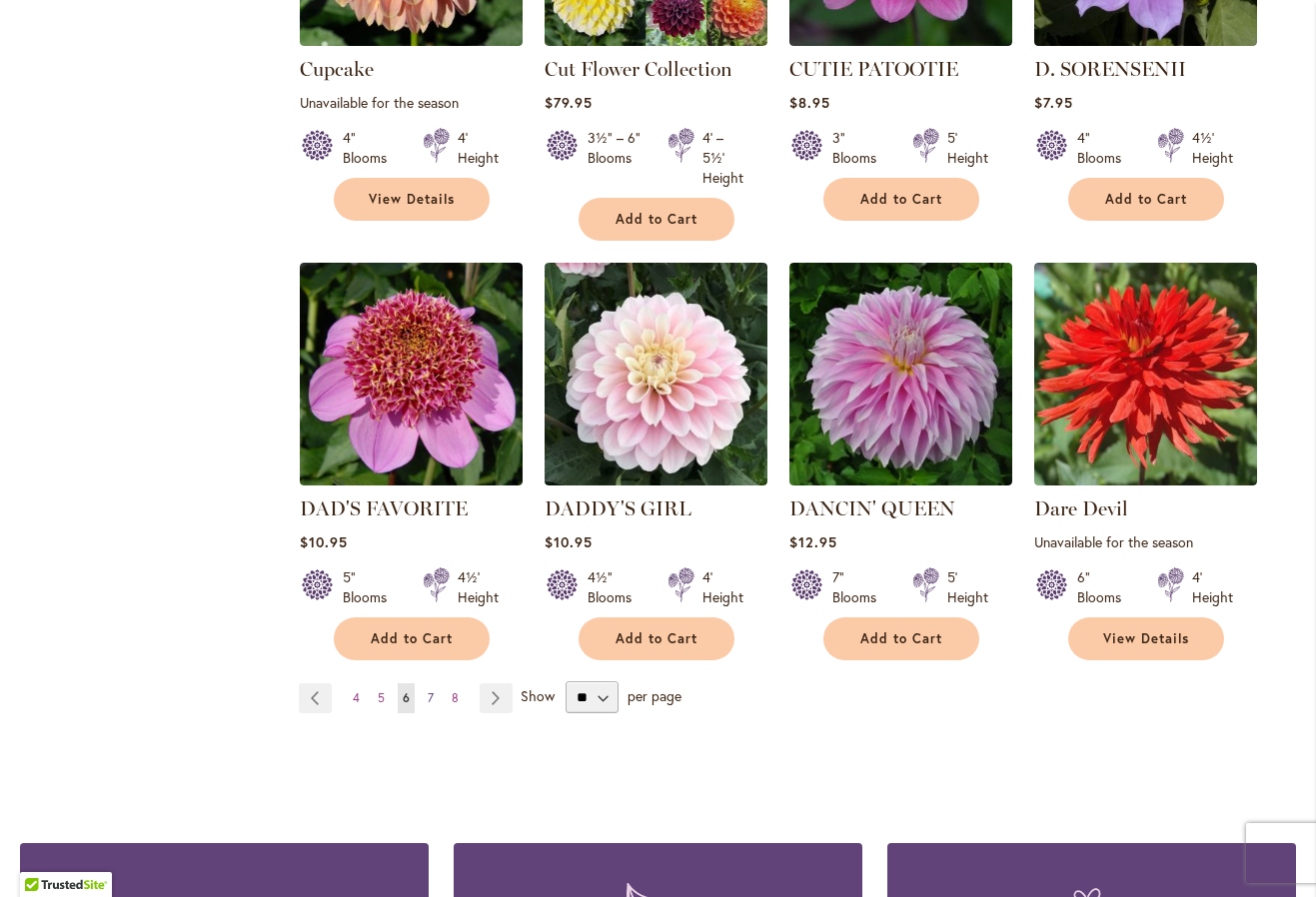 click on "7" at bounding box center (431, 697) 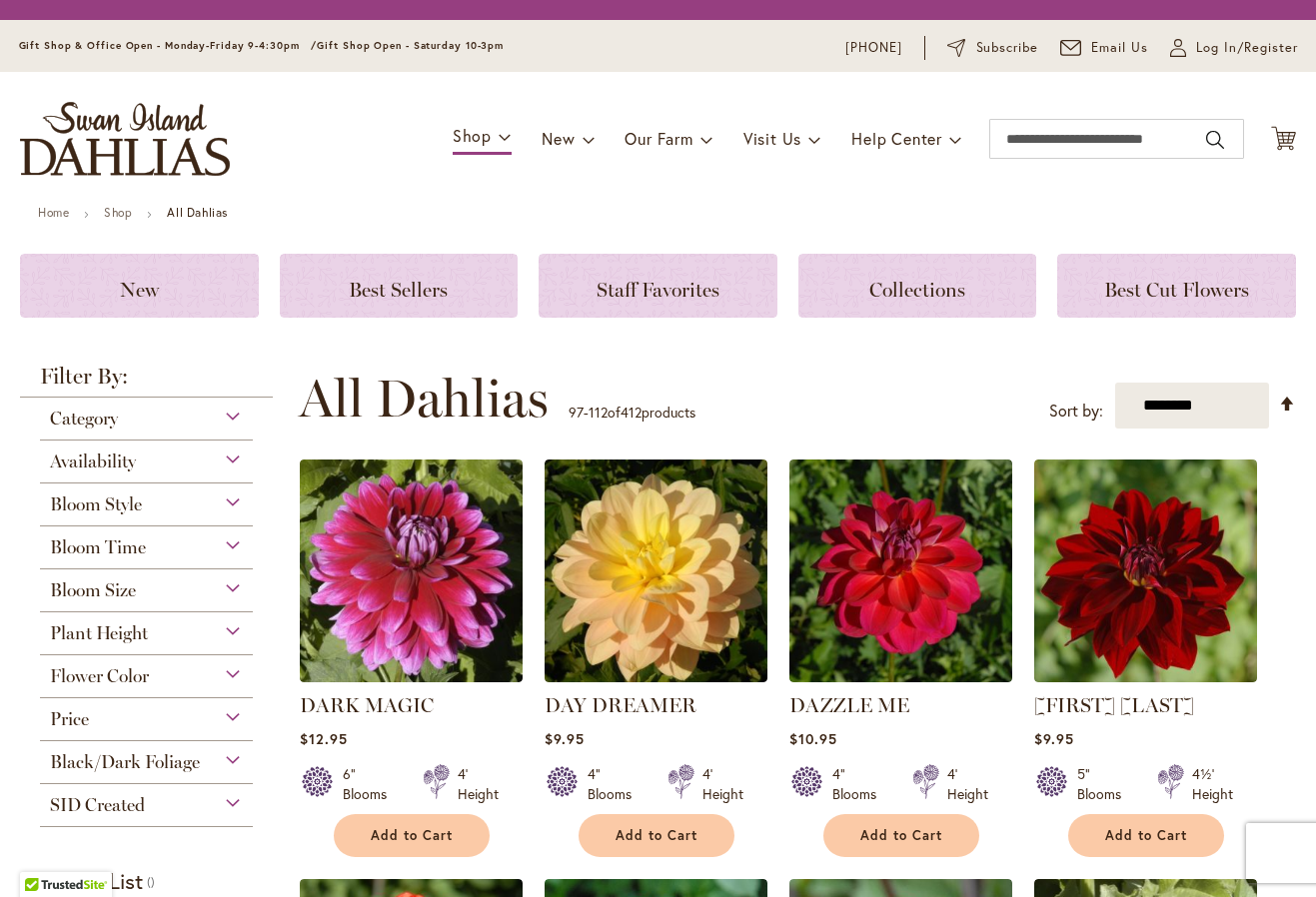 scroll, scrollTop: 0, scrollLeft: 0, axis: both 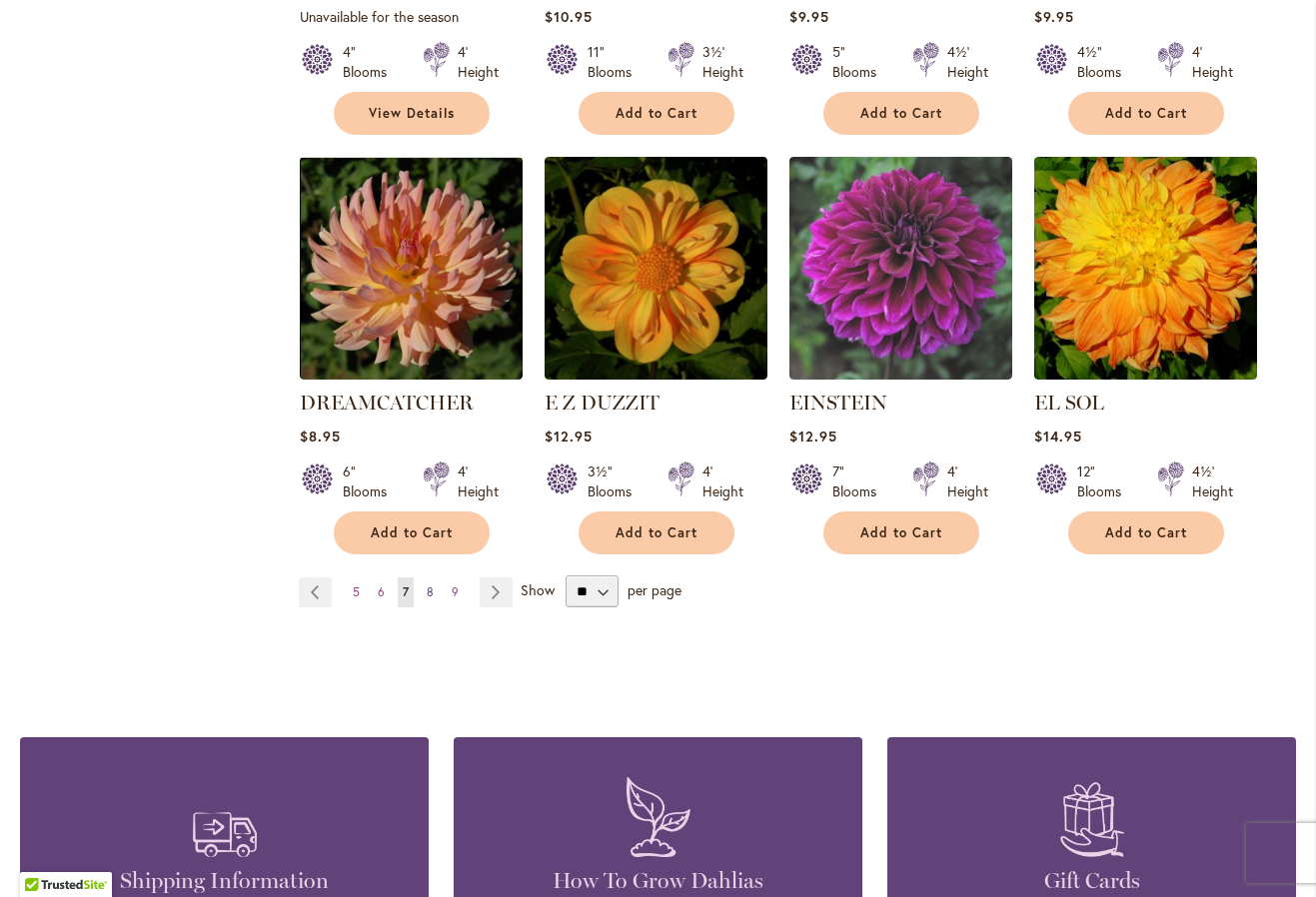 click on "8" at bounding box center (430, 591) 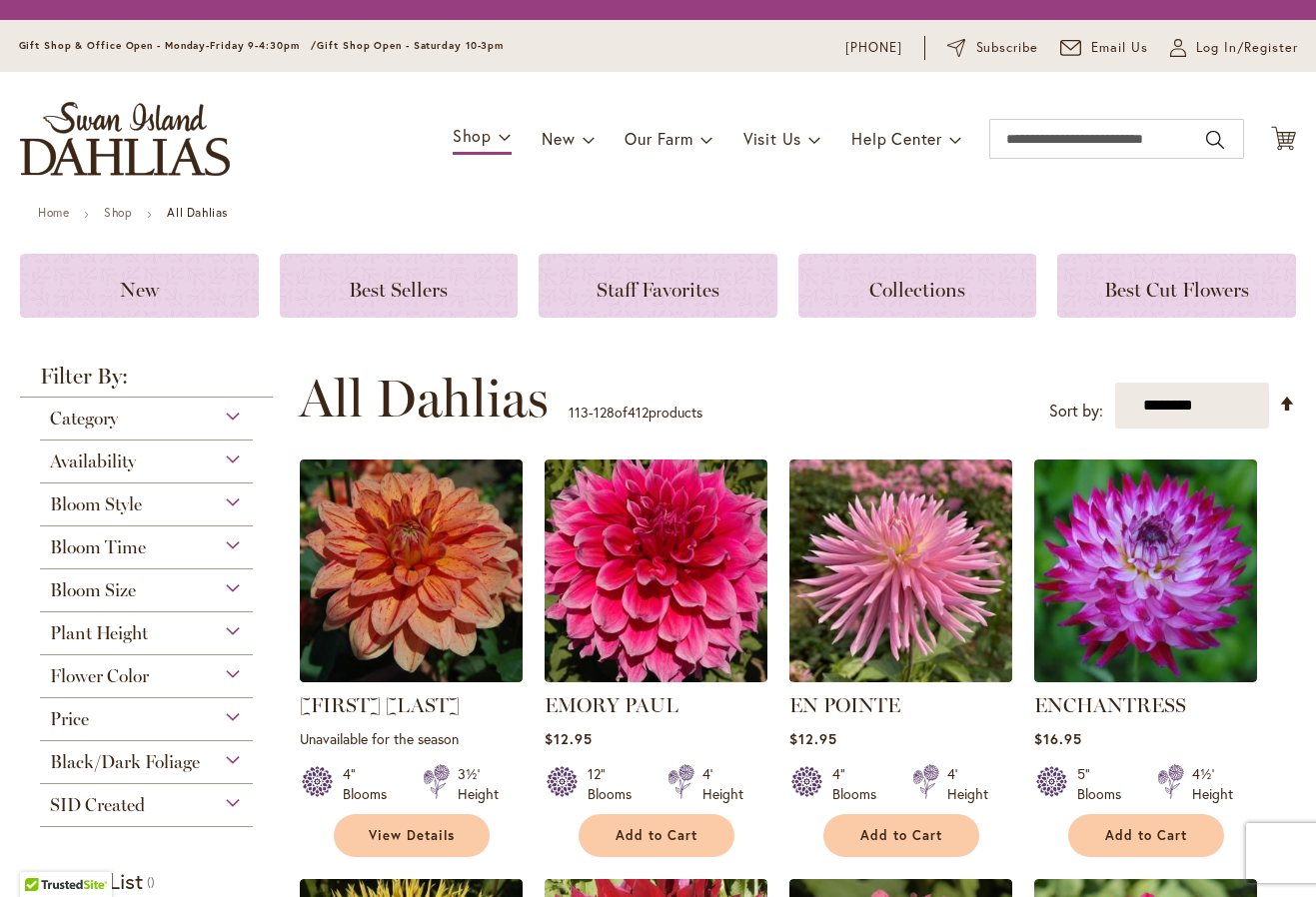 scroll, scrollTop: 0, scrollLeft: 0, axis: both 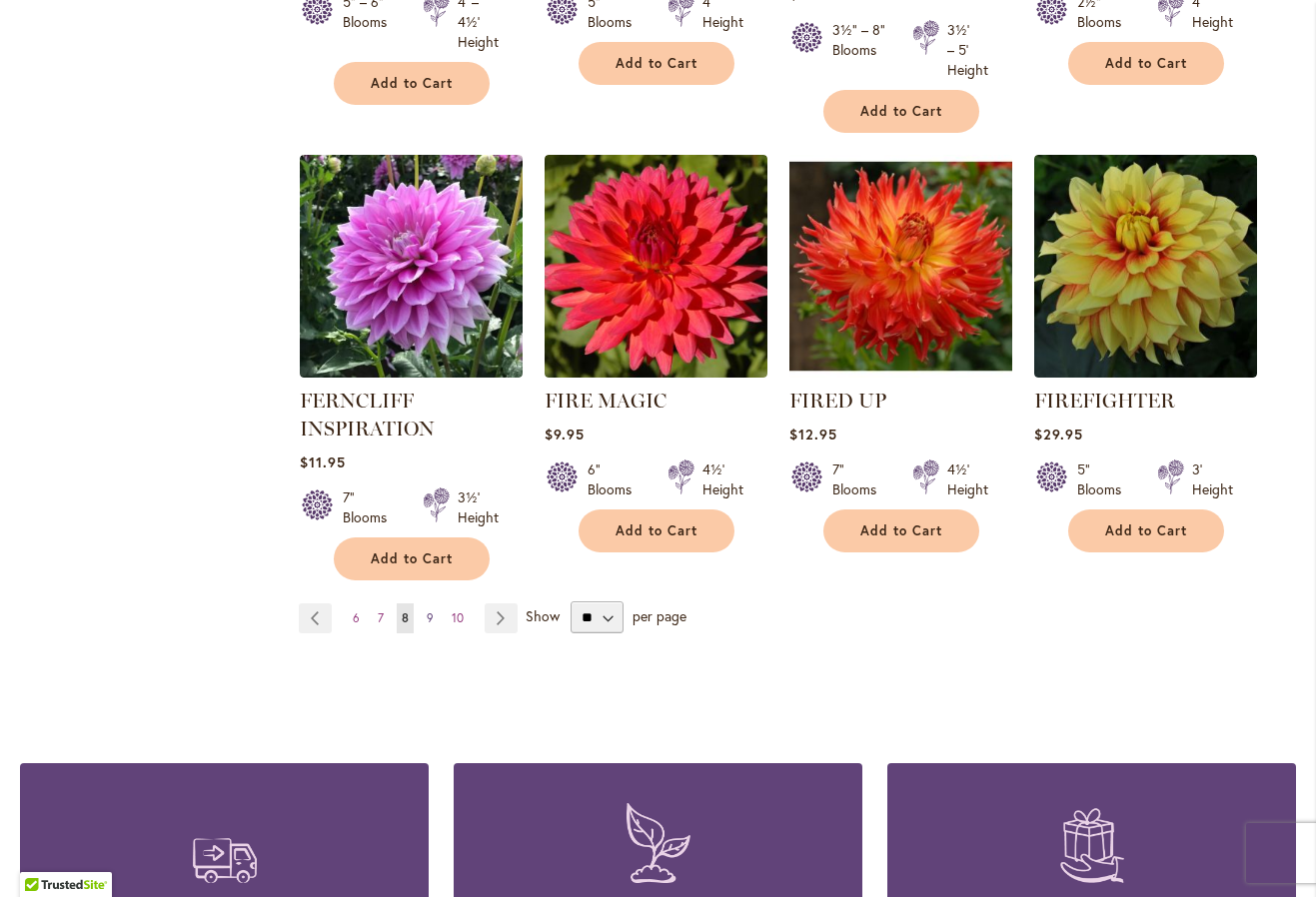 click on "Page
9" at bounding box center (430, 618) 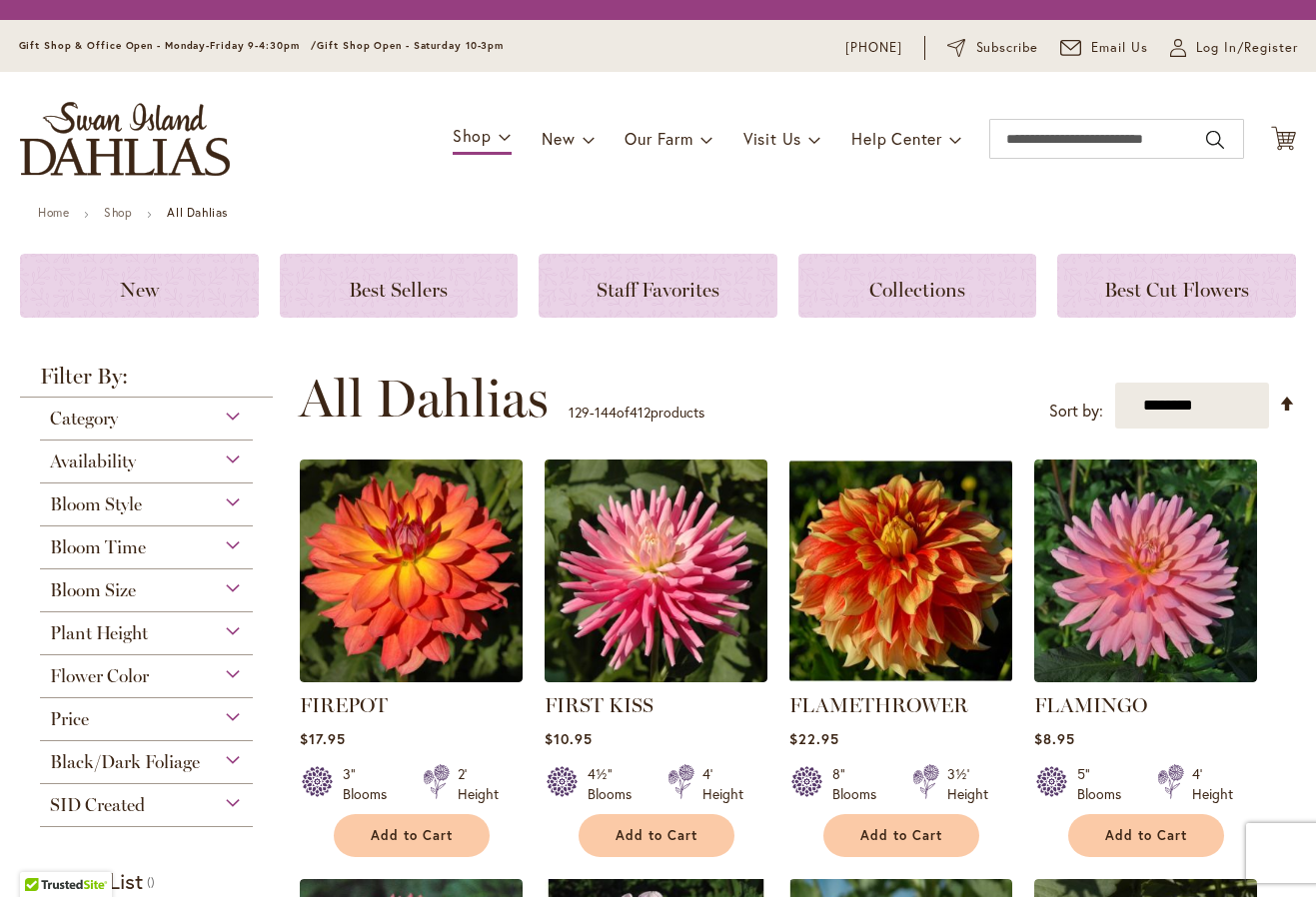 scroll, scrollTop: 0, scrollLeft: 0, axis: both 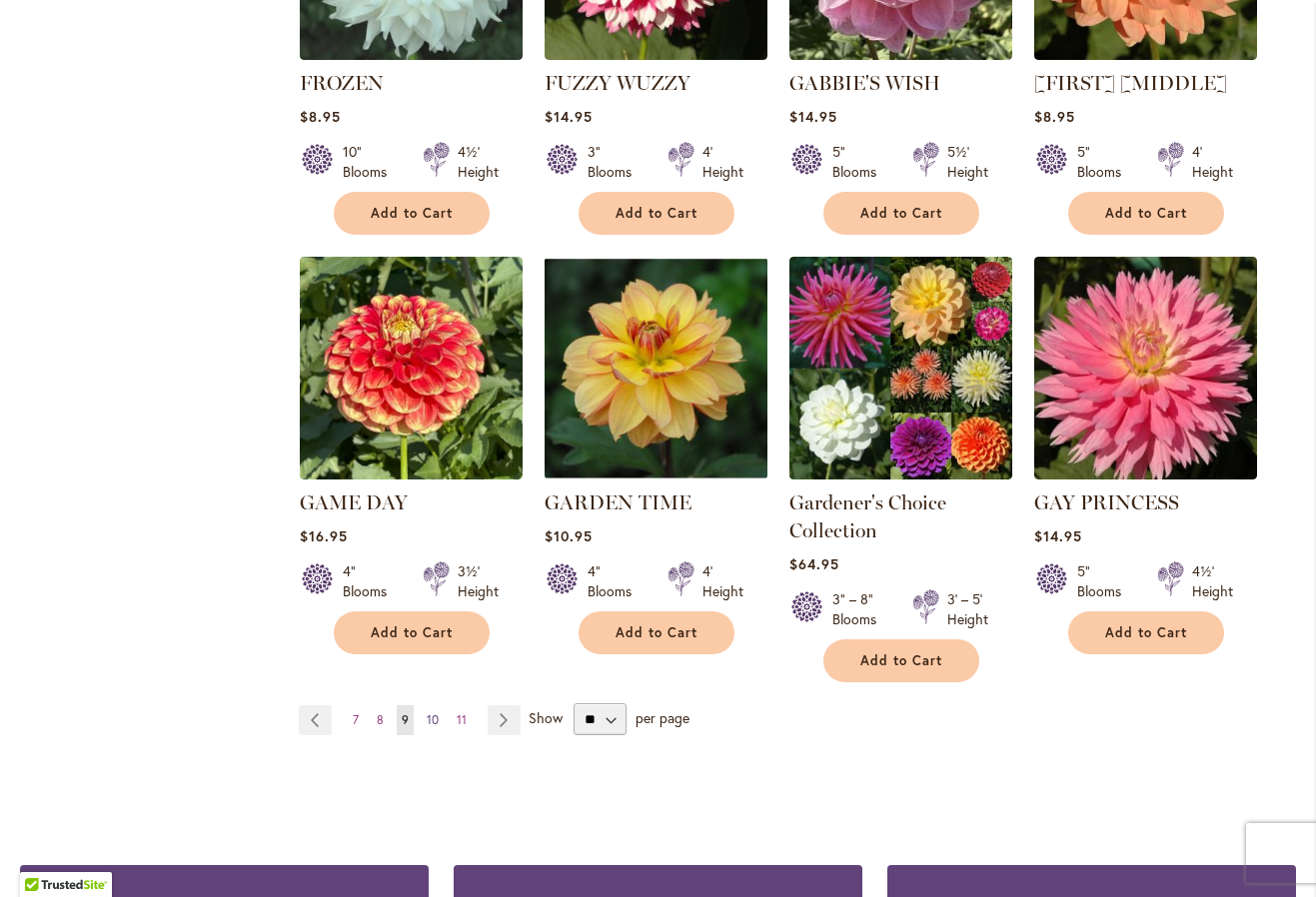 click on "10" at bounding box center (433, 719) 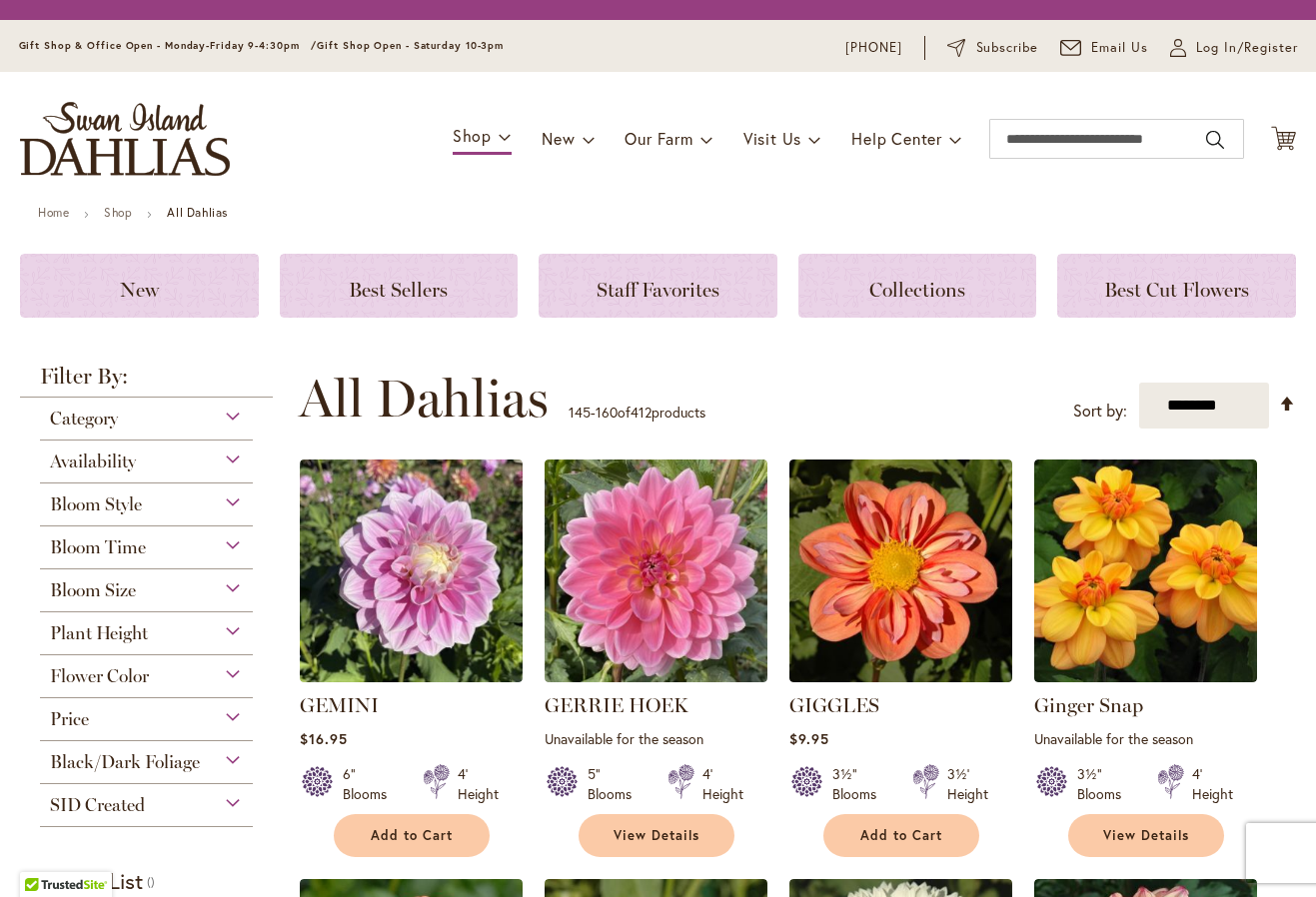 scroll, scrollTop: 0, scrollLeft: 0, axis: both 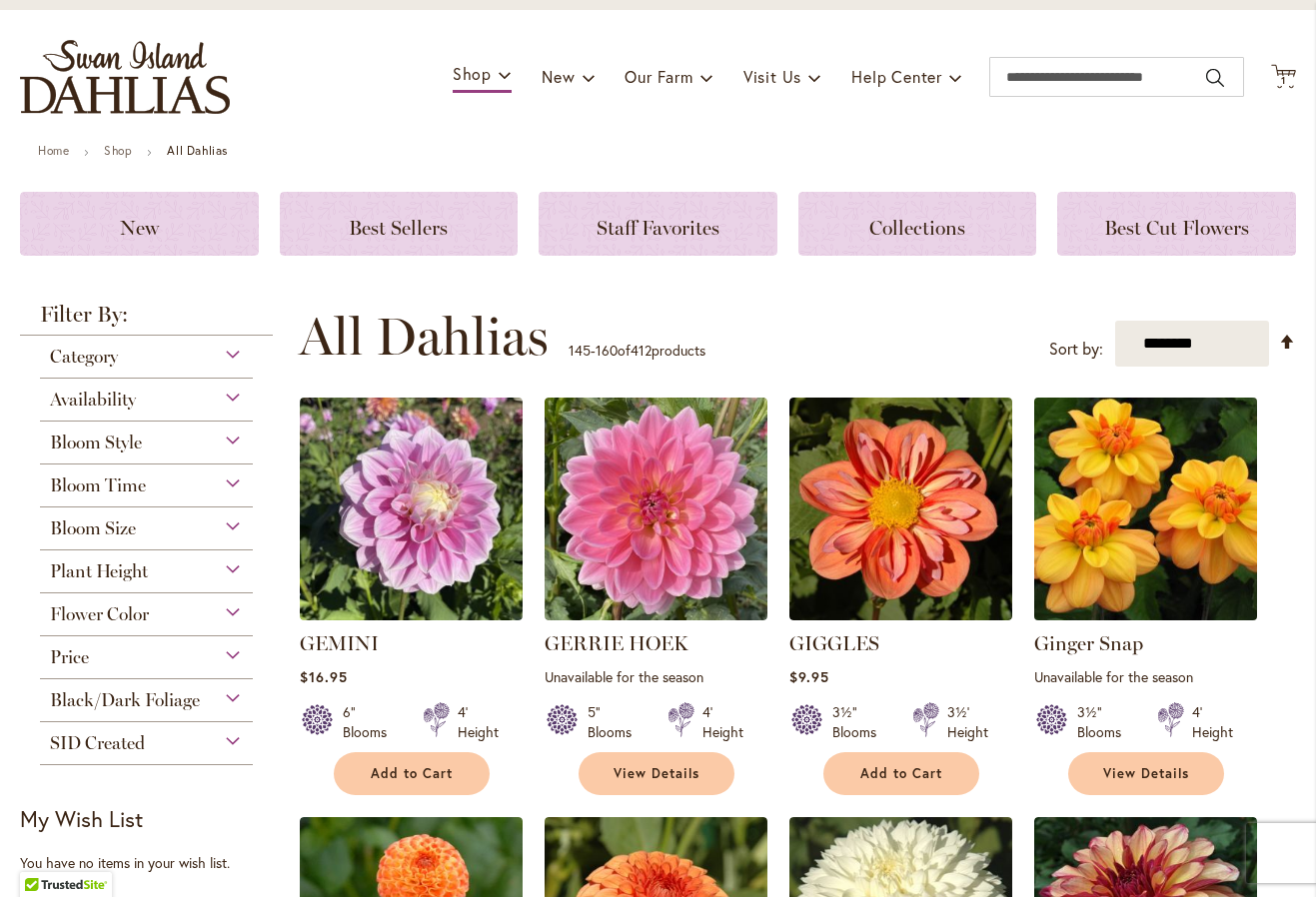 click at bounding box center (1145, 509) 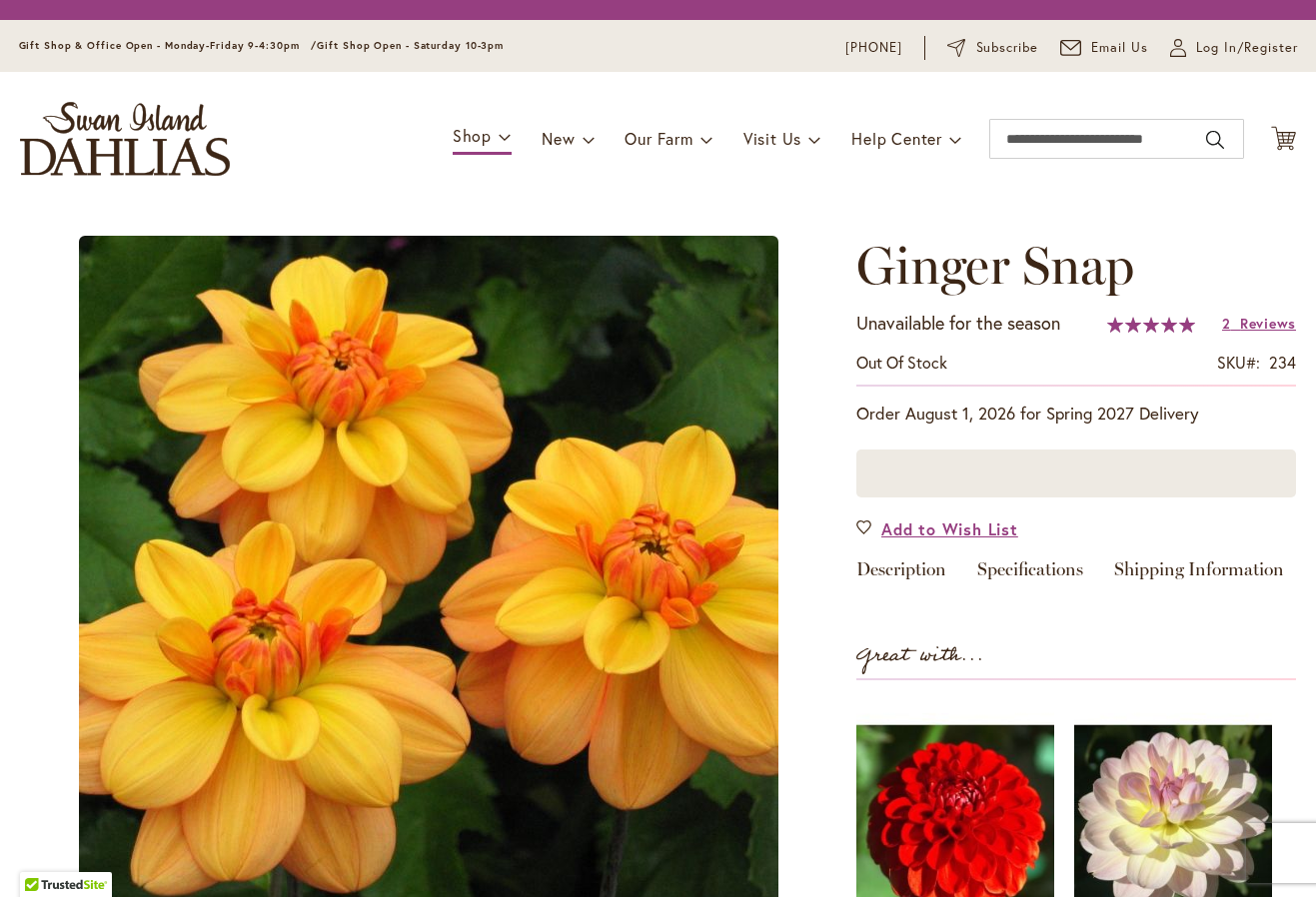 scroll, scrollTop: 0, scrollLeft: 0, axis: both 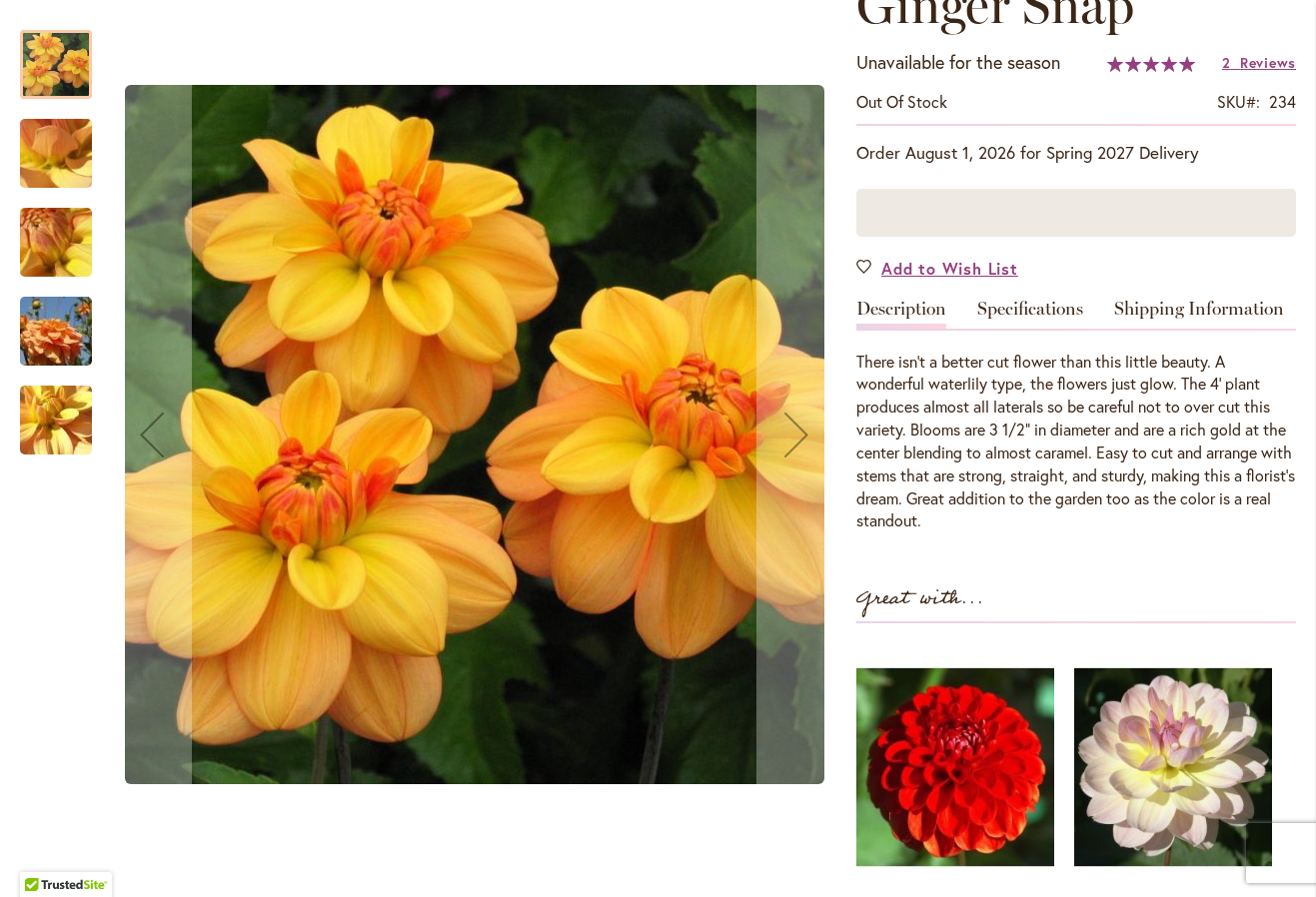 click at bounding box center (56, 154) 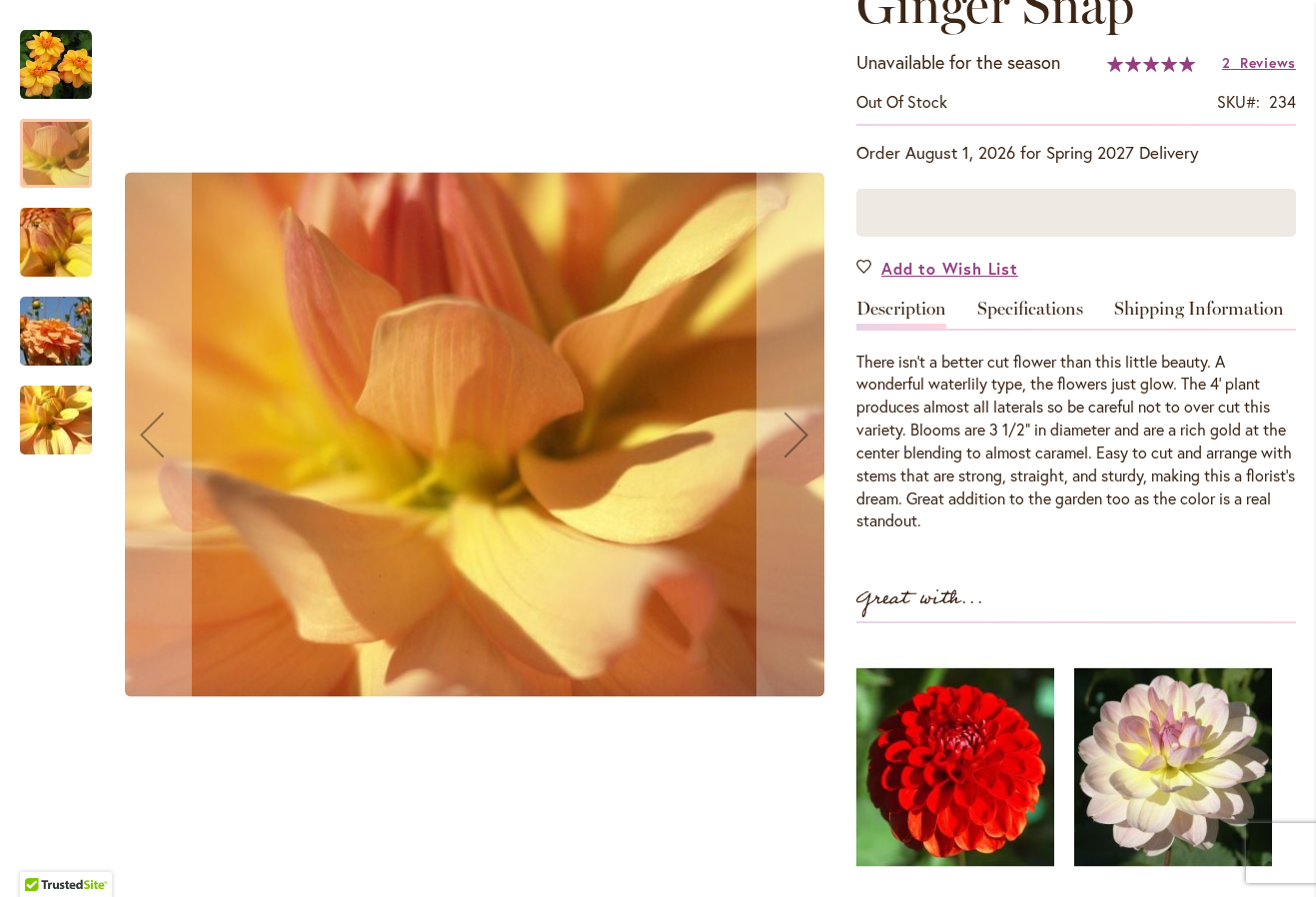 click at bounding box center [56, 243] 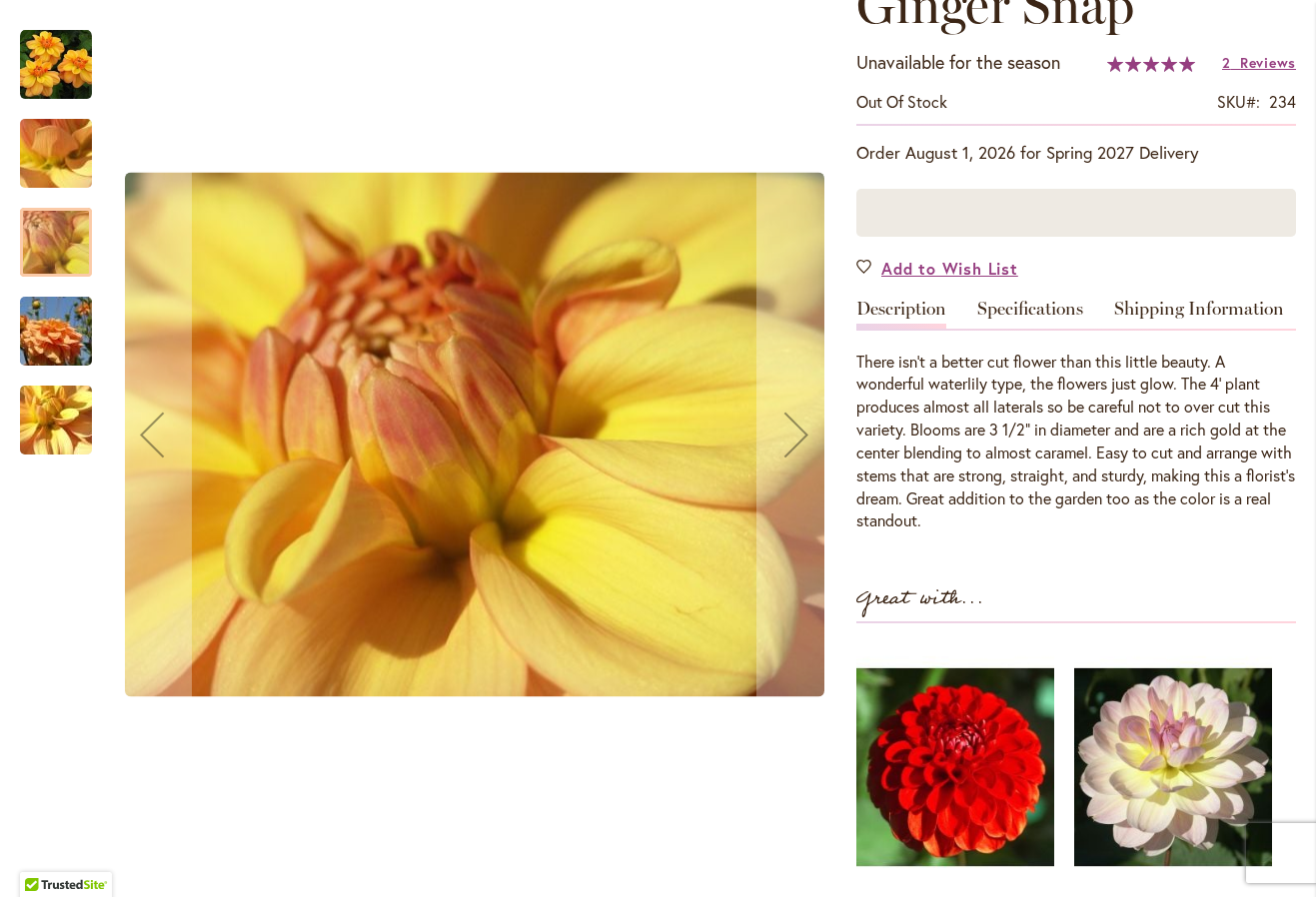 click at bounding box center (56, 332) 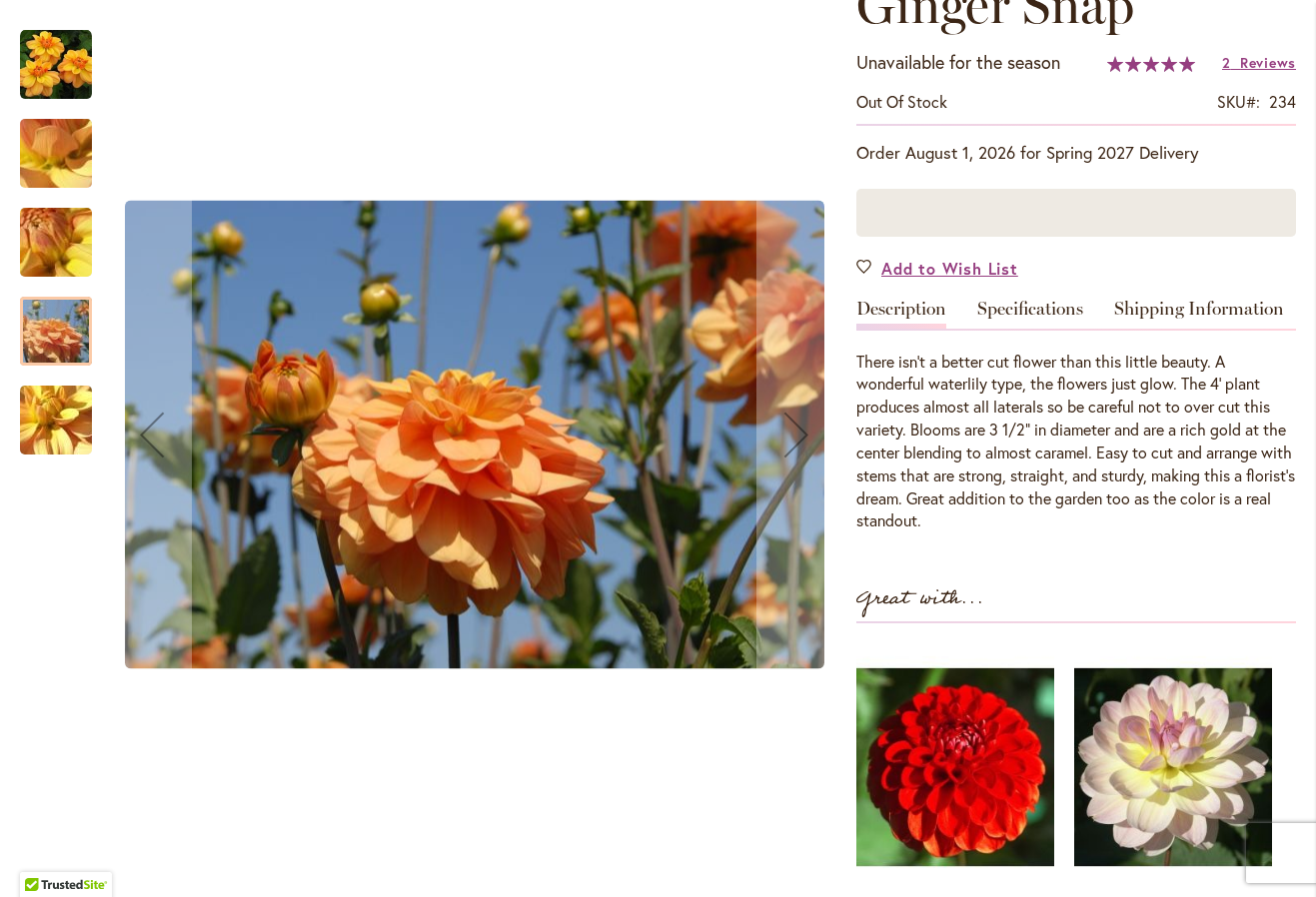click at bounding box center [56, 421] 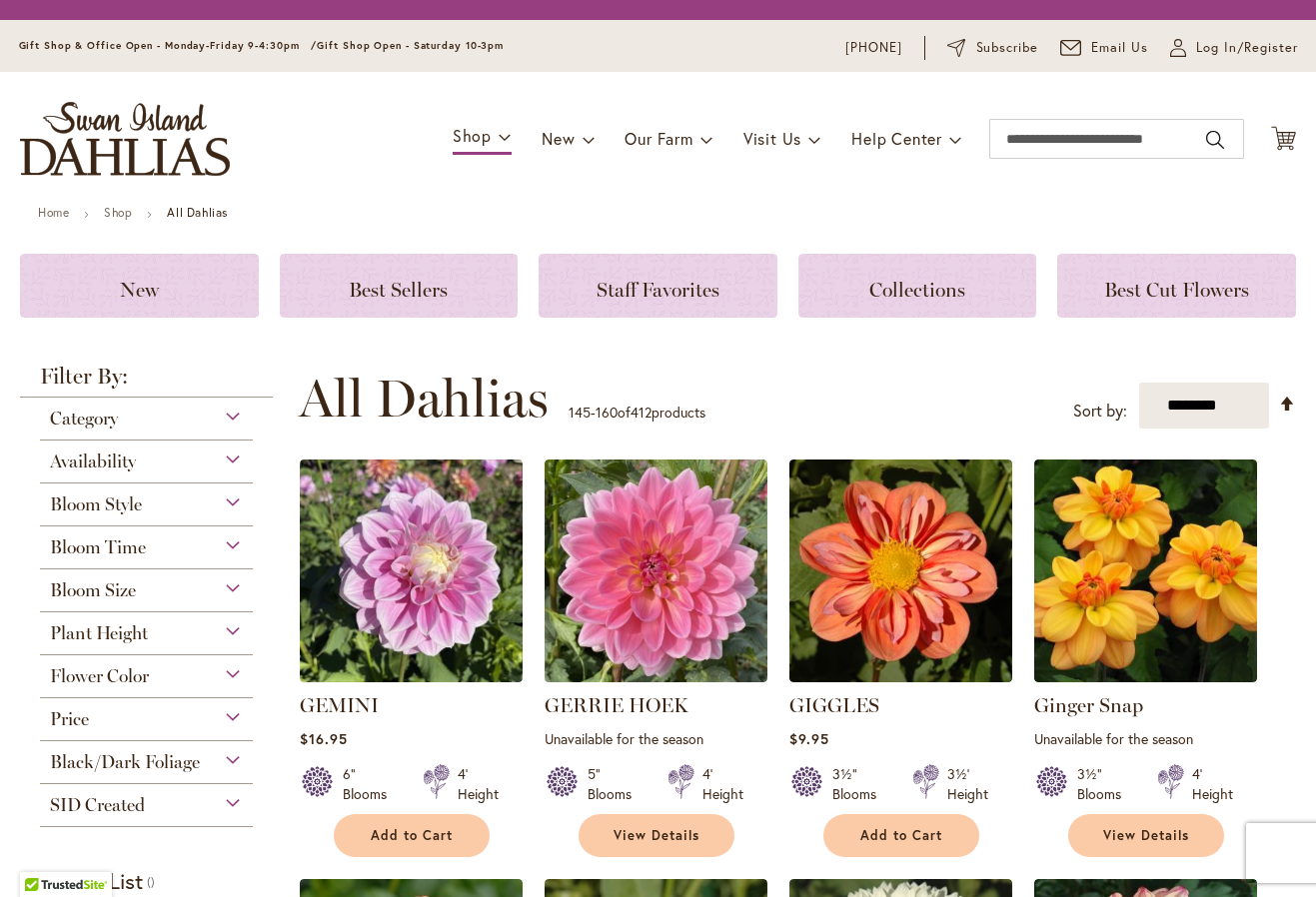scroll, scrollTop: 0, scrollLeft: 0, axis: both 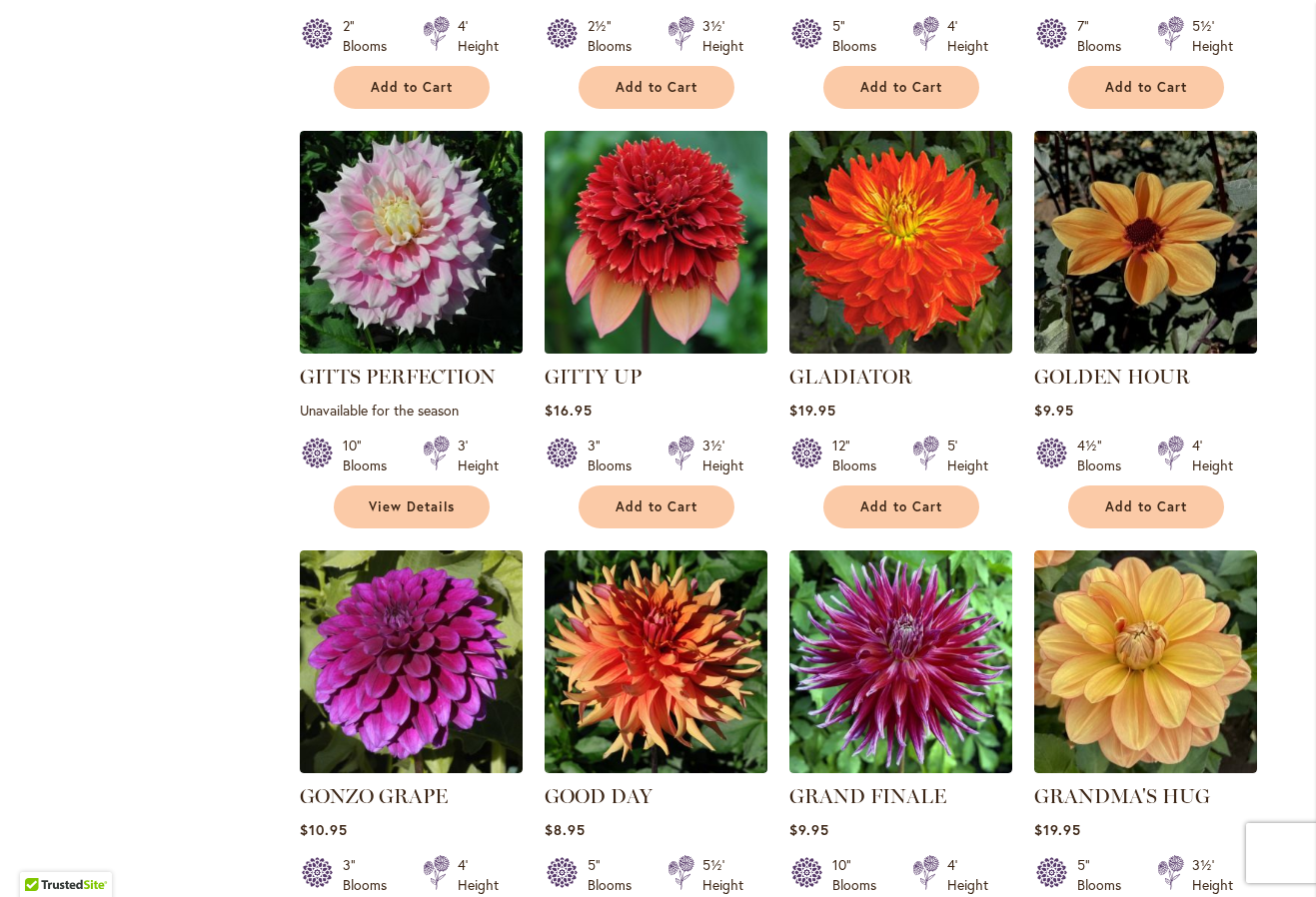 click at bounding box center [656, 243] 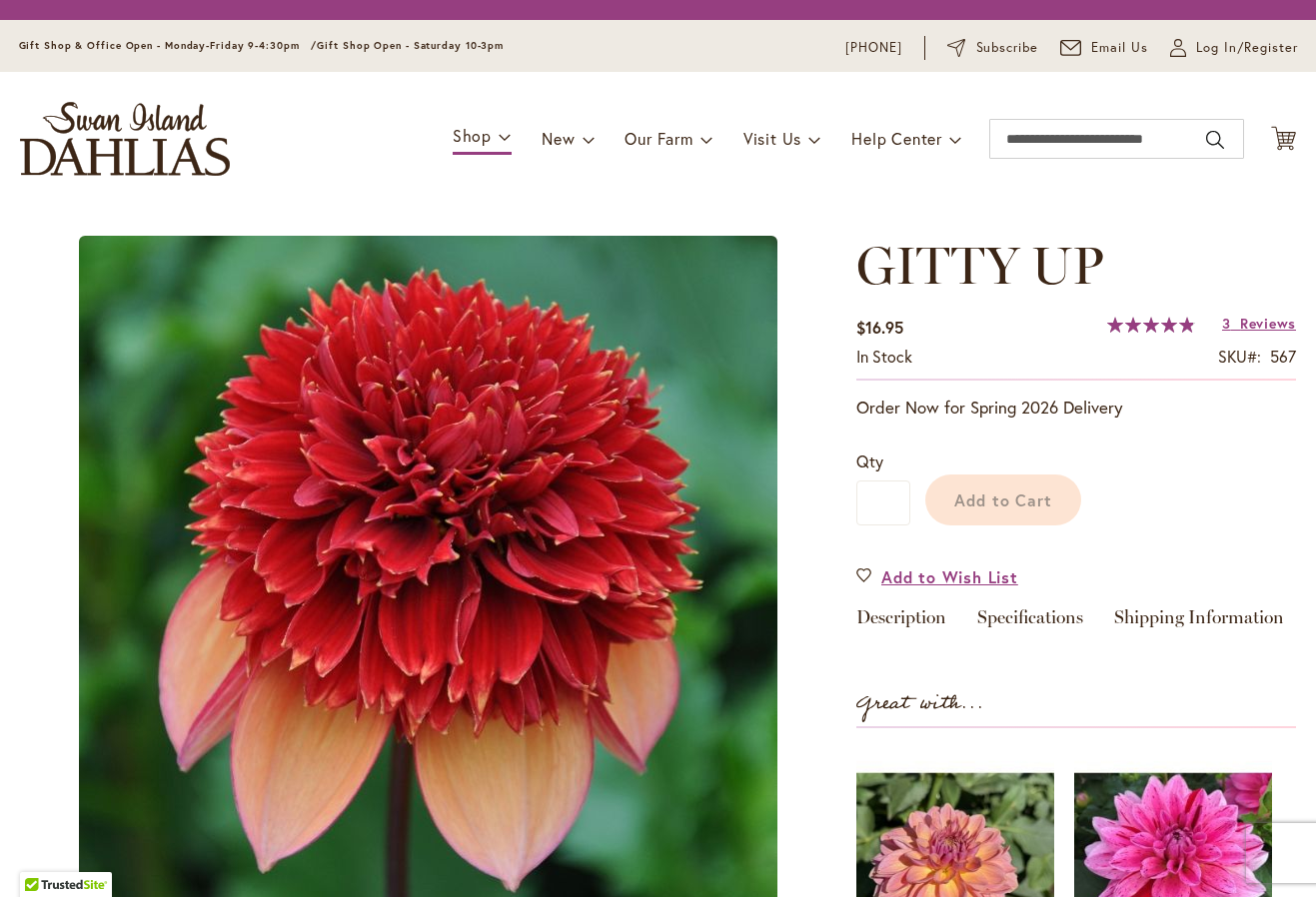 scroll, scrollTop: 0, scrollLeft: 0, axis: both 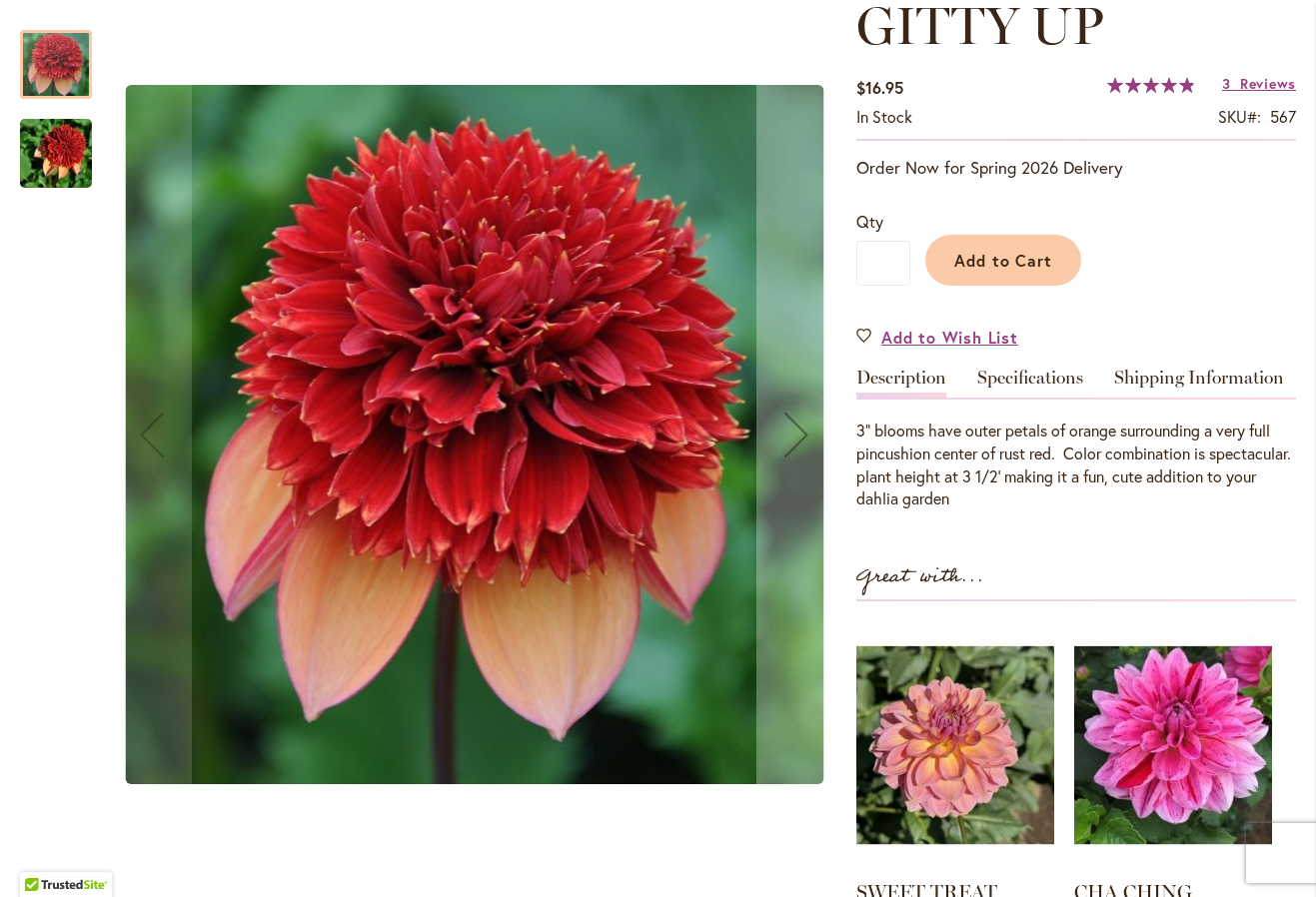 click at bounding box center (56, 154) 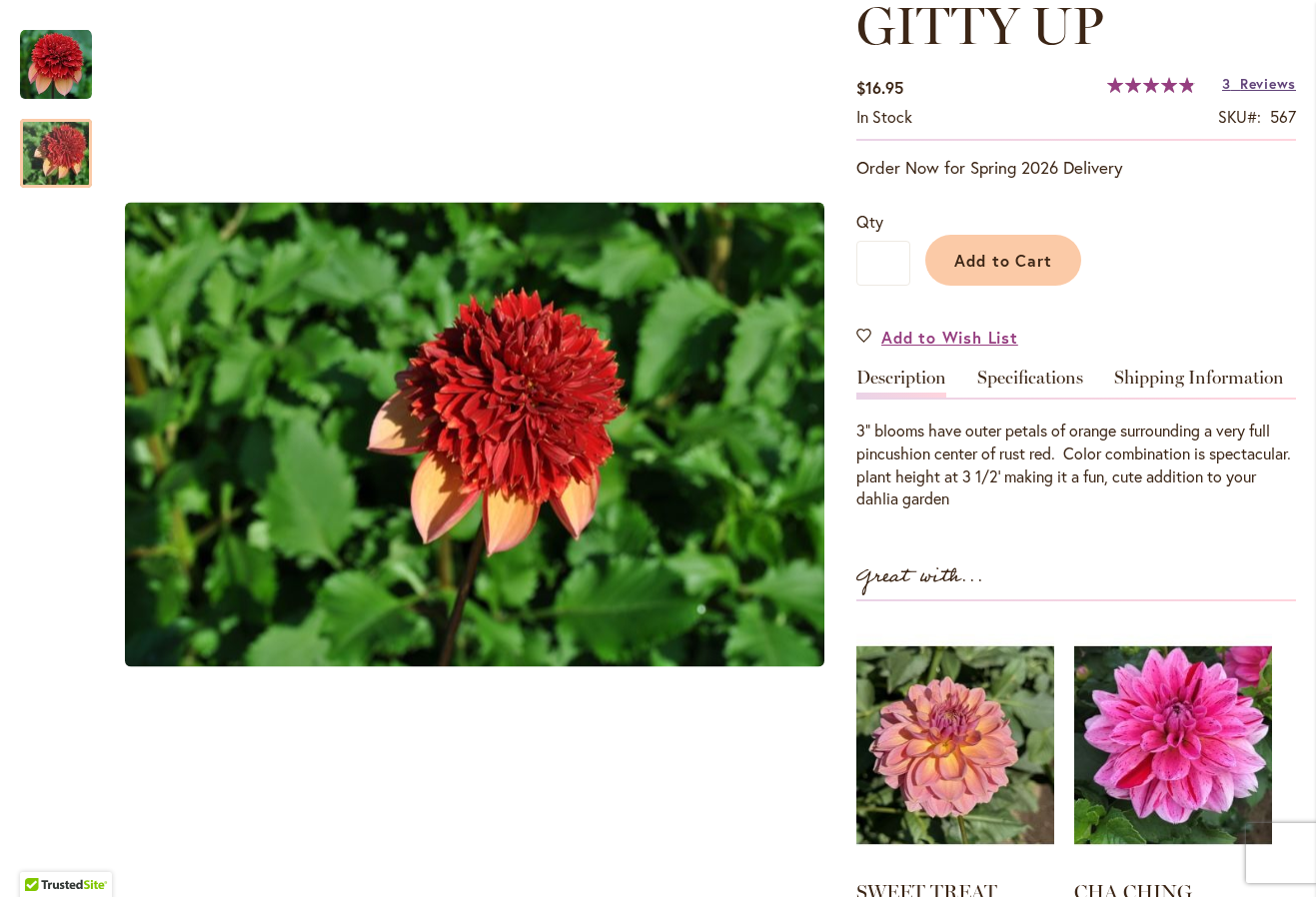 click on "Reviews" at bounding box center (1268, 83) 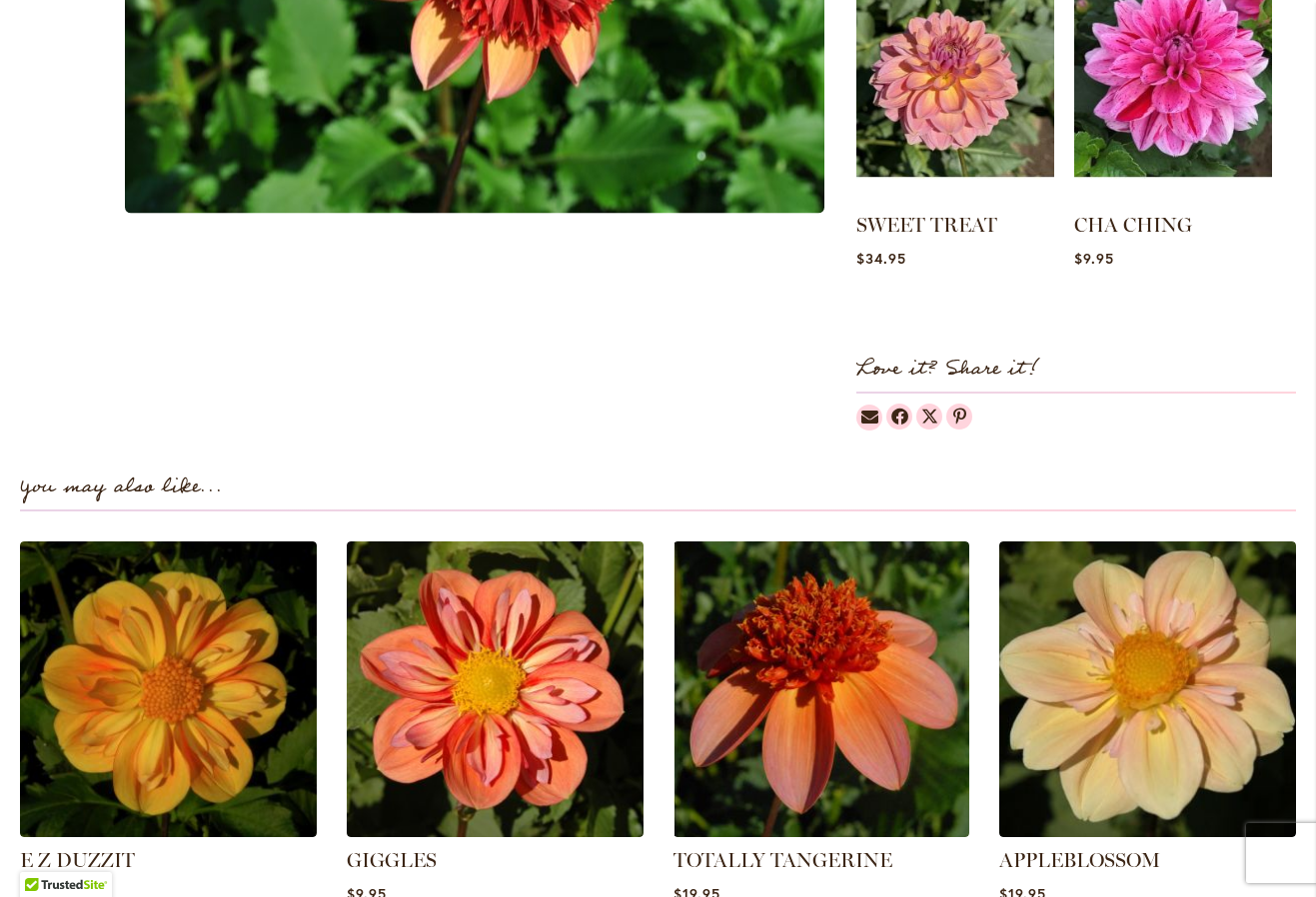 scroll, scrollTop: 967, scrollLeft: 0, axis: vertical 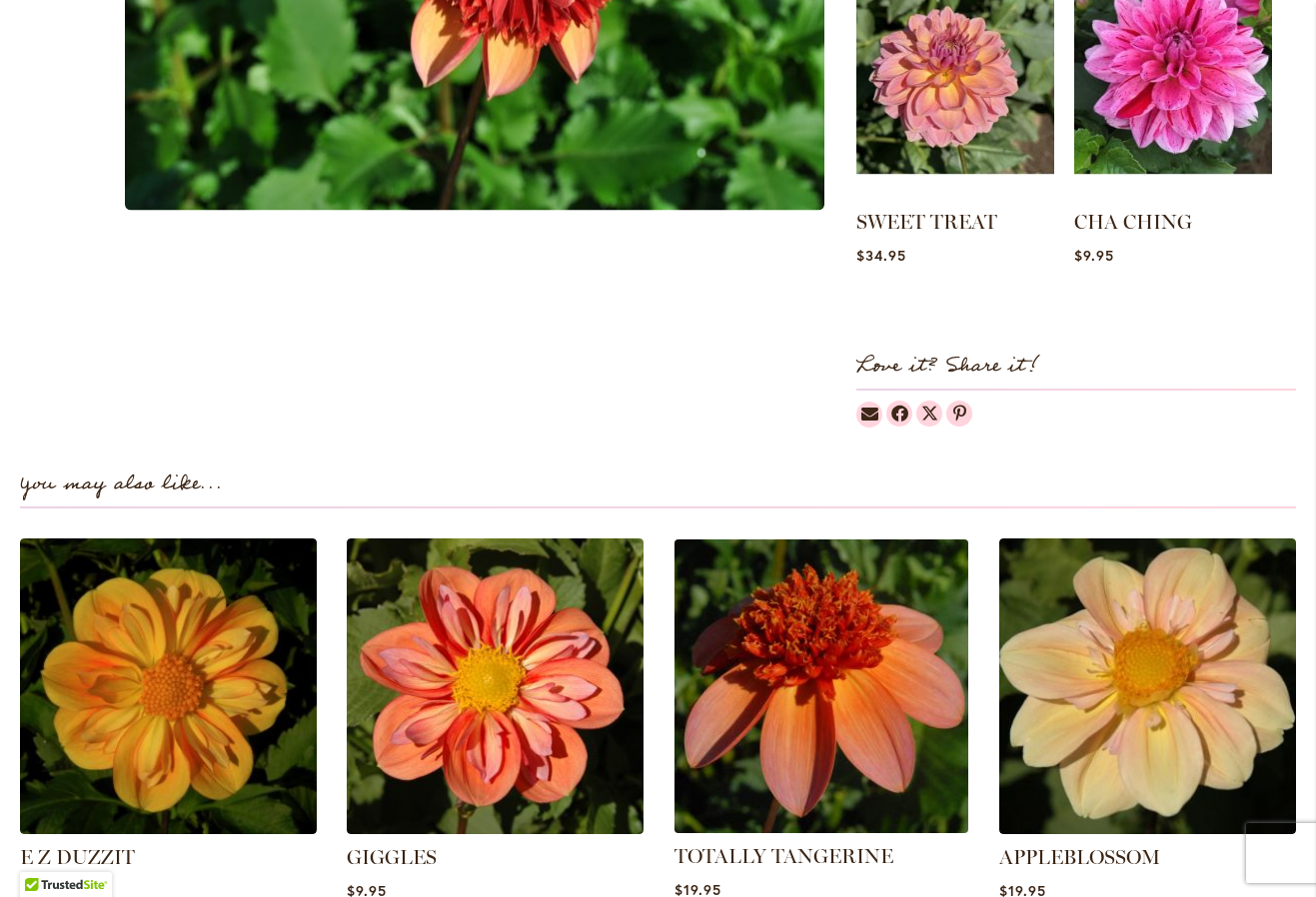 click at bounding box center [820, 685] 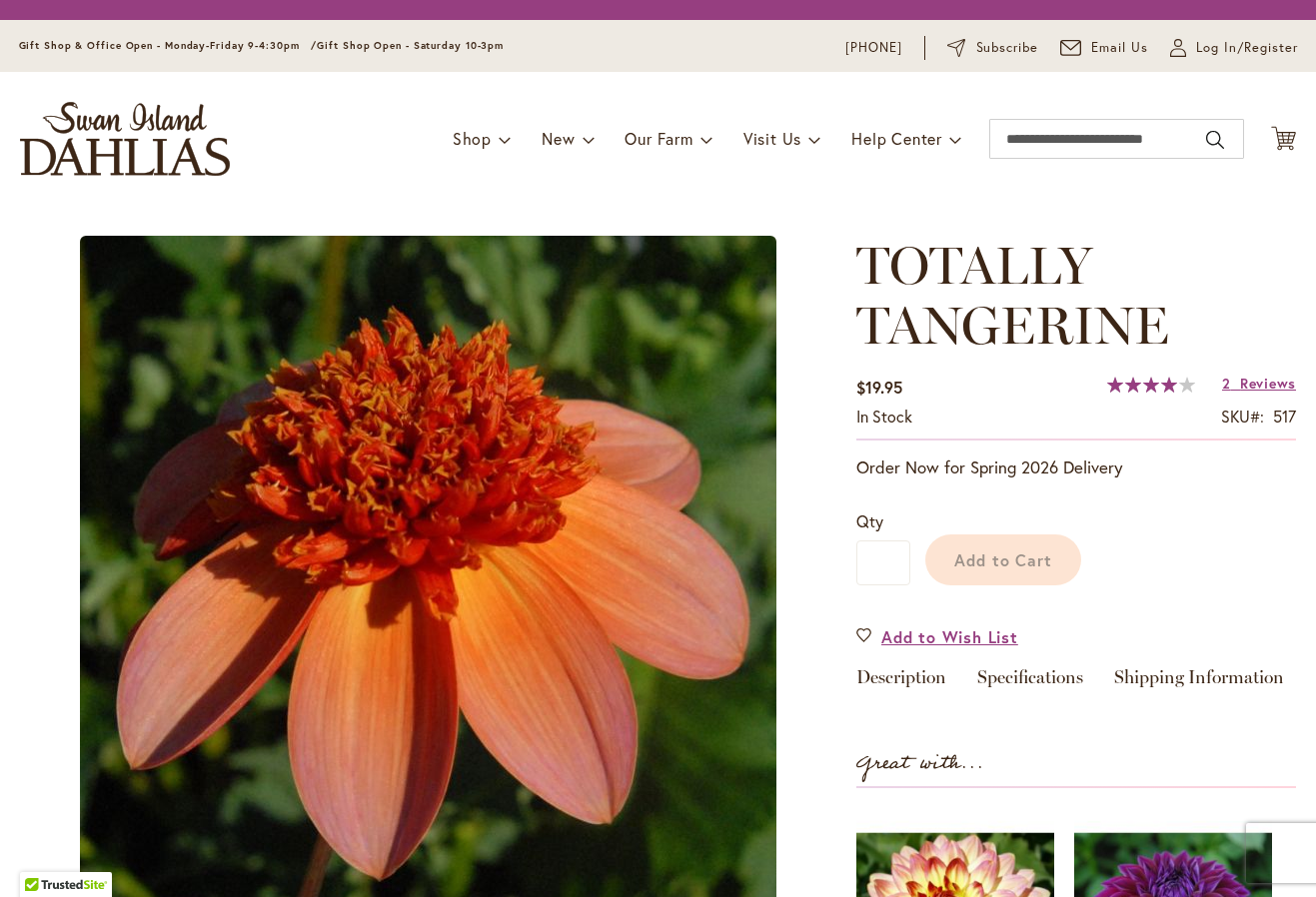 scroll, scrollTop: 0, scrollLeft: 0, axis: both 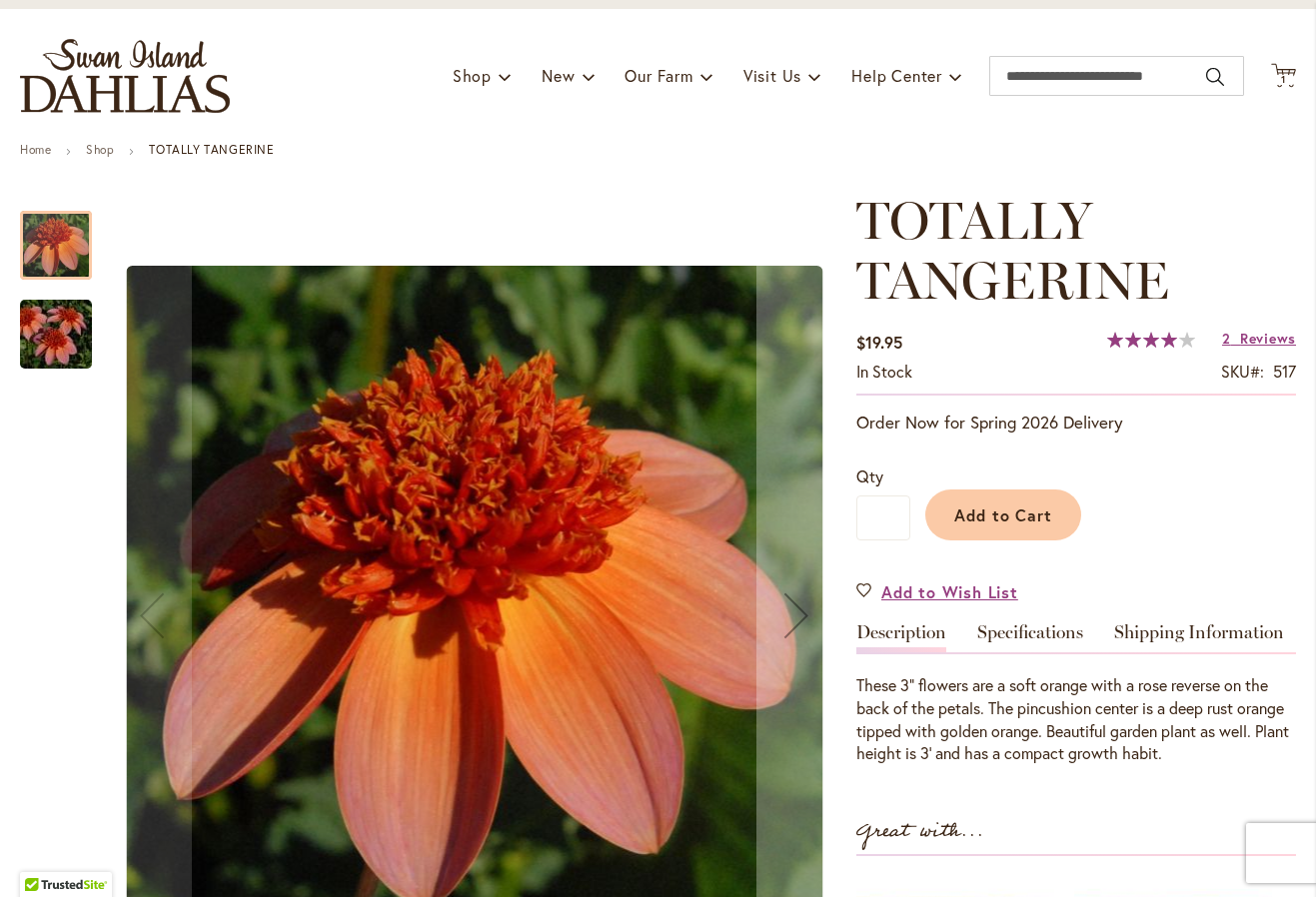 click at bounding box center (56, 335) 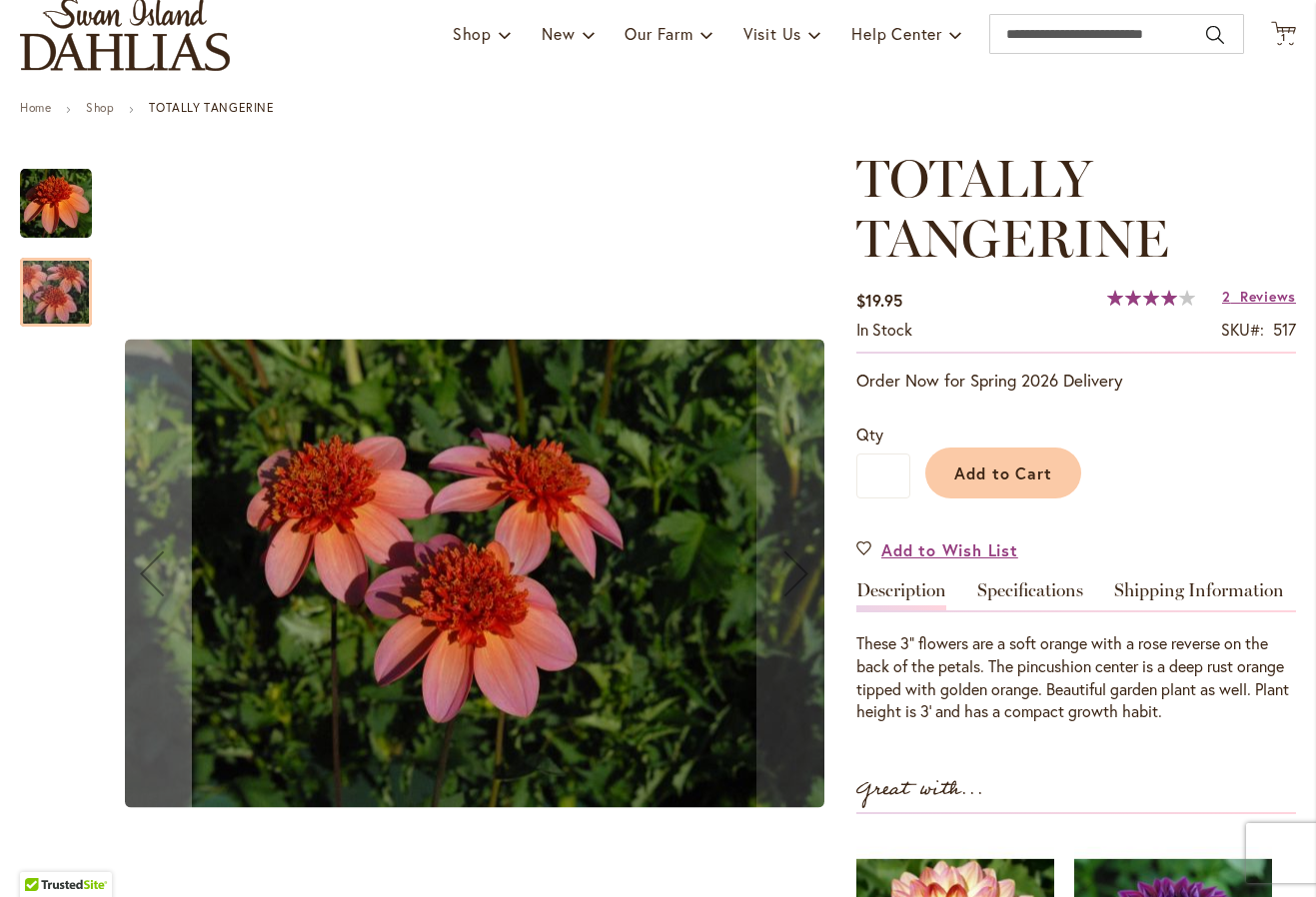scroll, scrollTop: 148, scrollLeft: 0, axis: vertical 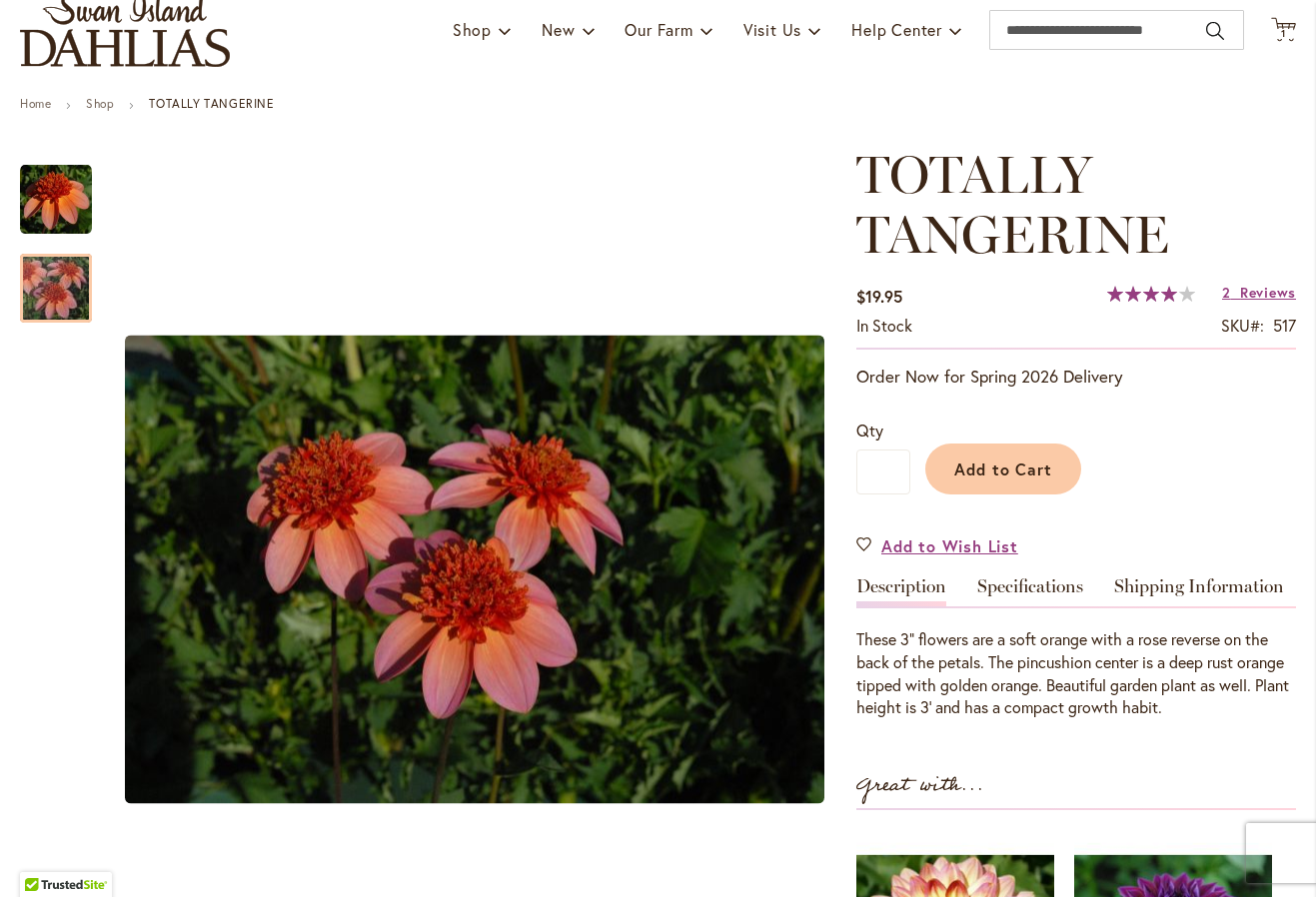 click on "80                          % of  100" at bounding box center (1142, 294) 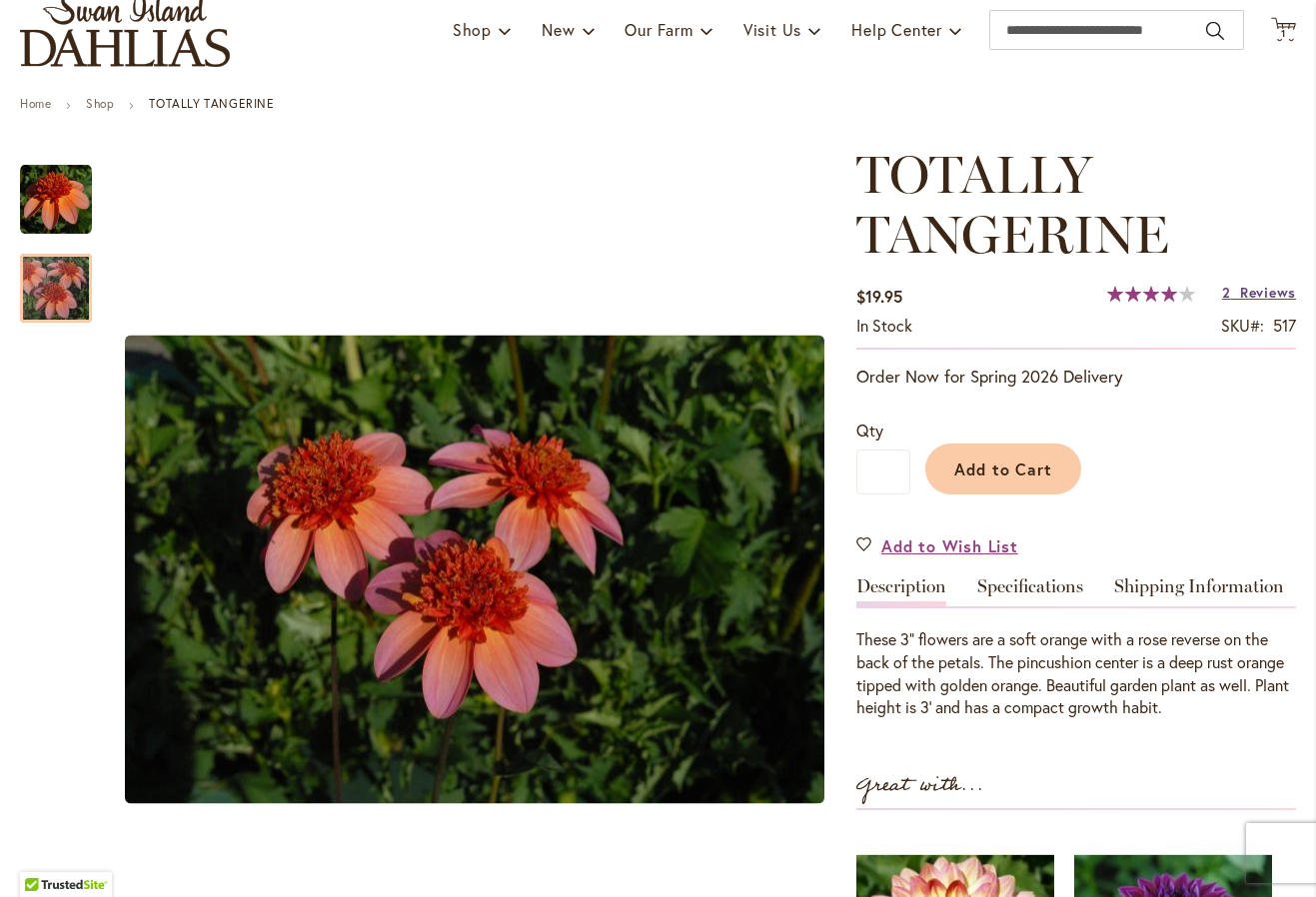 click on "Reviews" at bounding box center (1268, 292) 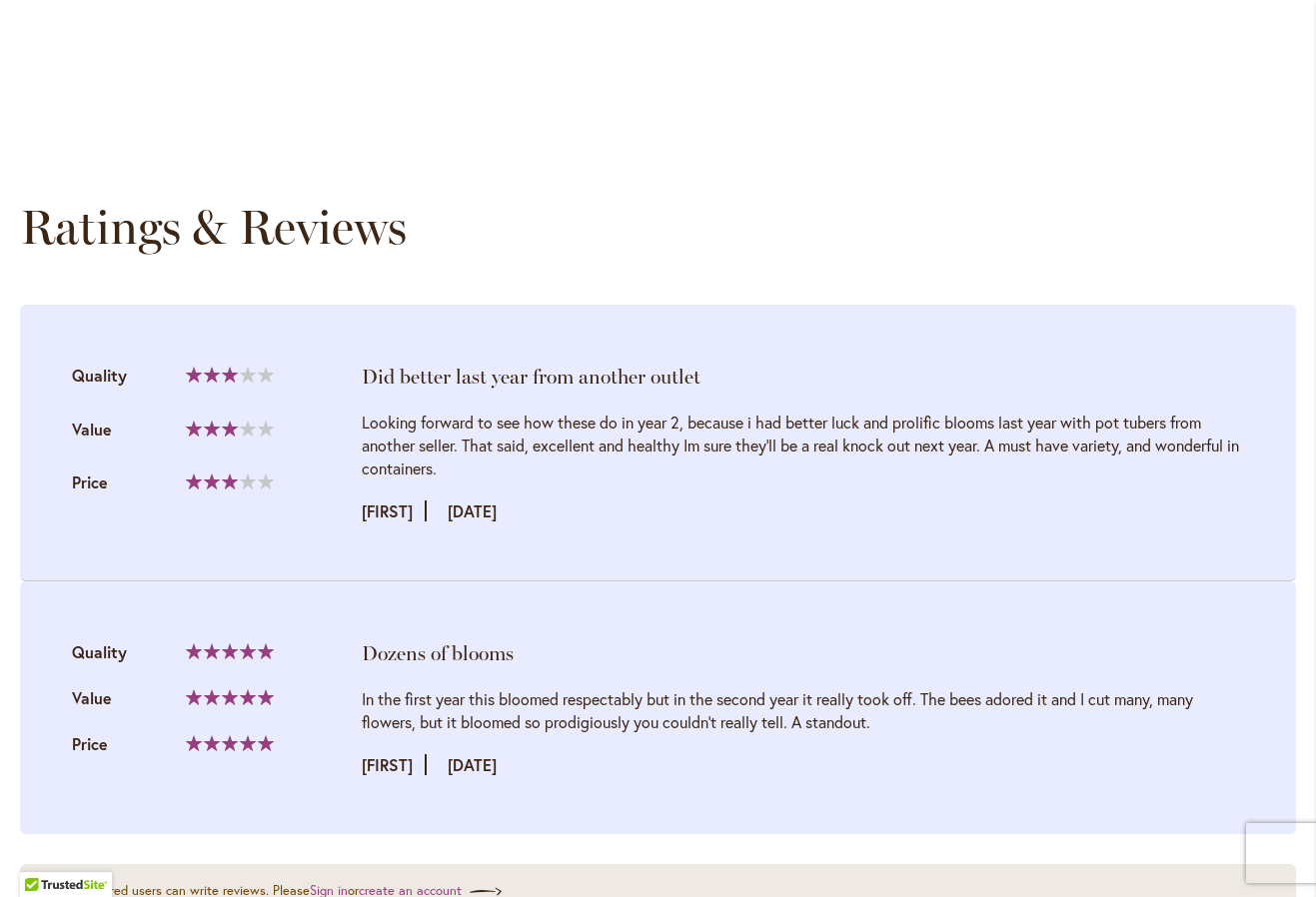 scroll, scrollTop: 1933, scrollLeft: 0, axis: vertical 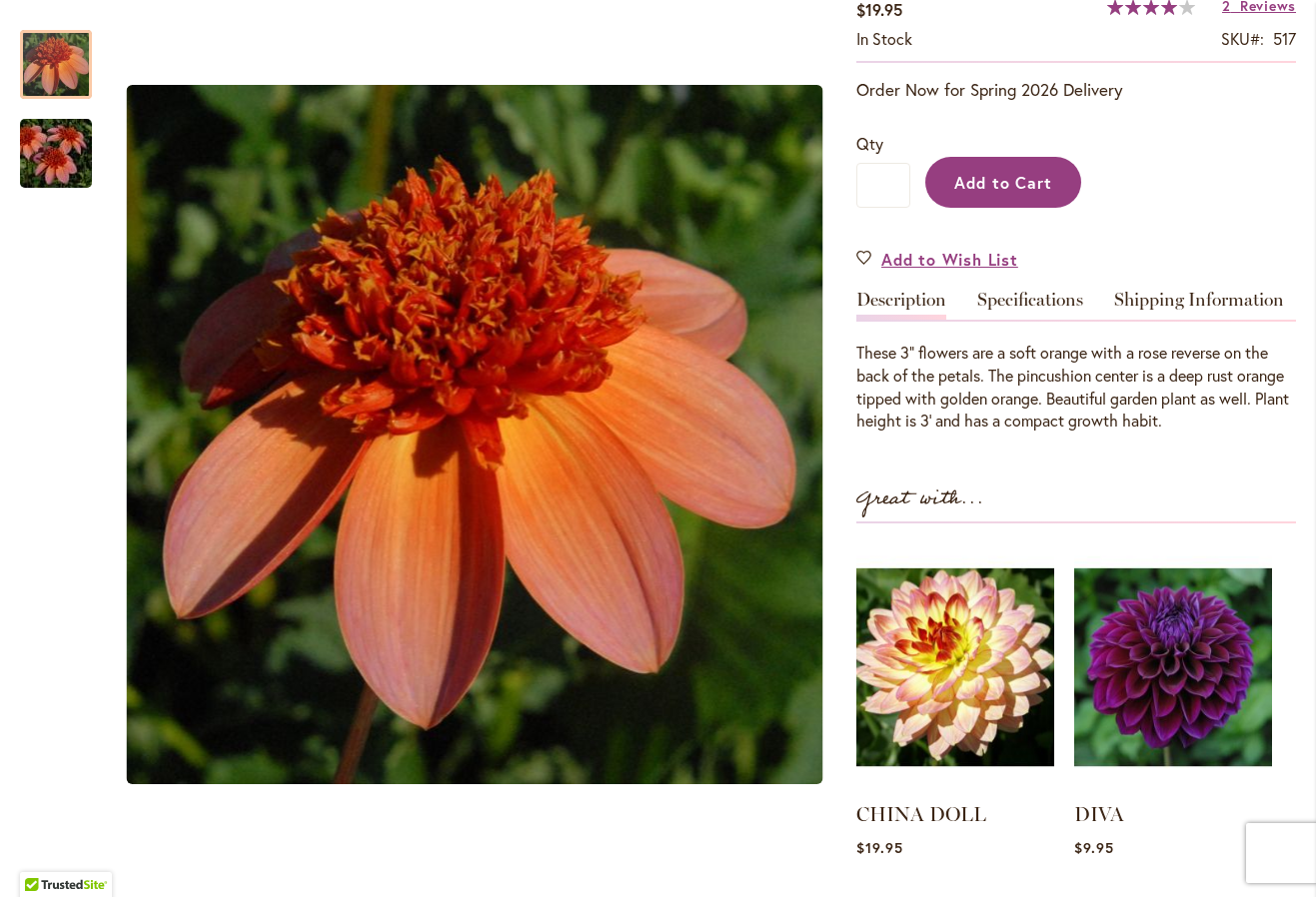 click on "Add to Cart" at bounding box center [1003, 182] 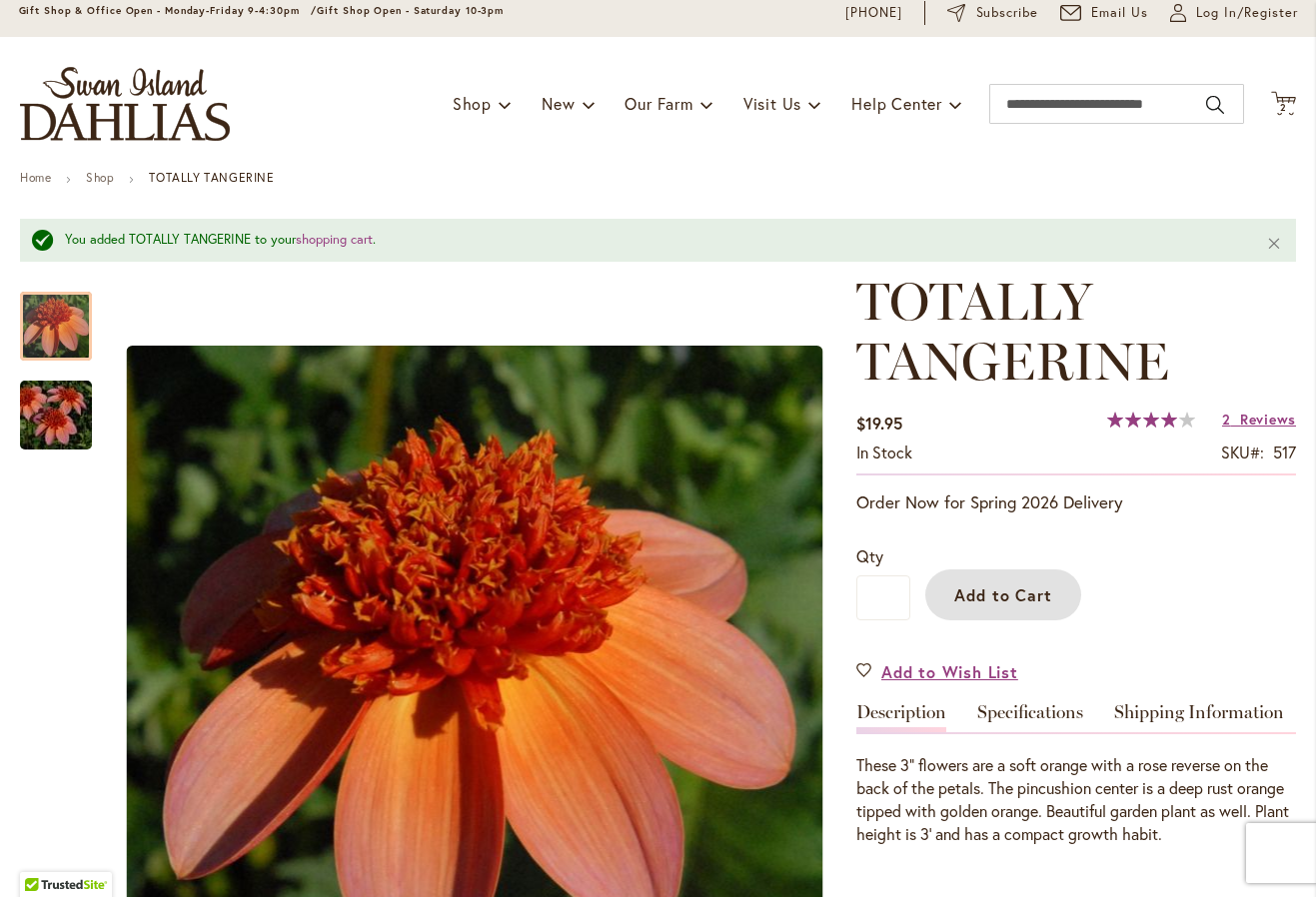 scroll, scrollTop: 69, scrollLeft: 0, axis: vertical 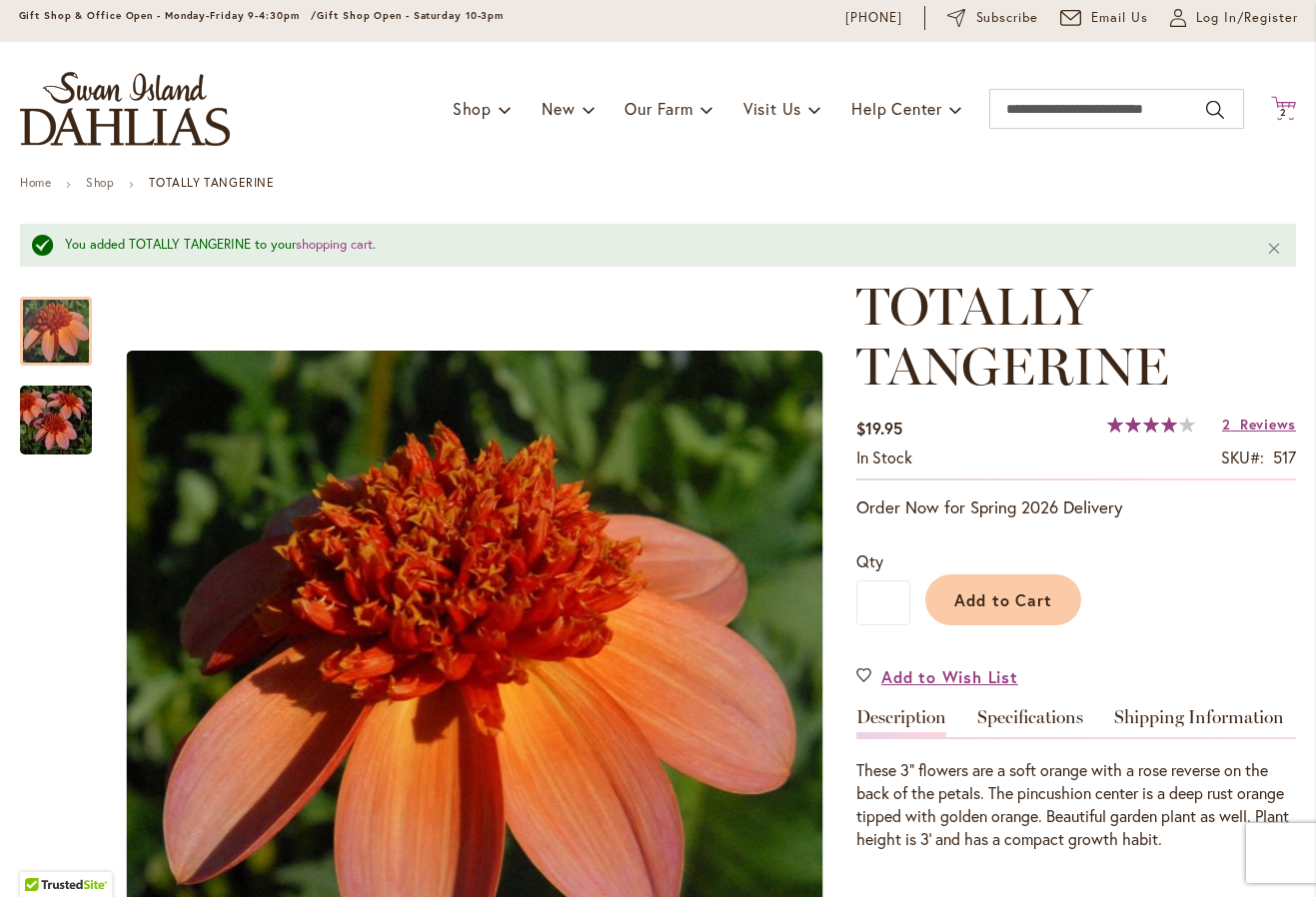 click 